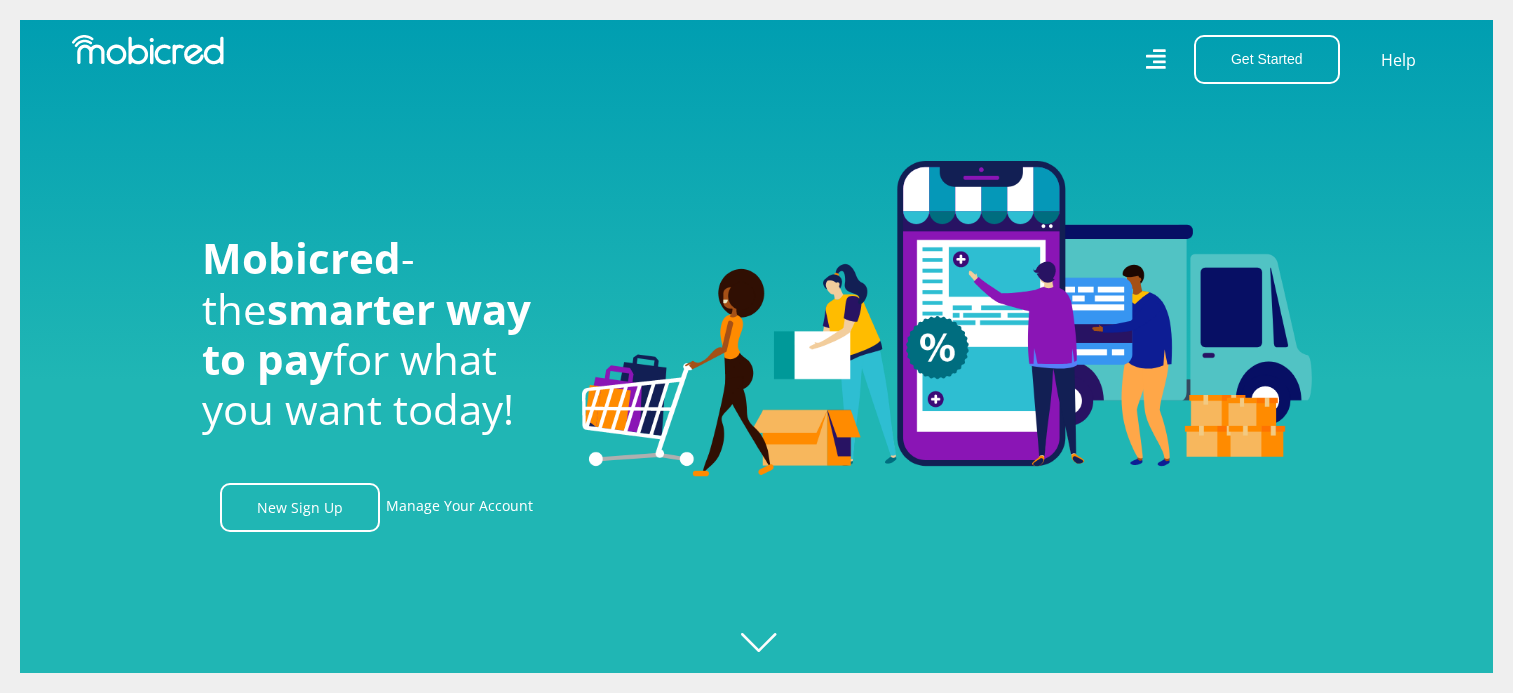 scroll, scrollTop: 0, scrollLeft: 0, axis: both 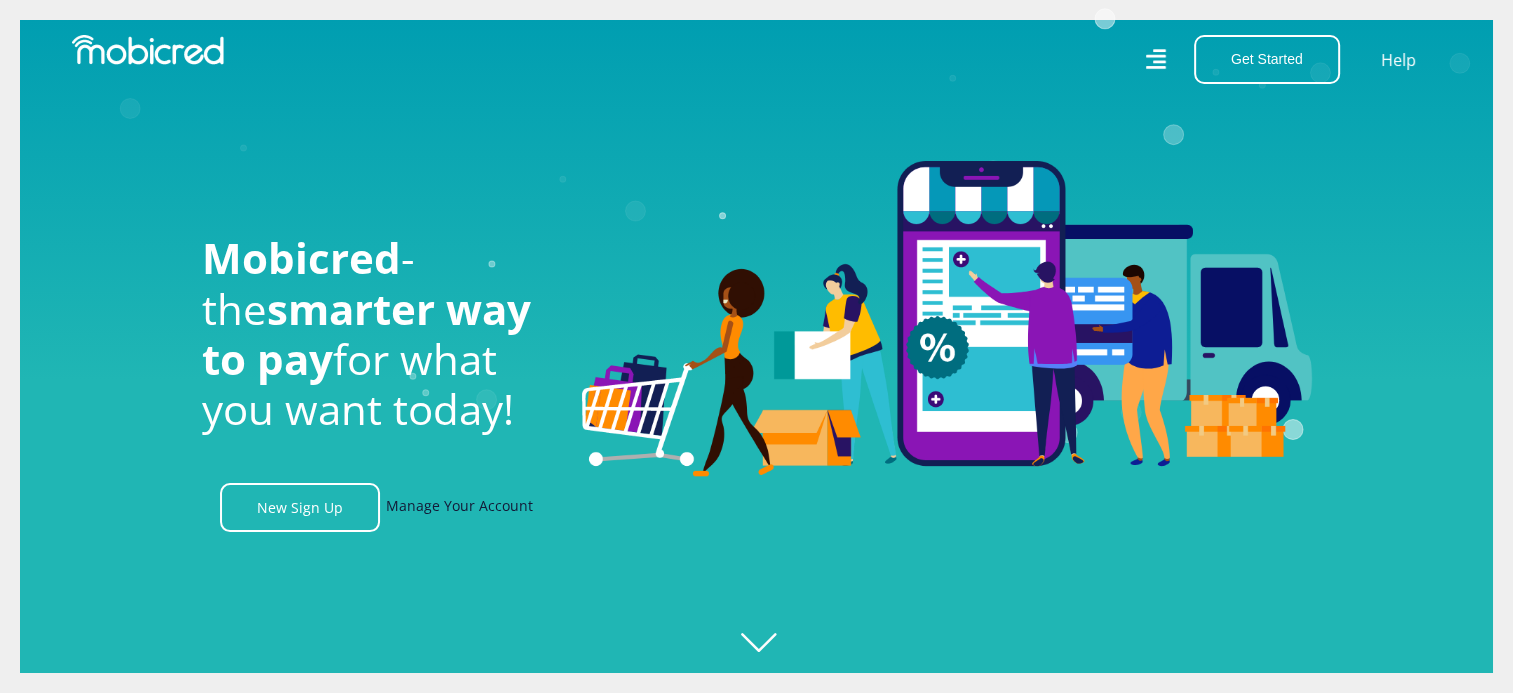 click on "Manage Your Account" at bounding box center (459, 507) 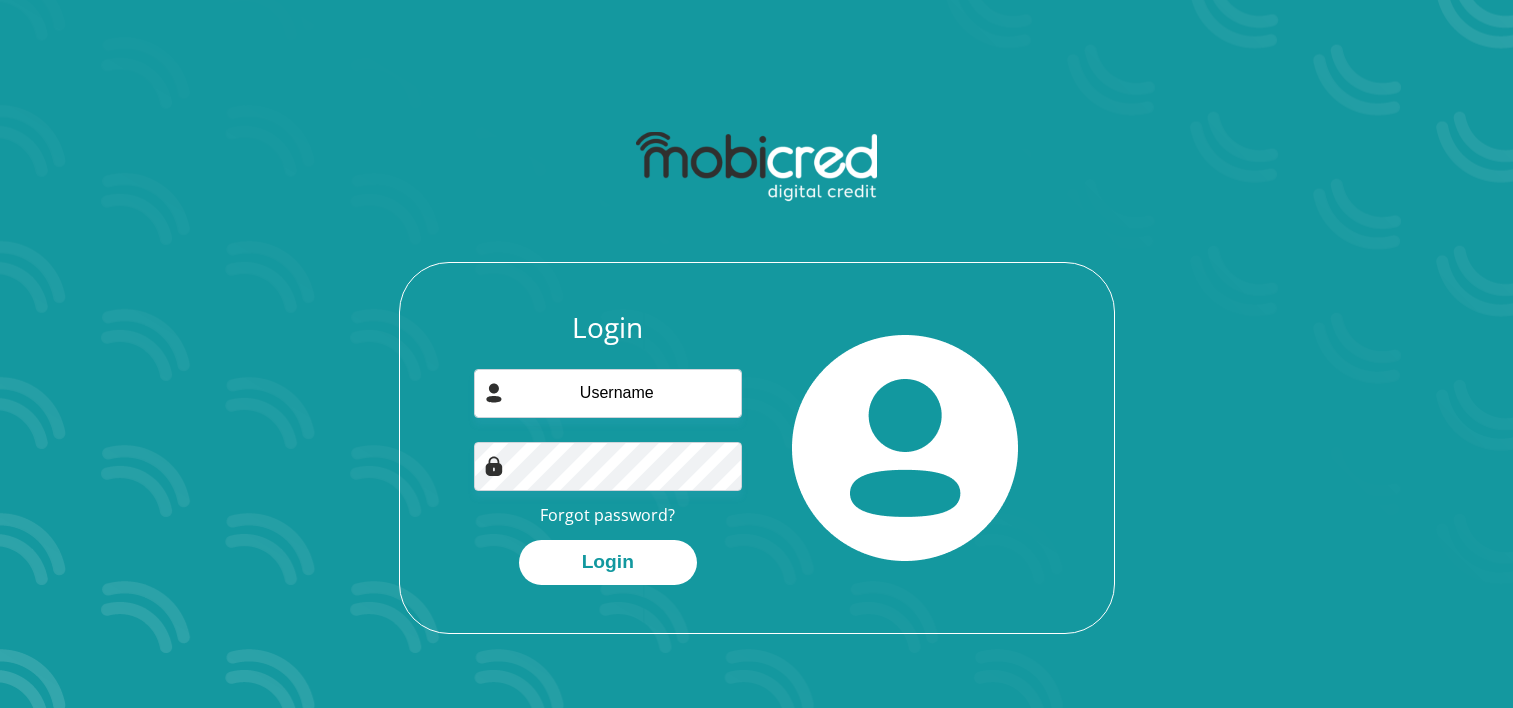 scroll, scrollTop: 0, scrollLeft: 0, axis: both 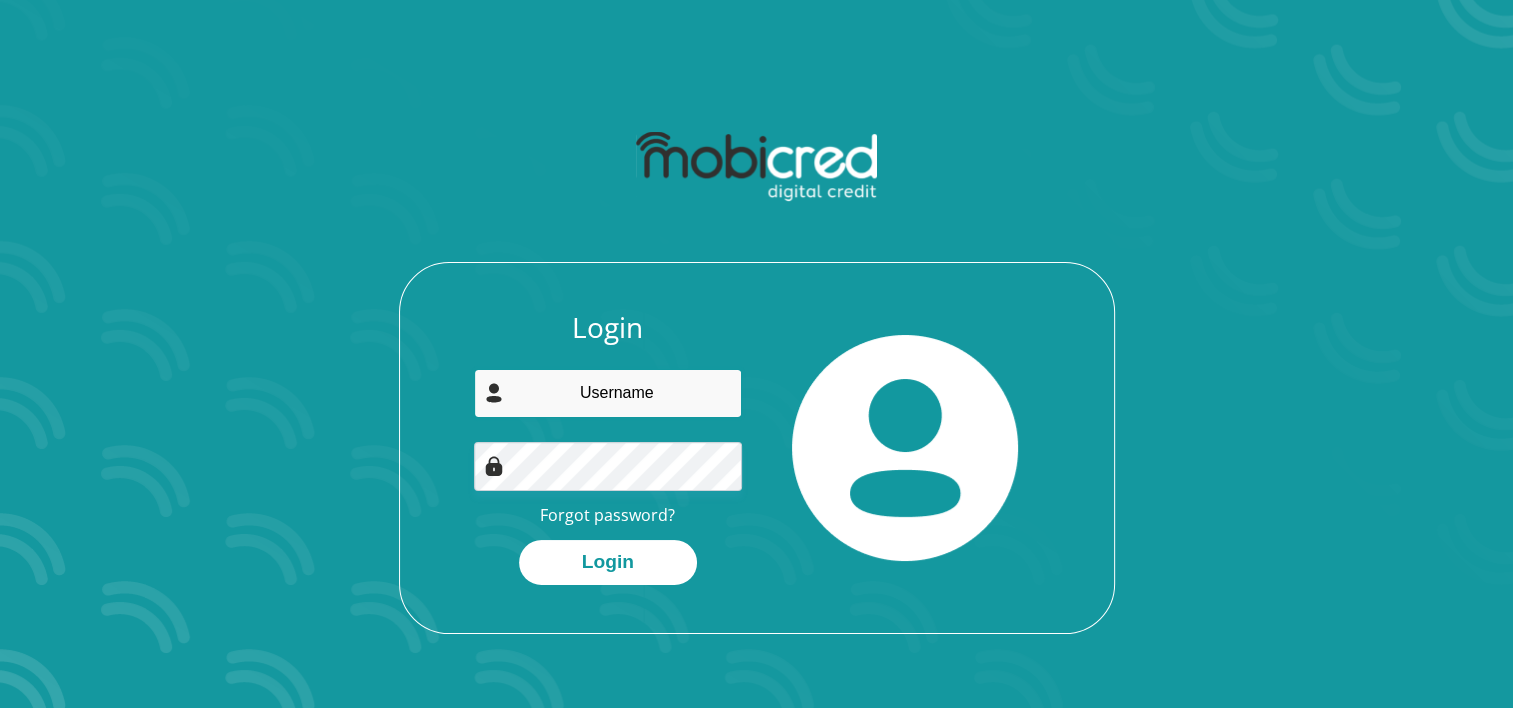 click at bounding box center (608, 393) 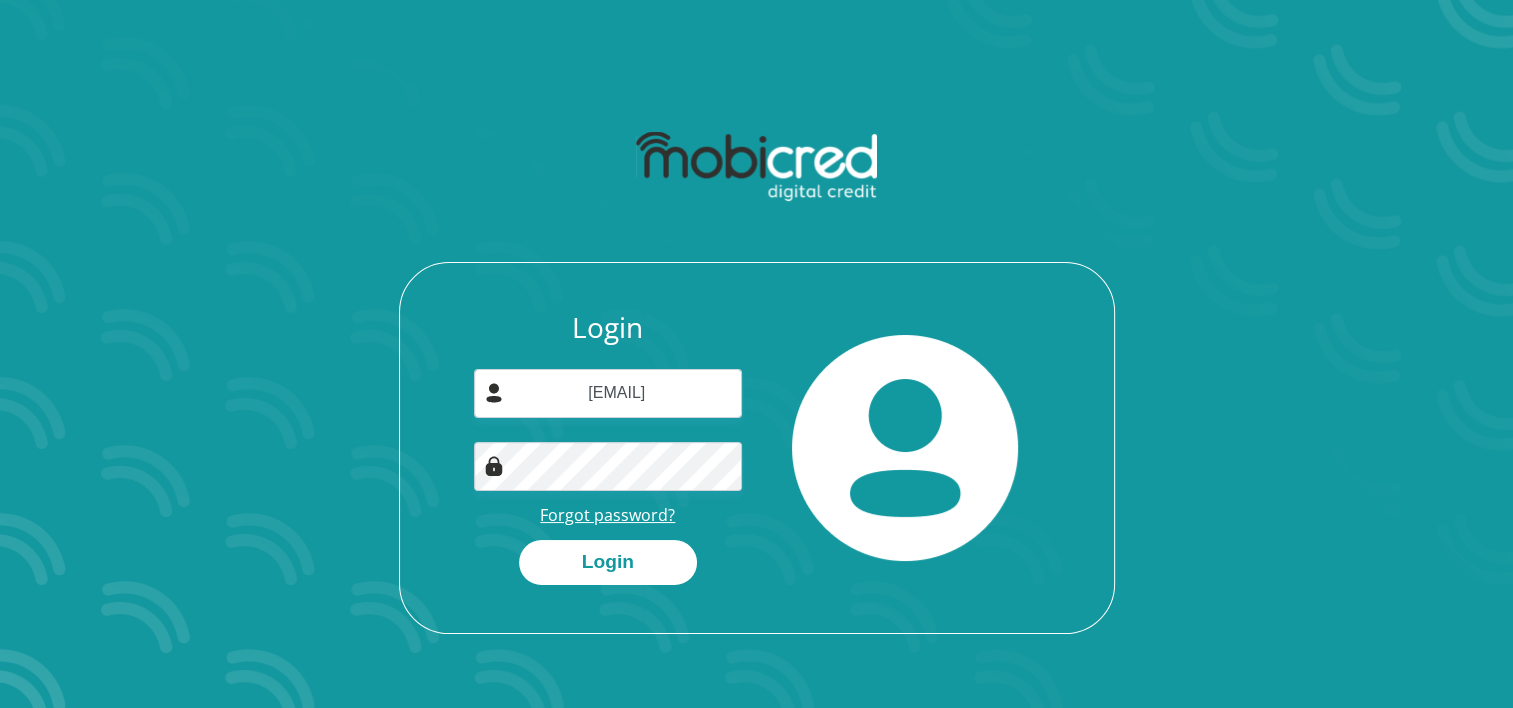 click on "Forgot password?" at bounding box center [607, 515] 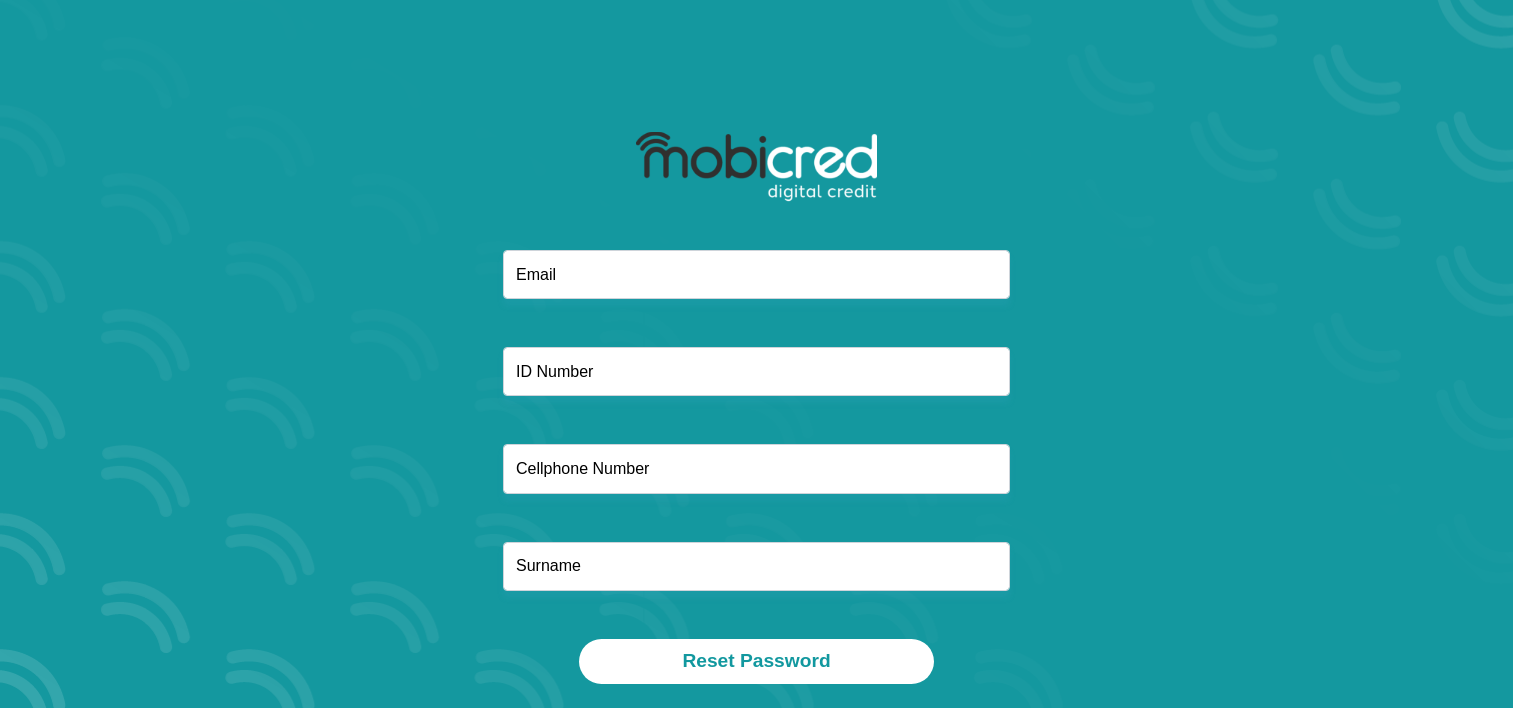 scroll, scrollTop: 0, scrollLeft: 0, axis: both 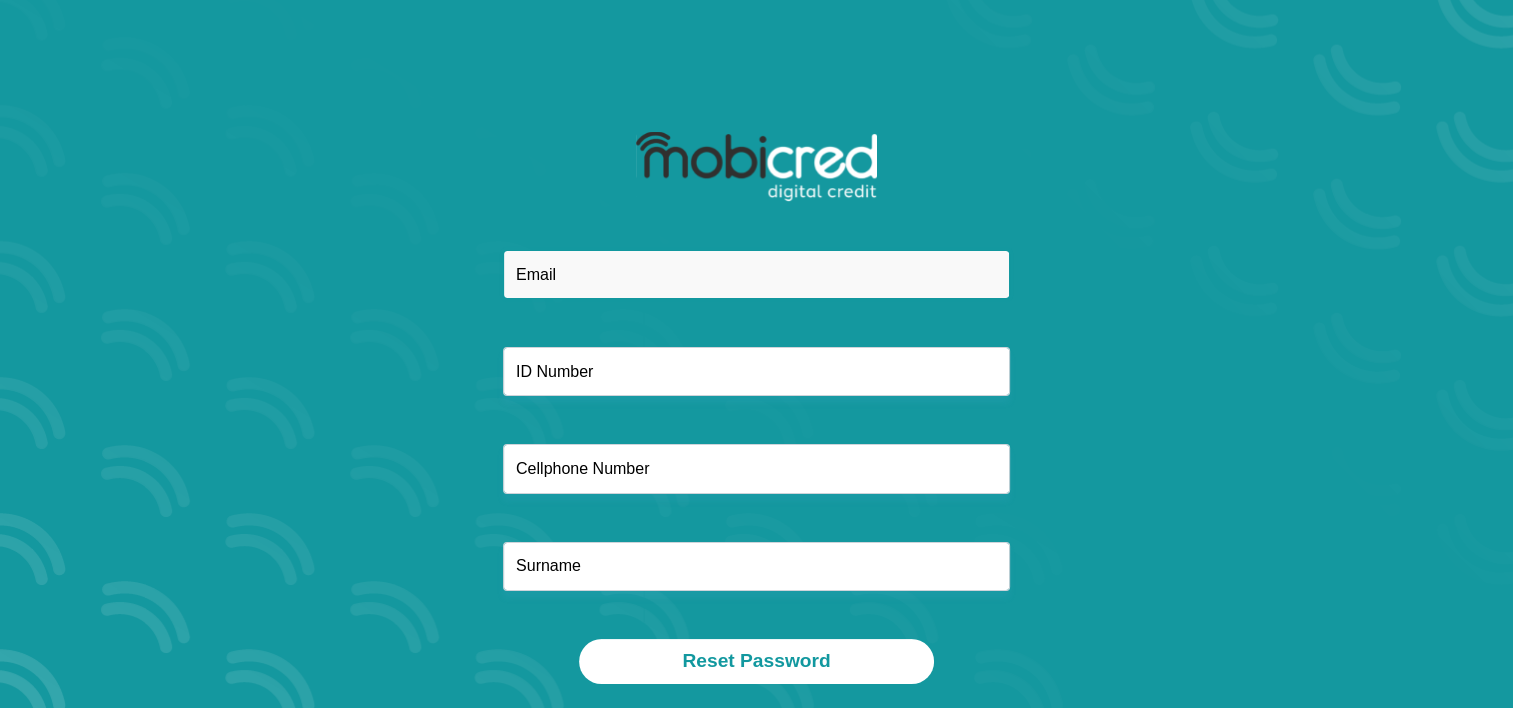 click at bounding box center (756, 274) 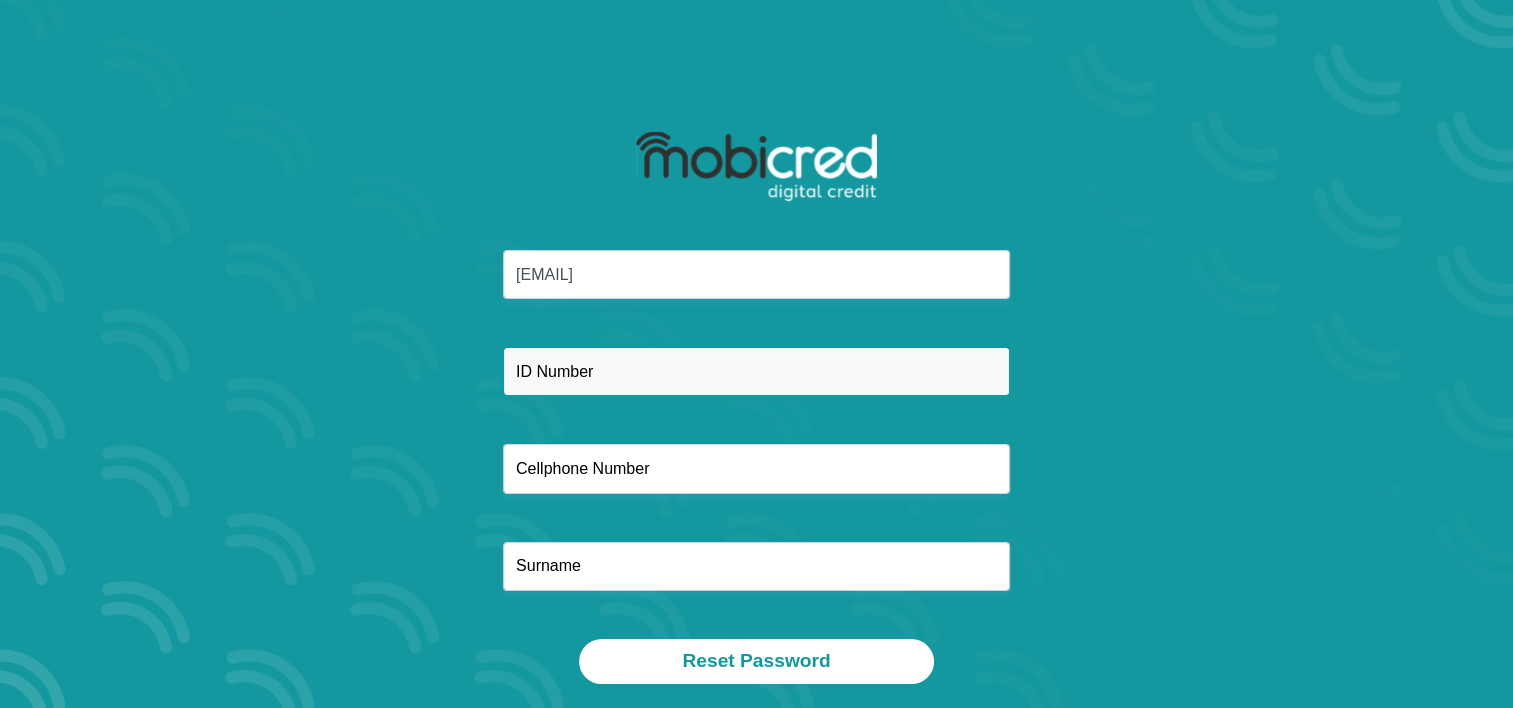 type on "0823826744" 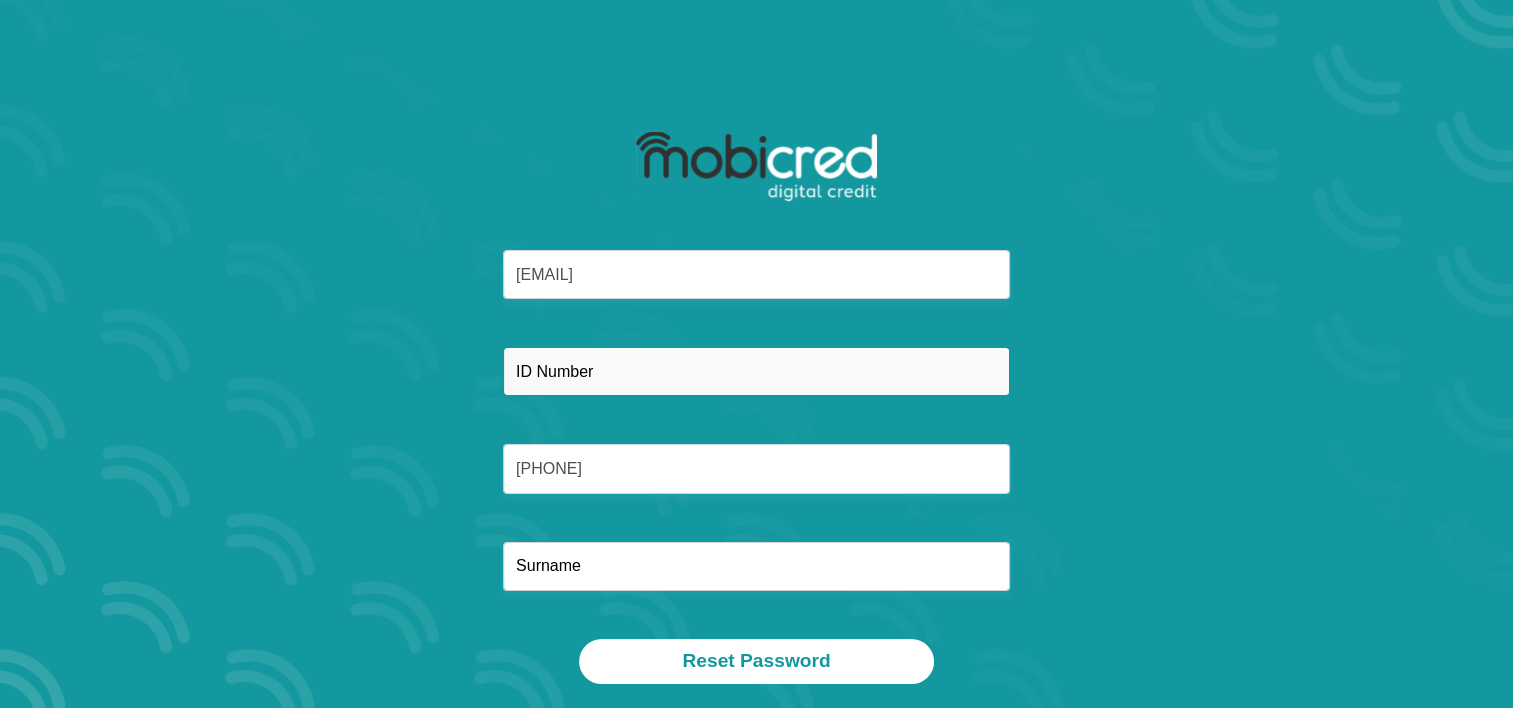 click at bounding box center [756, 371] 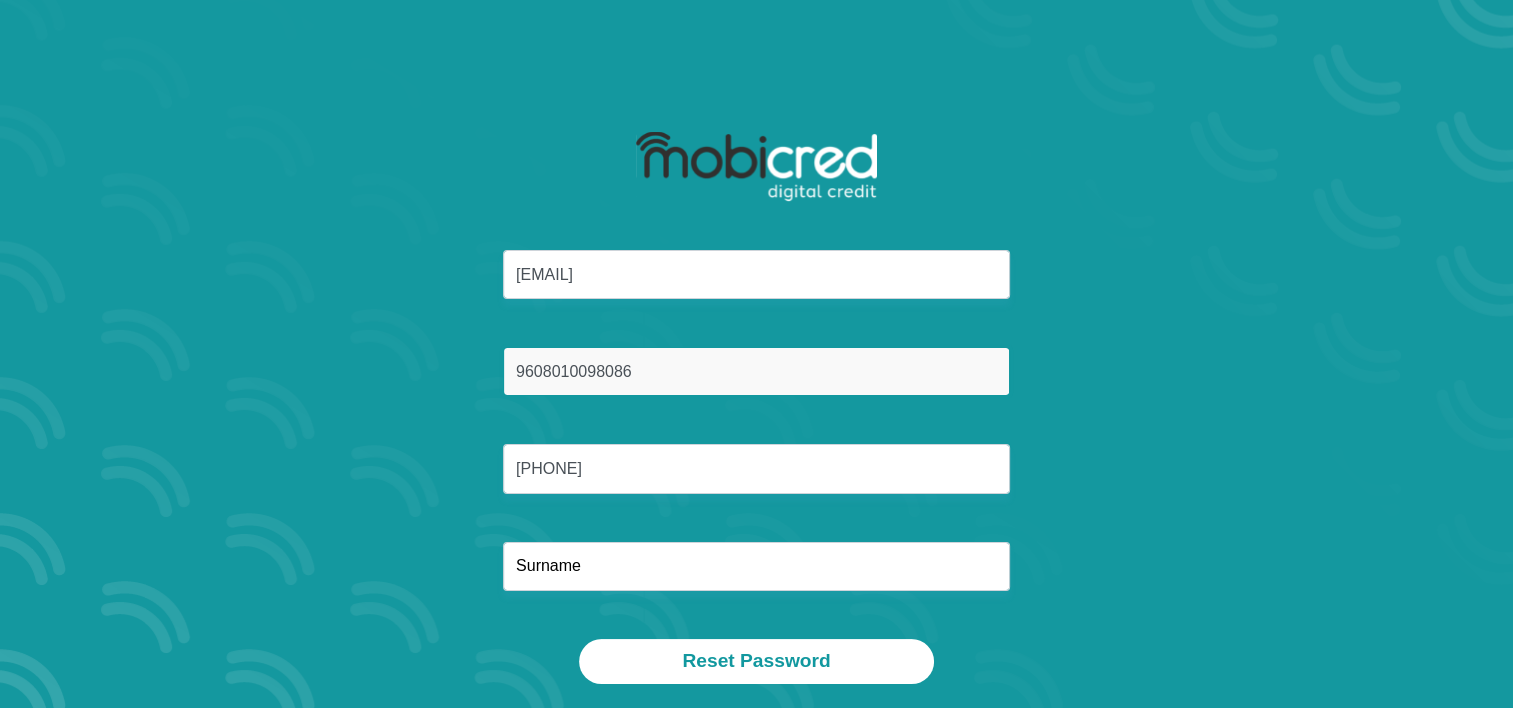 type on "9608010098086" 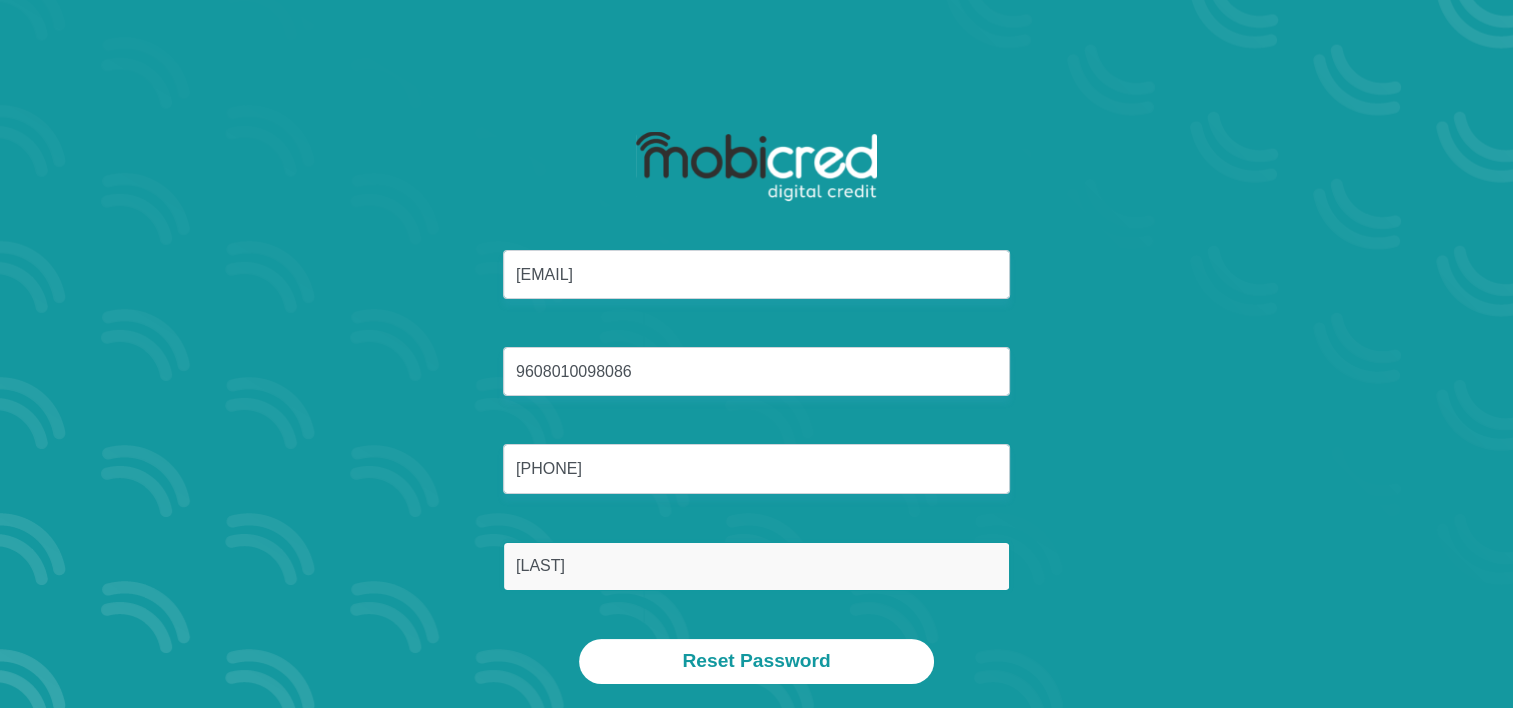 type on "Clark" 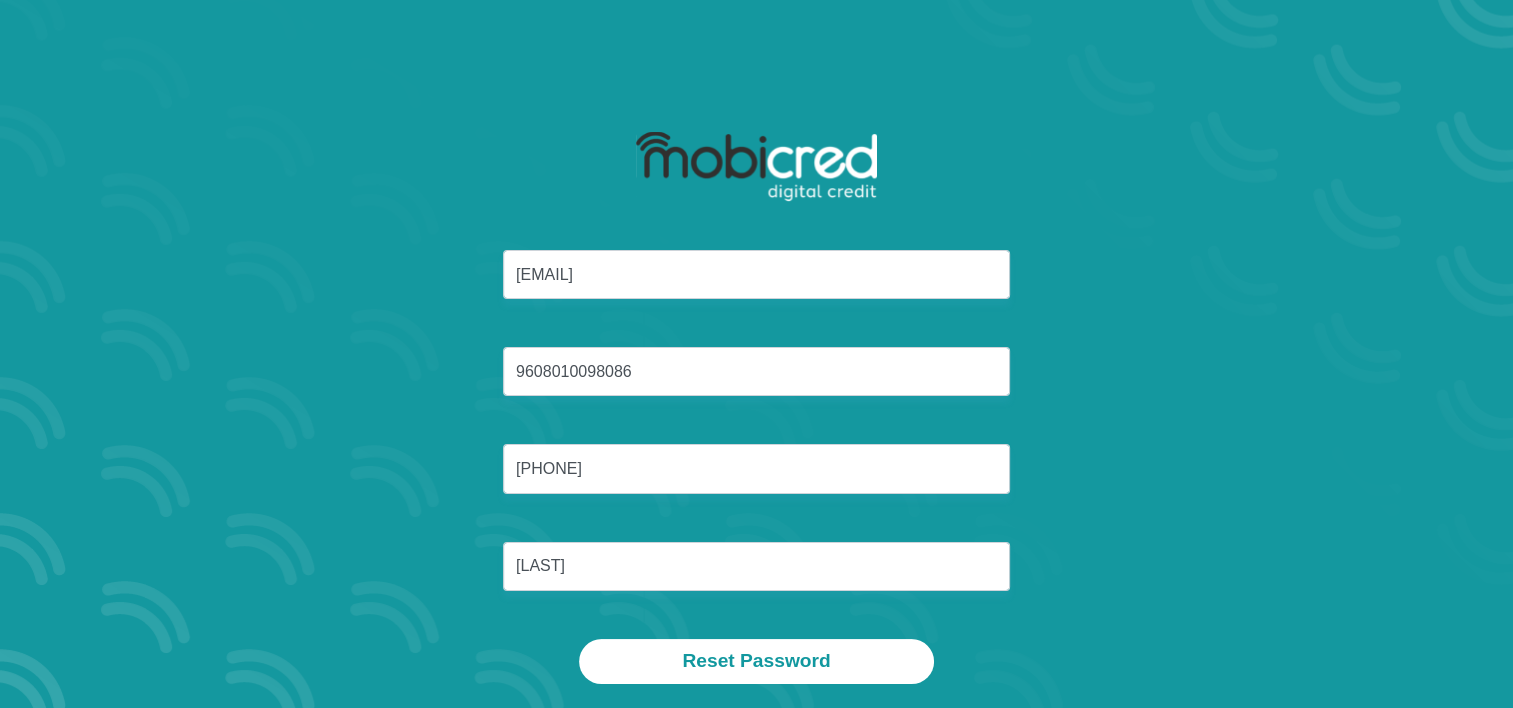 type 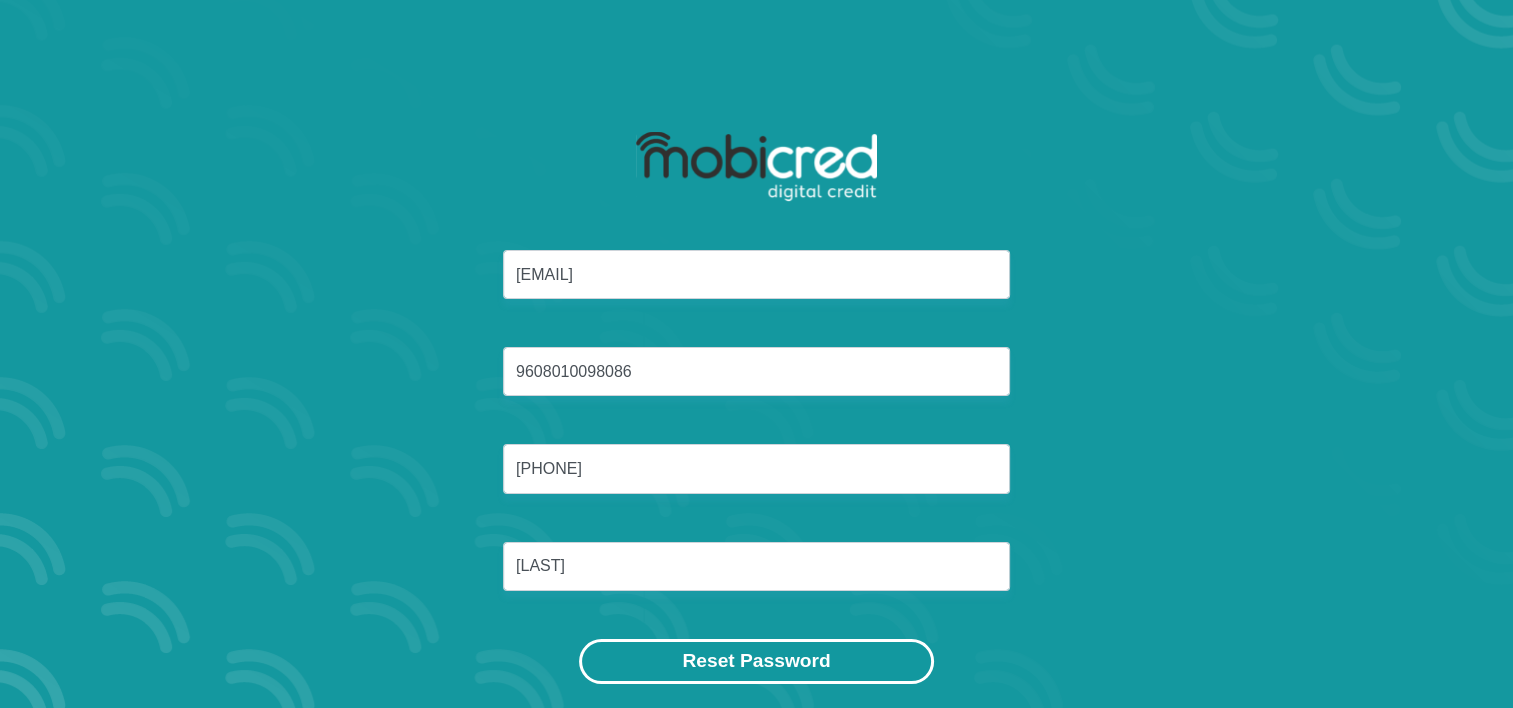 click on "Reset Password" at bounding box center [756, 661] 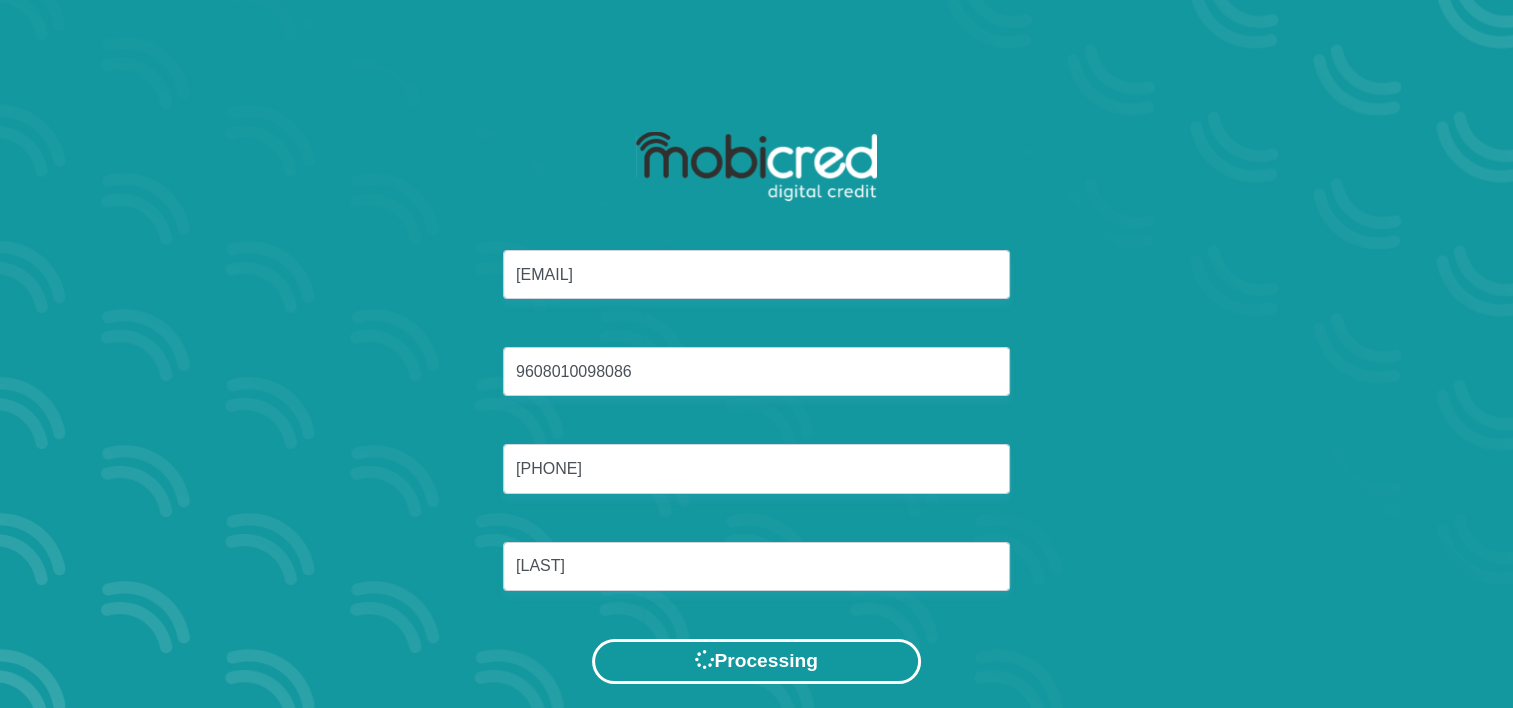 scroll, scrollTop: 0, scrollLeft: 0, axis: both 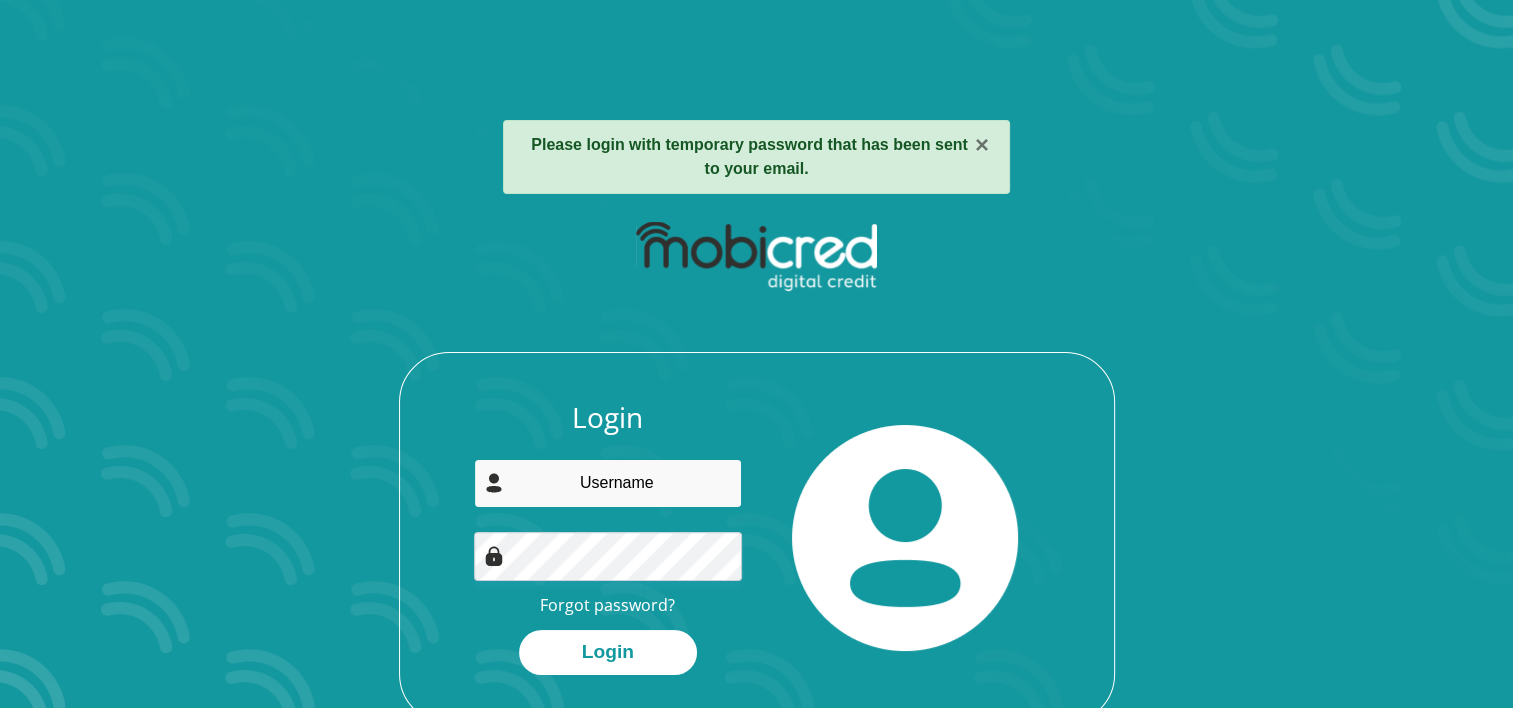 click at bounding box center (608, 483) 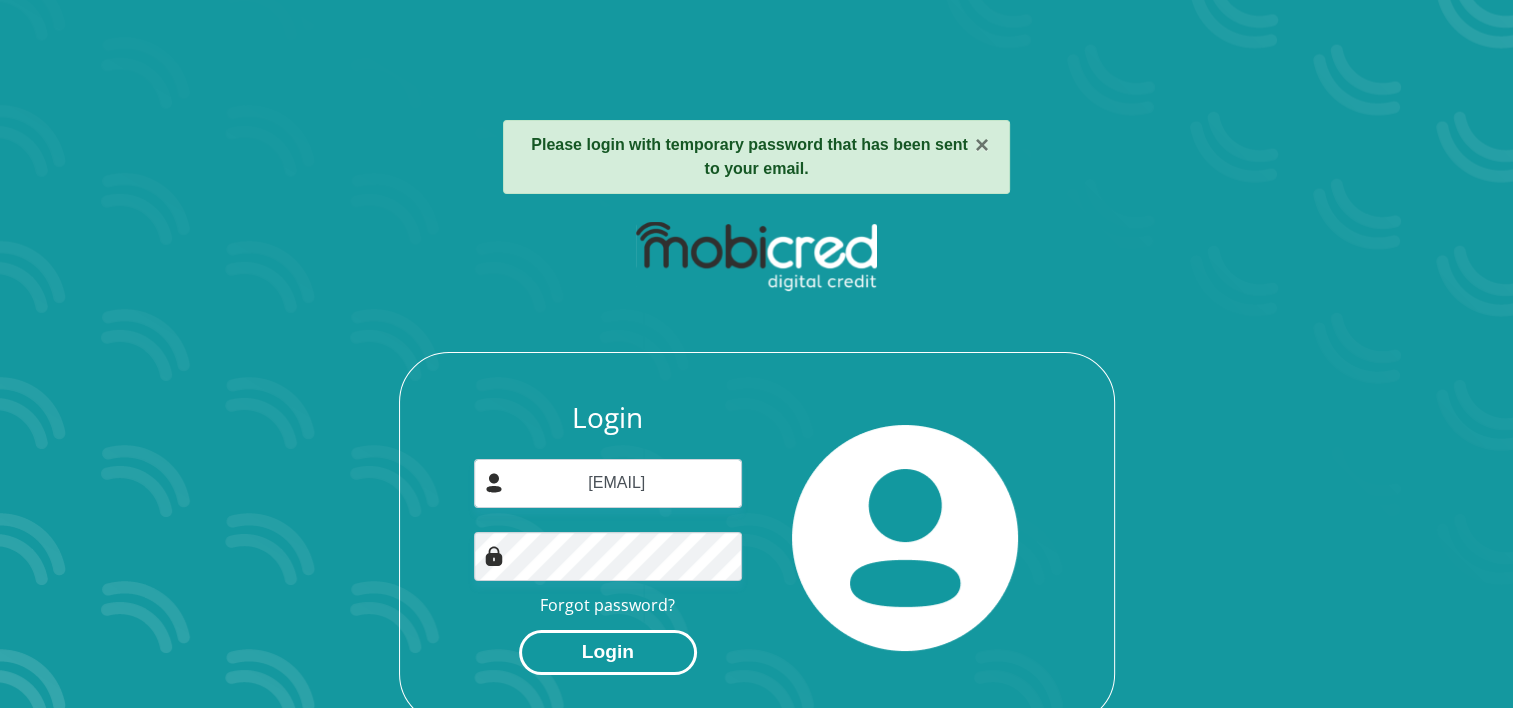 click on "Login" at bounding box center (608, 652) 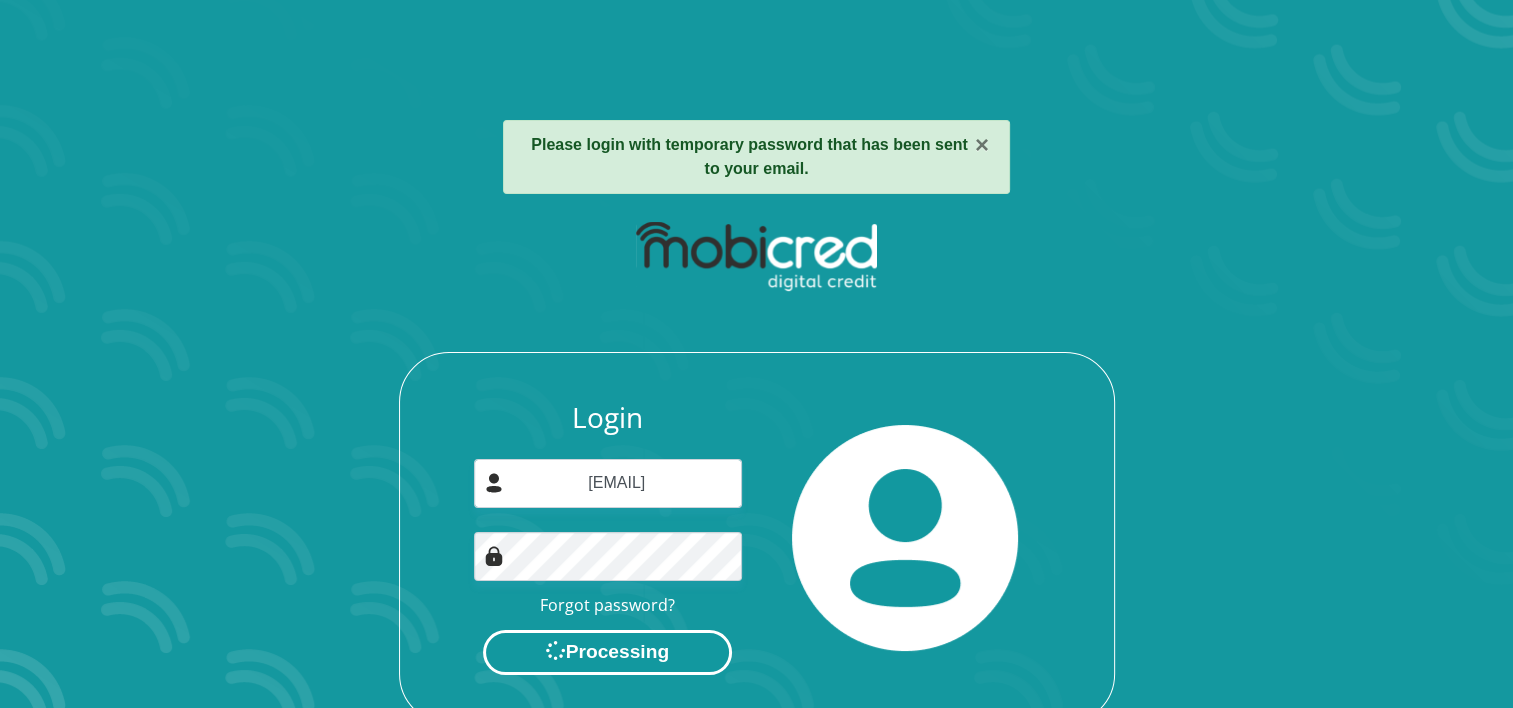 scroll, scrollTop: 0, scrollLeft: 0, axis: both 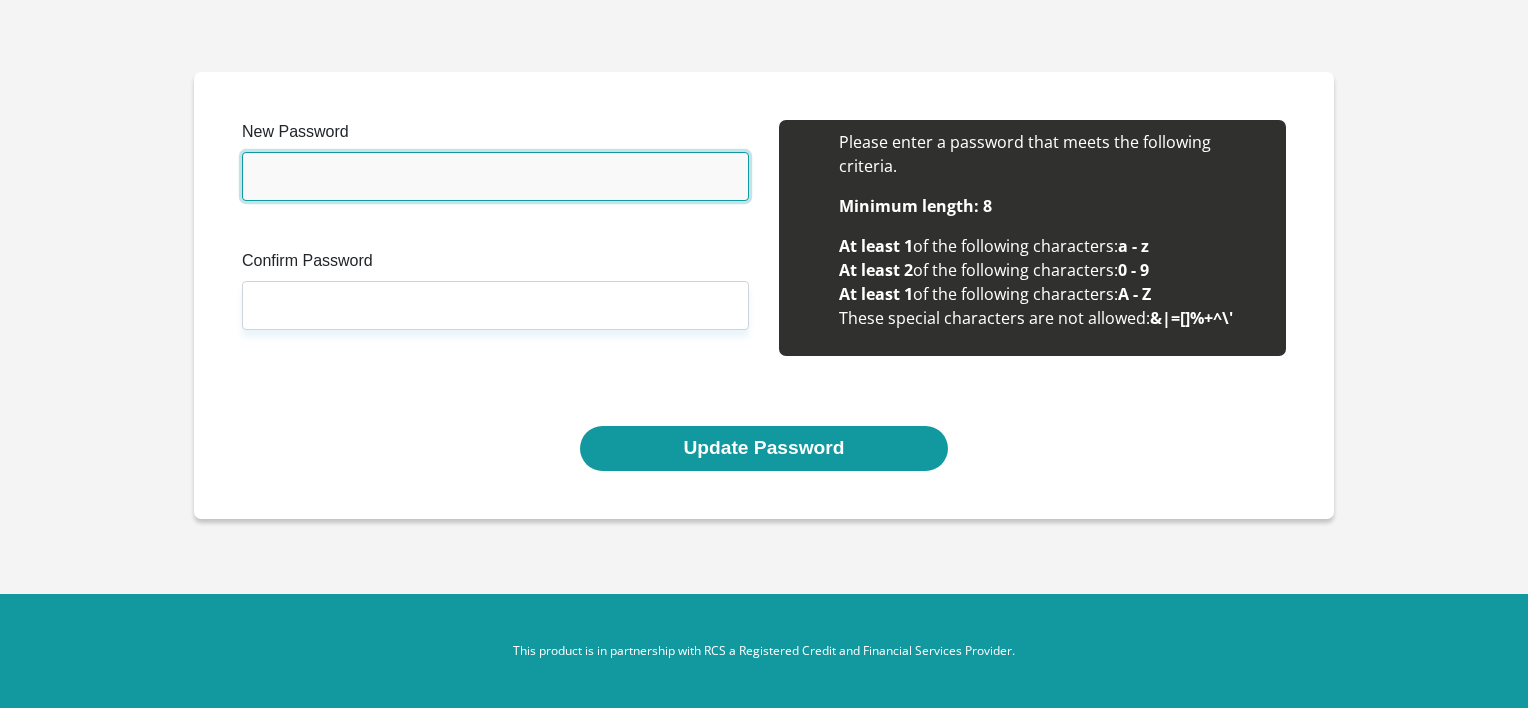 click on "New Password" at bounding box center [495, 176] 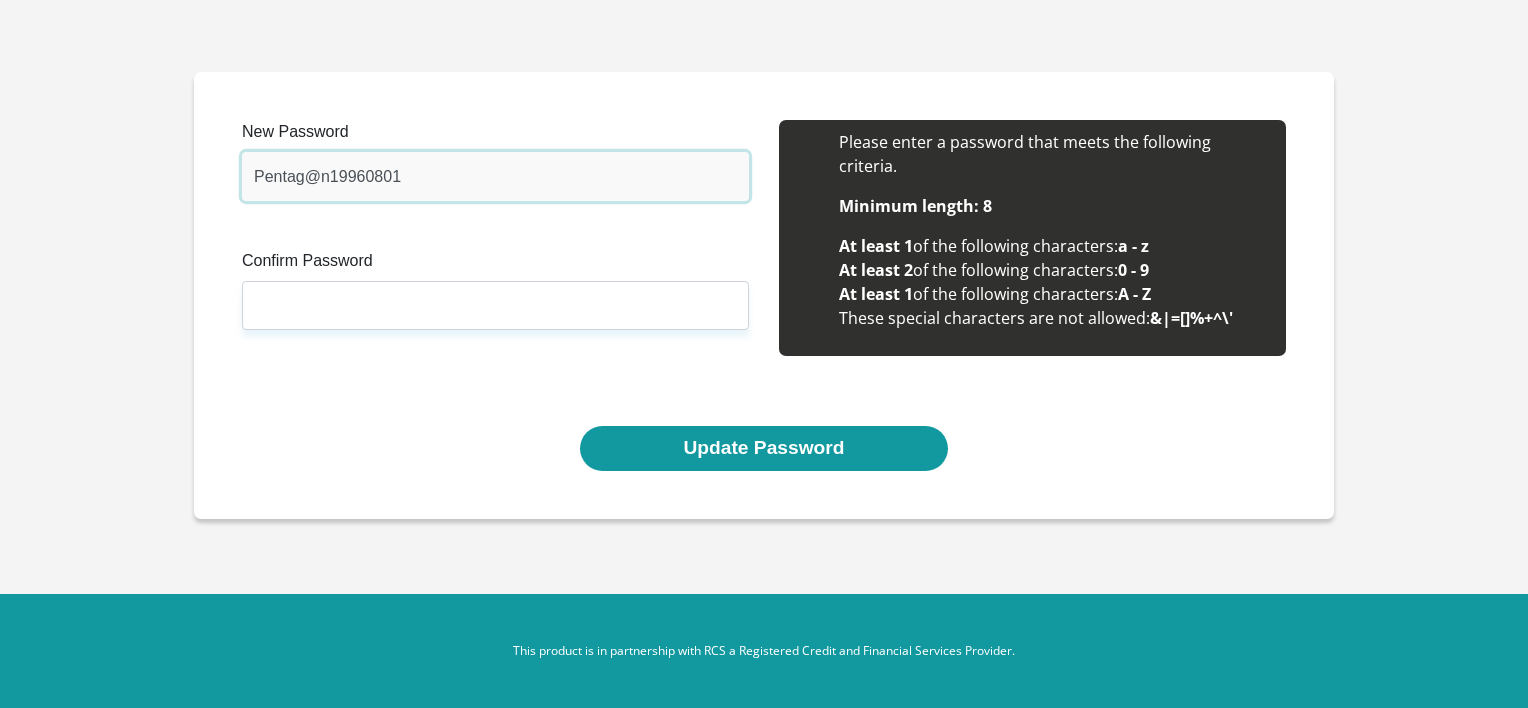 type on "Pentag@n19960801" 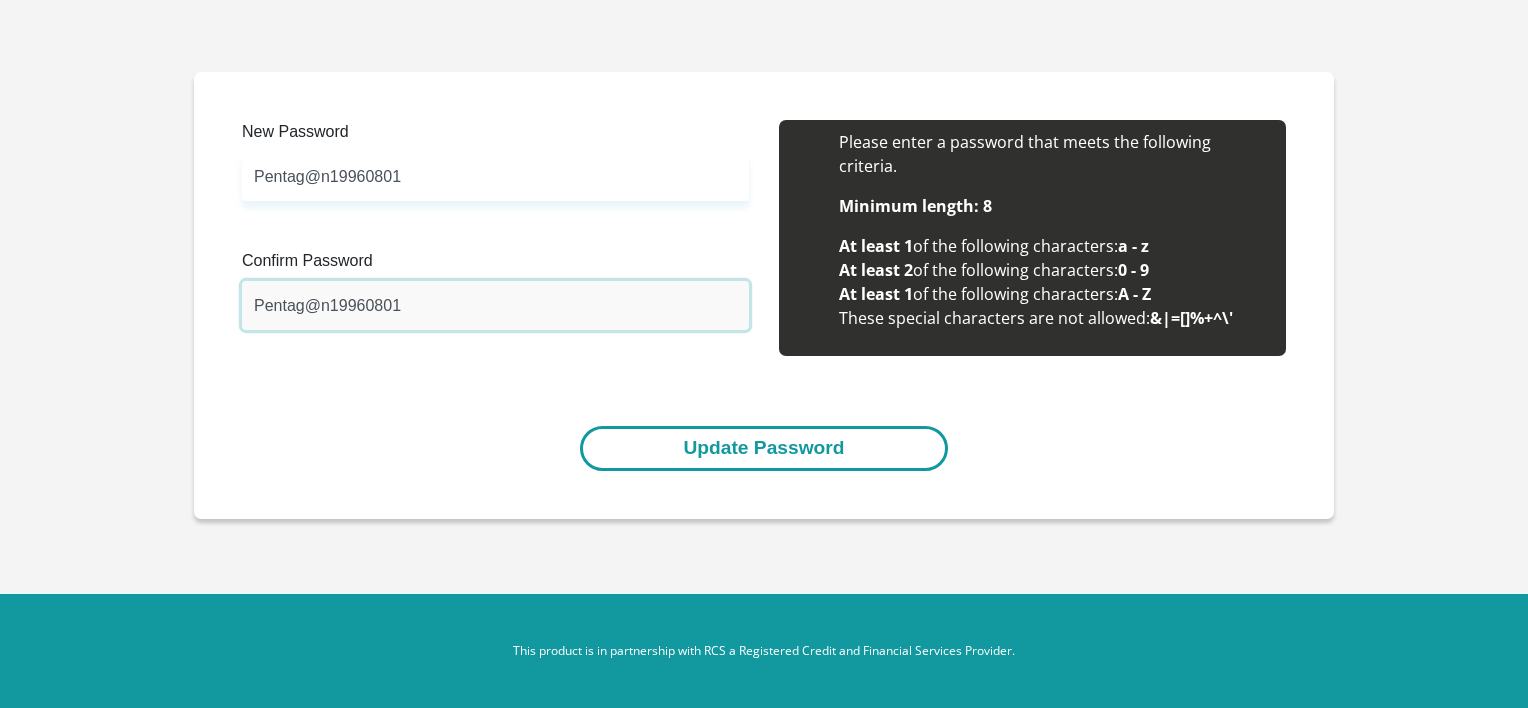 type on "Pentag@n19960801" 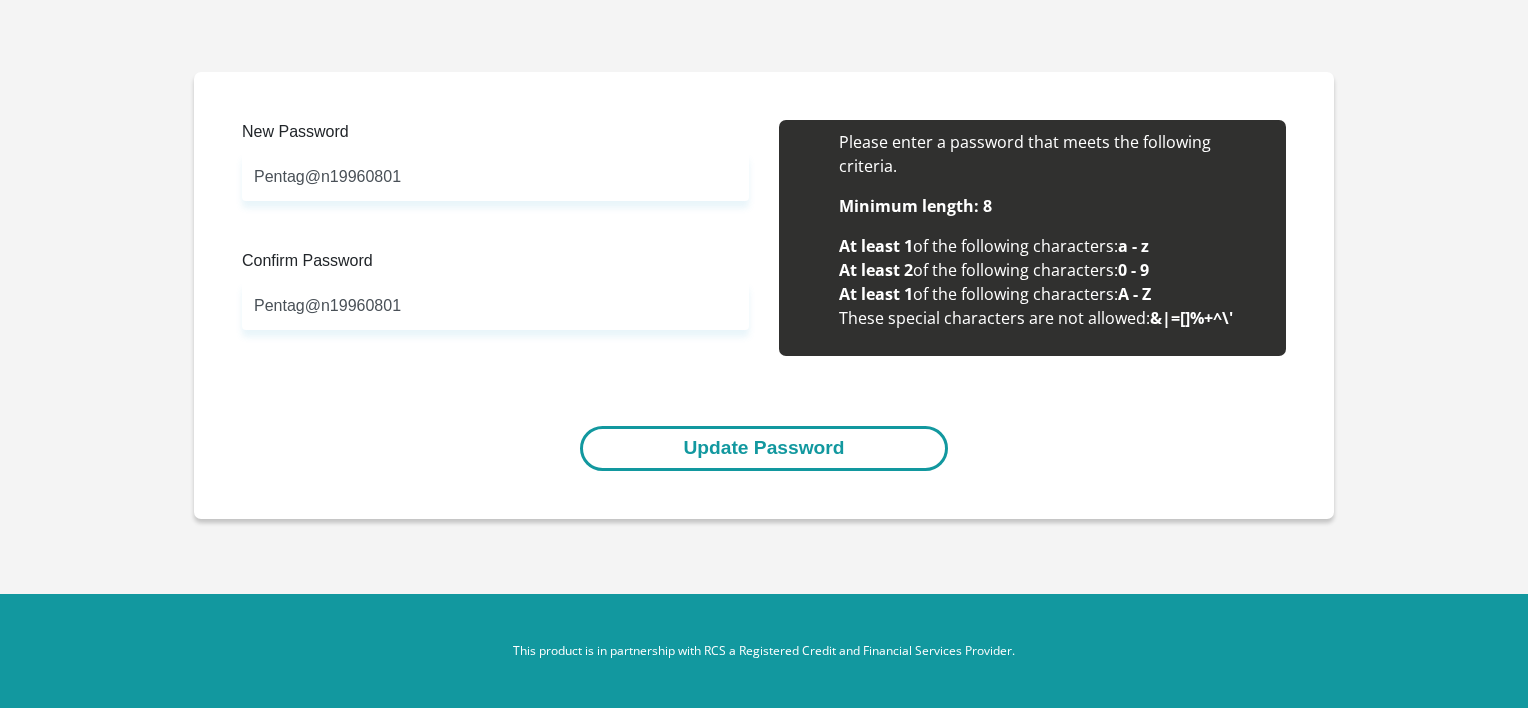 click on "Update Password" at bounding box center [763, 448] 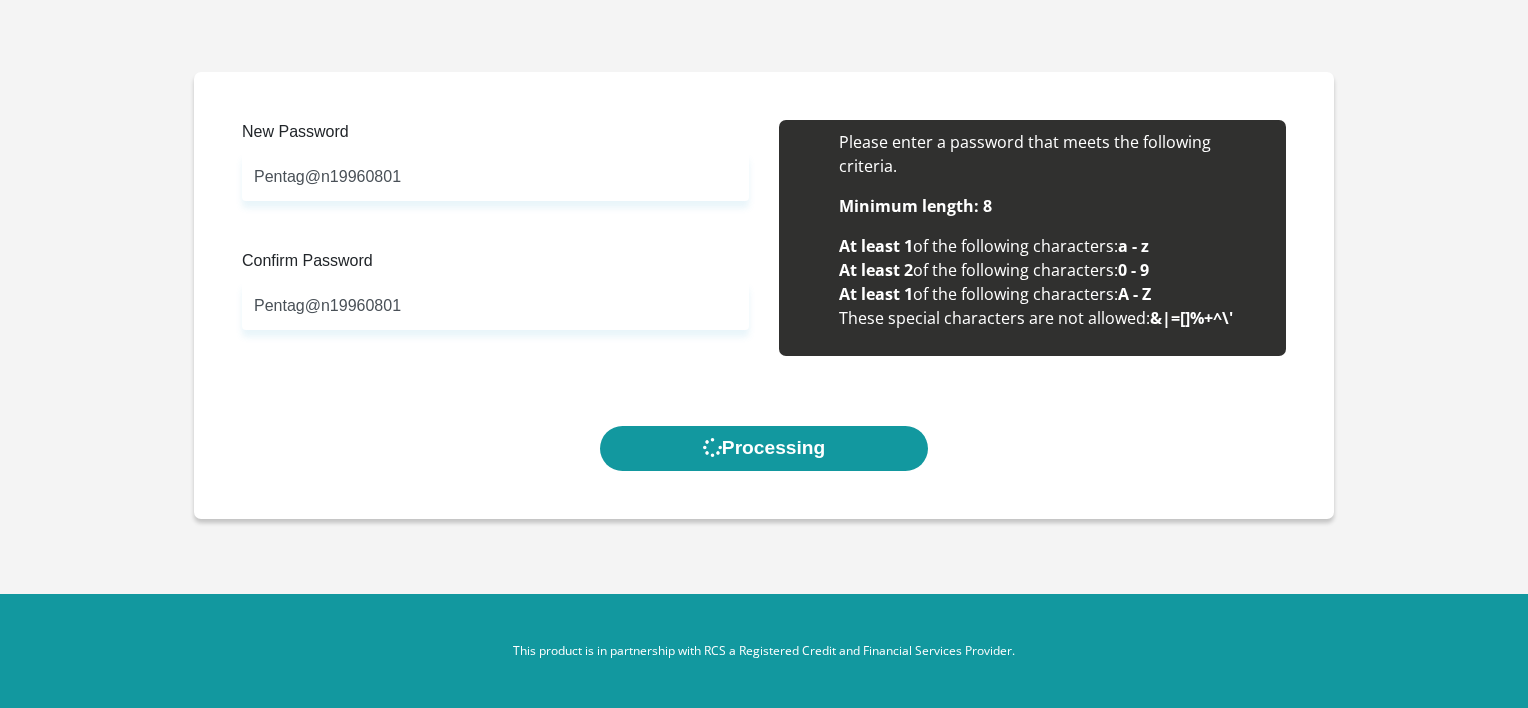 scroll, scrollTop: 0, scrollLeft: 0, axis: both 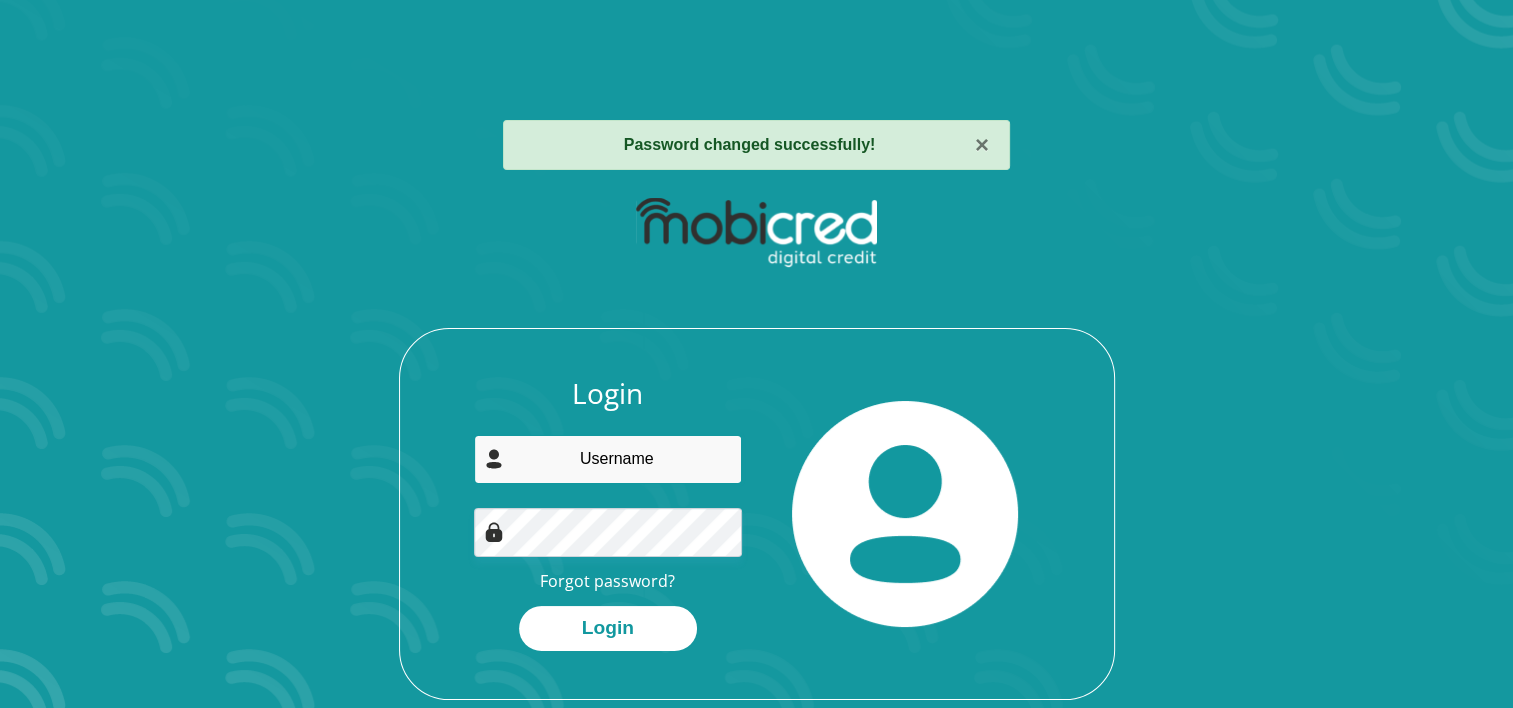 click at bounding box center (608, 459) 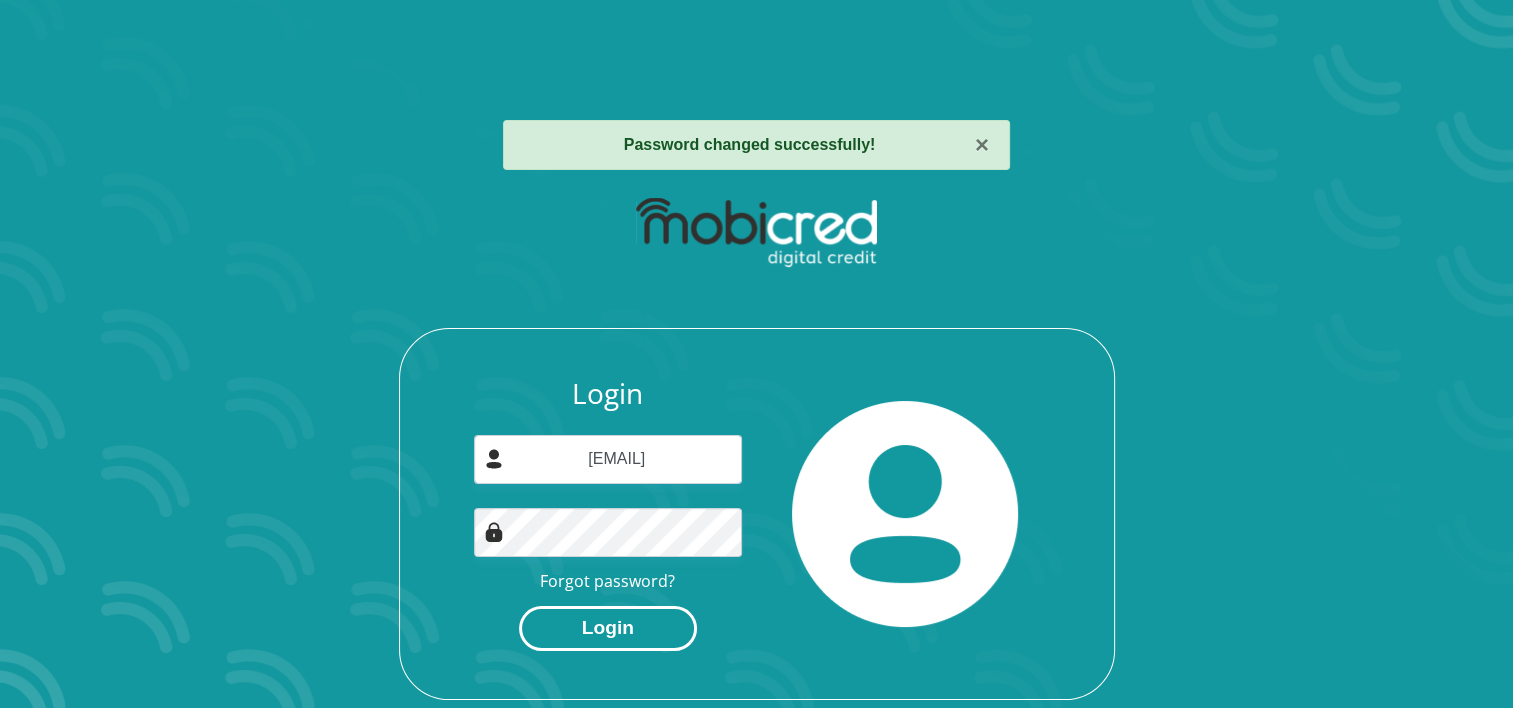 click on "Login" at bounding box center (608, 628) 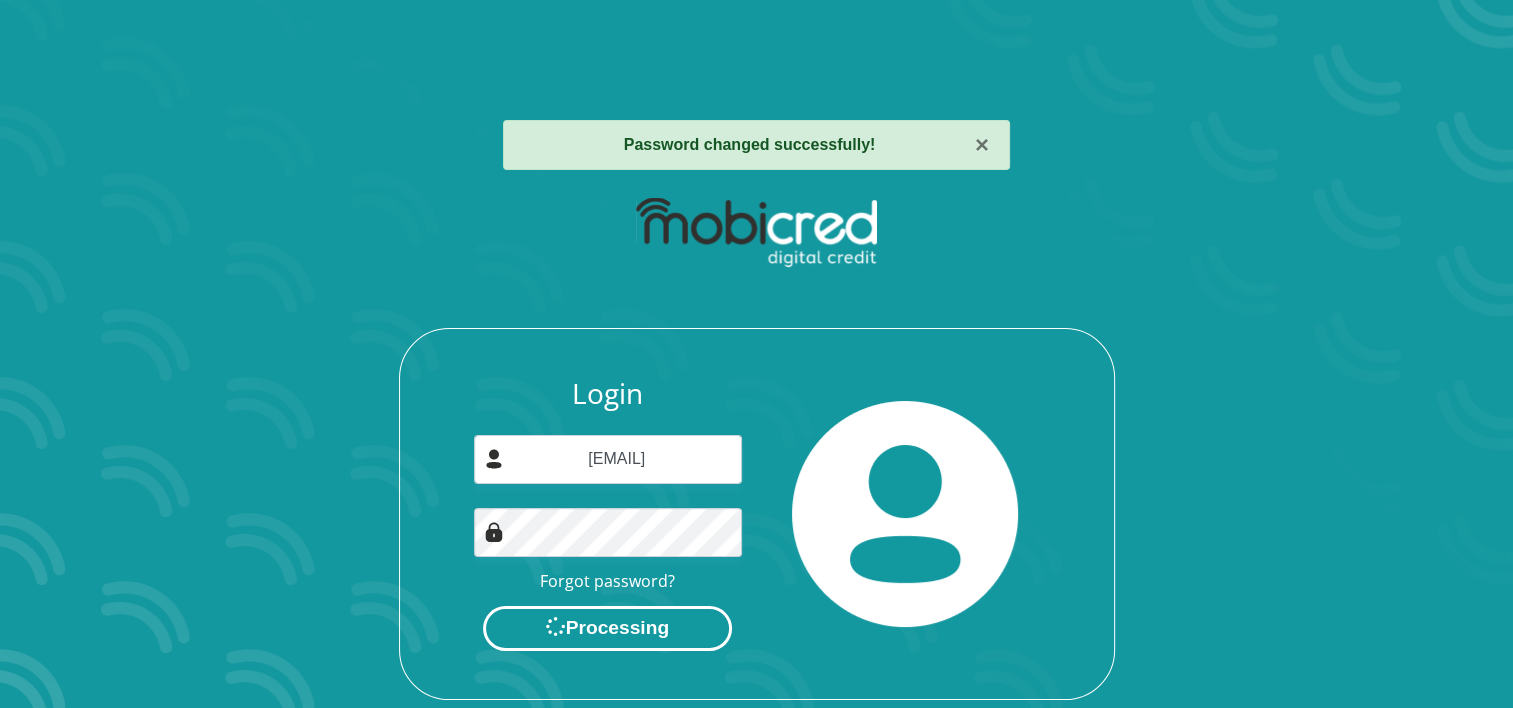 scroll, scrollTop: 0, scrollLeft: 0, axis: both 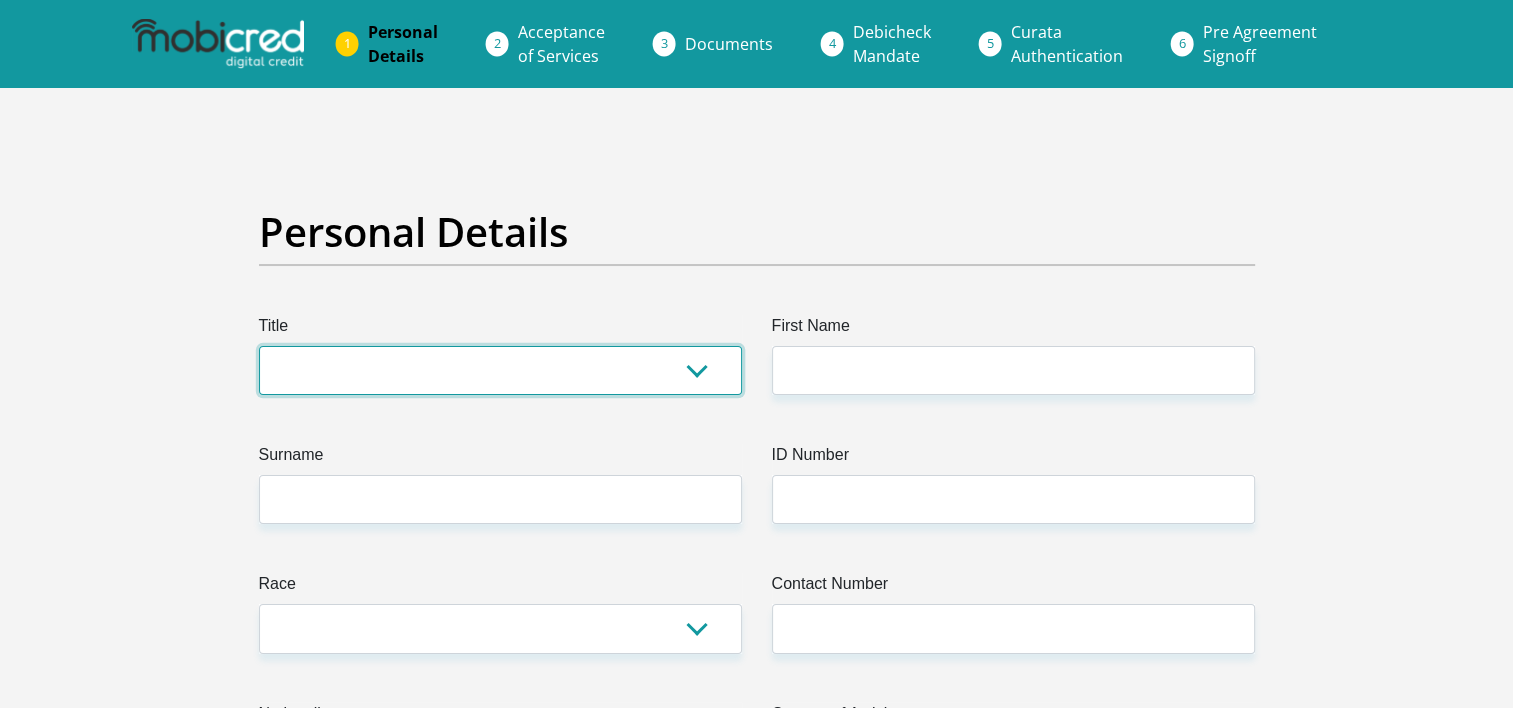 click on "Mr
Ms
Mrs
Dr
Other" at bounding box center [500, 370] 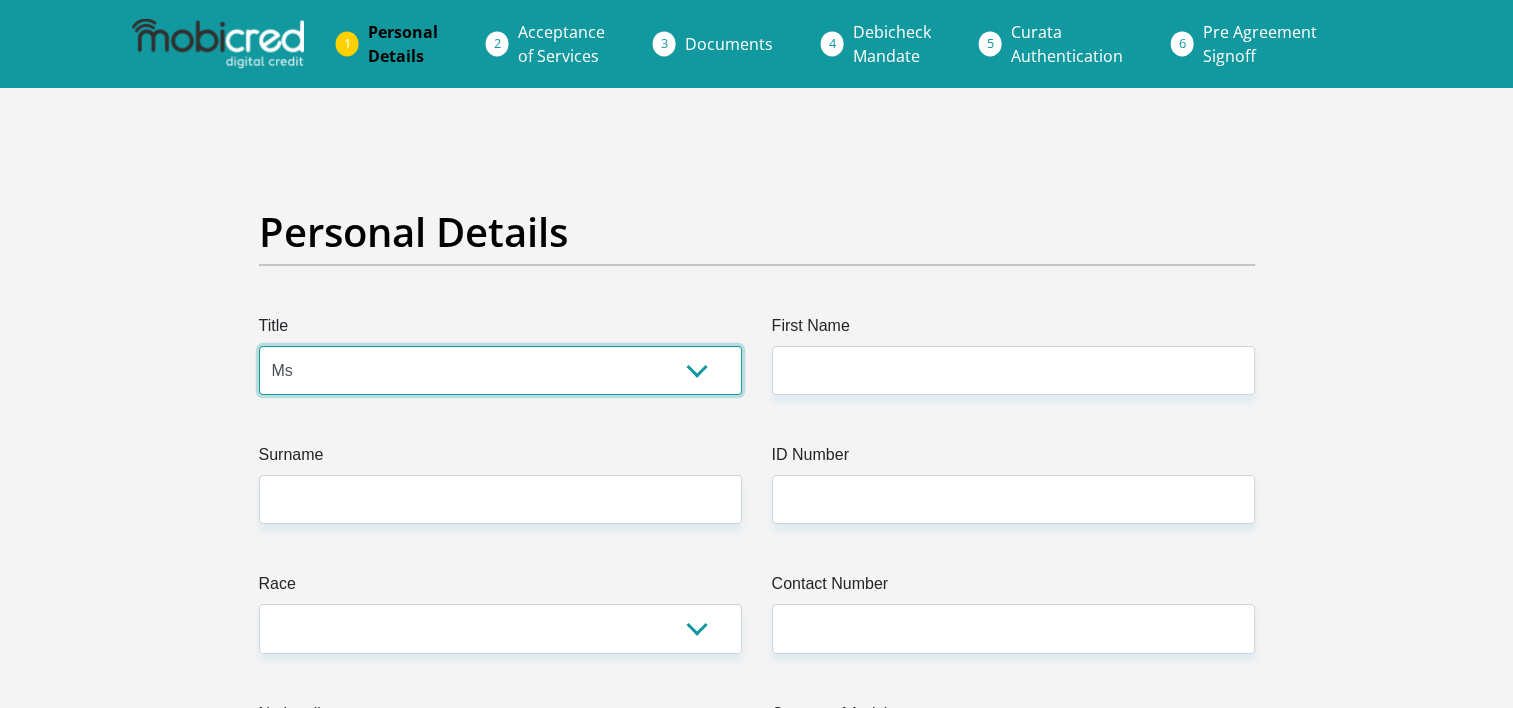 click on "Mr
Ms
Mrs
Dr
Other" at bounding box center [500, 370] 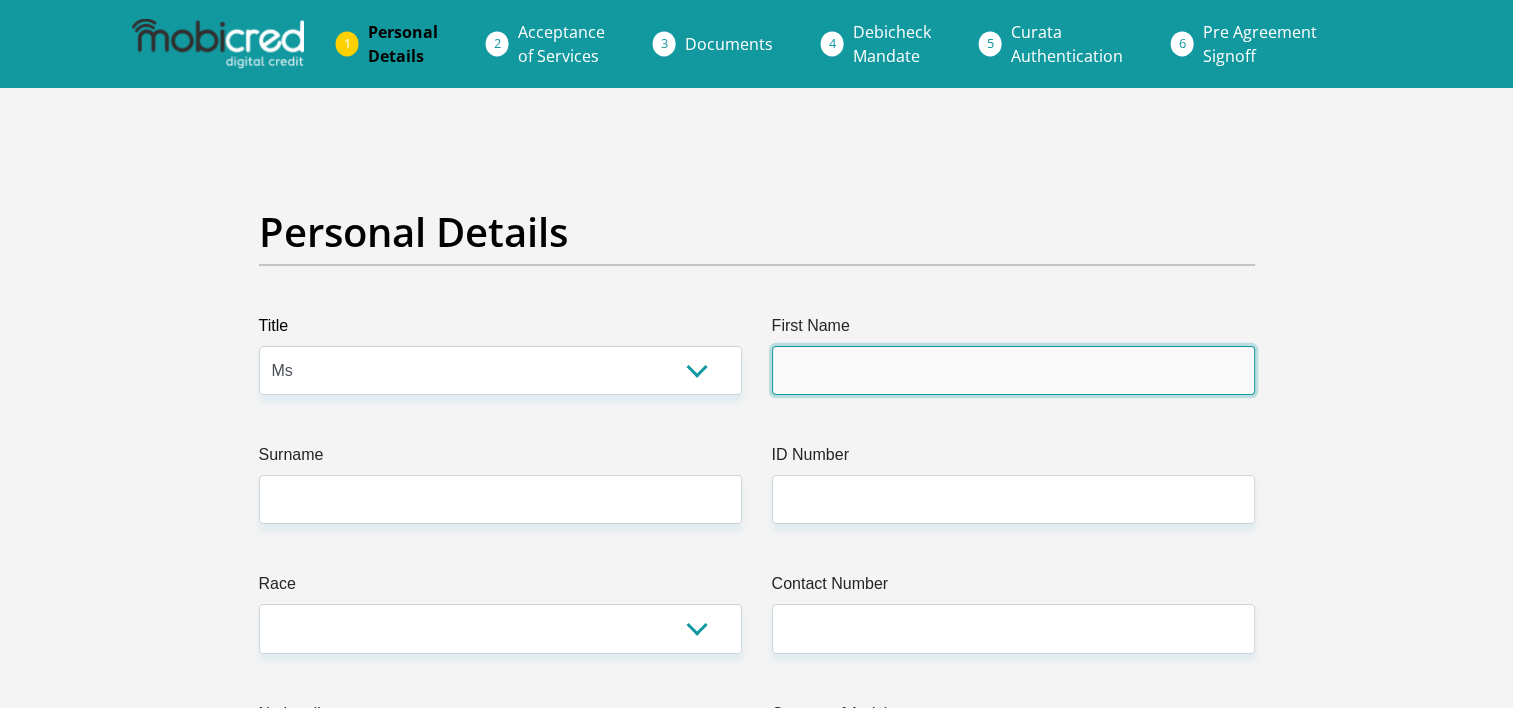 click on "First Name" at bounding box center (1013, 370) 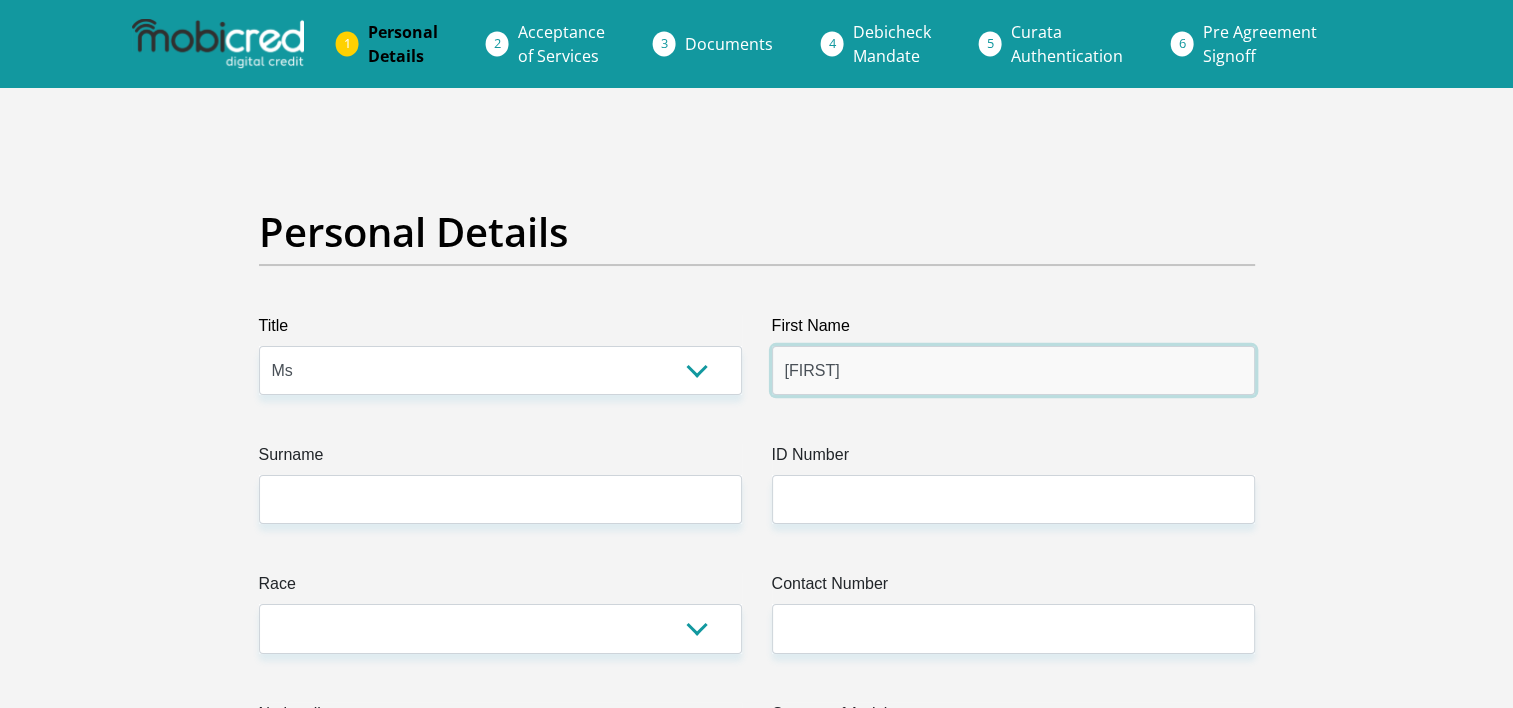 type on "Simone" 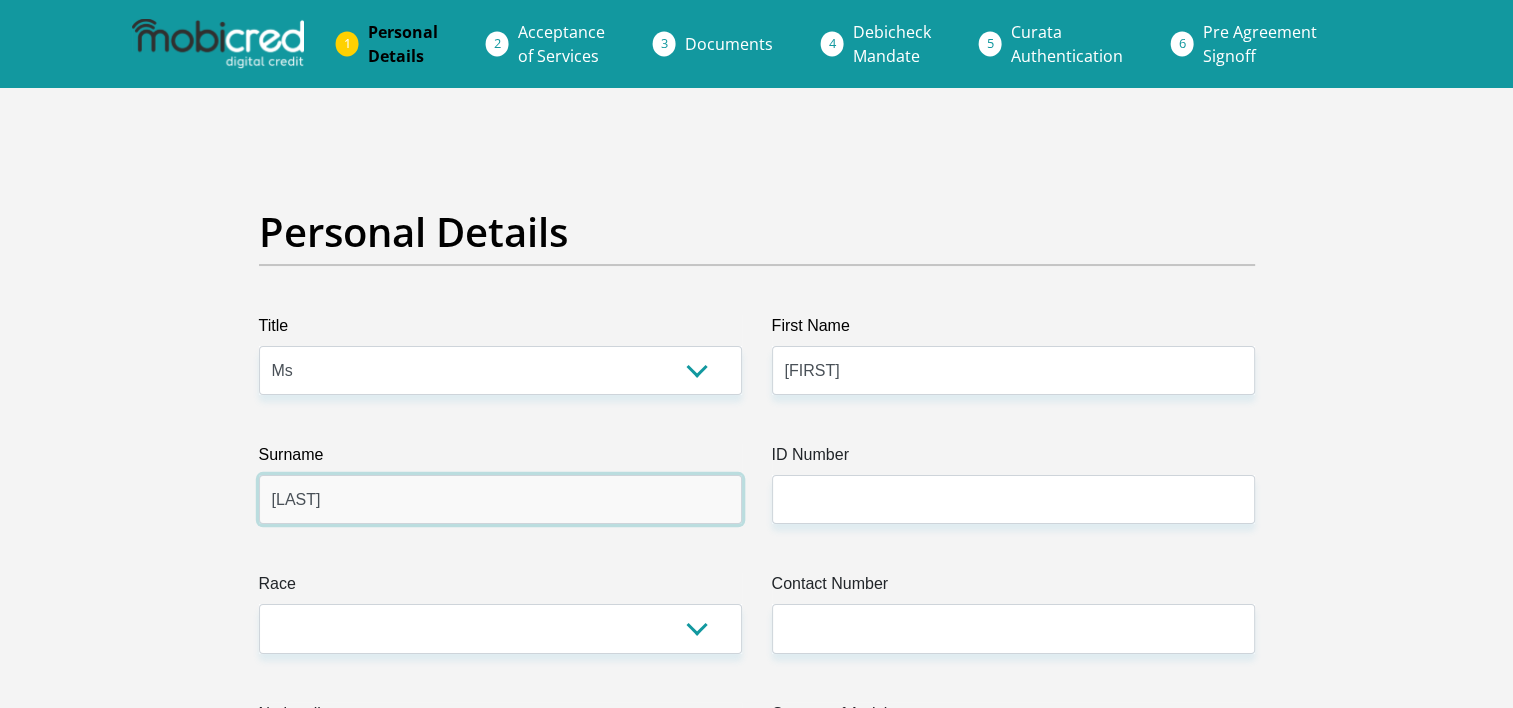 type on "Clark" 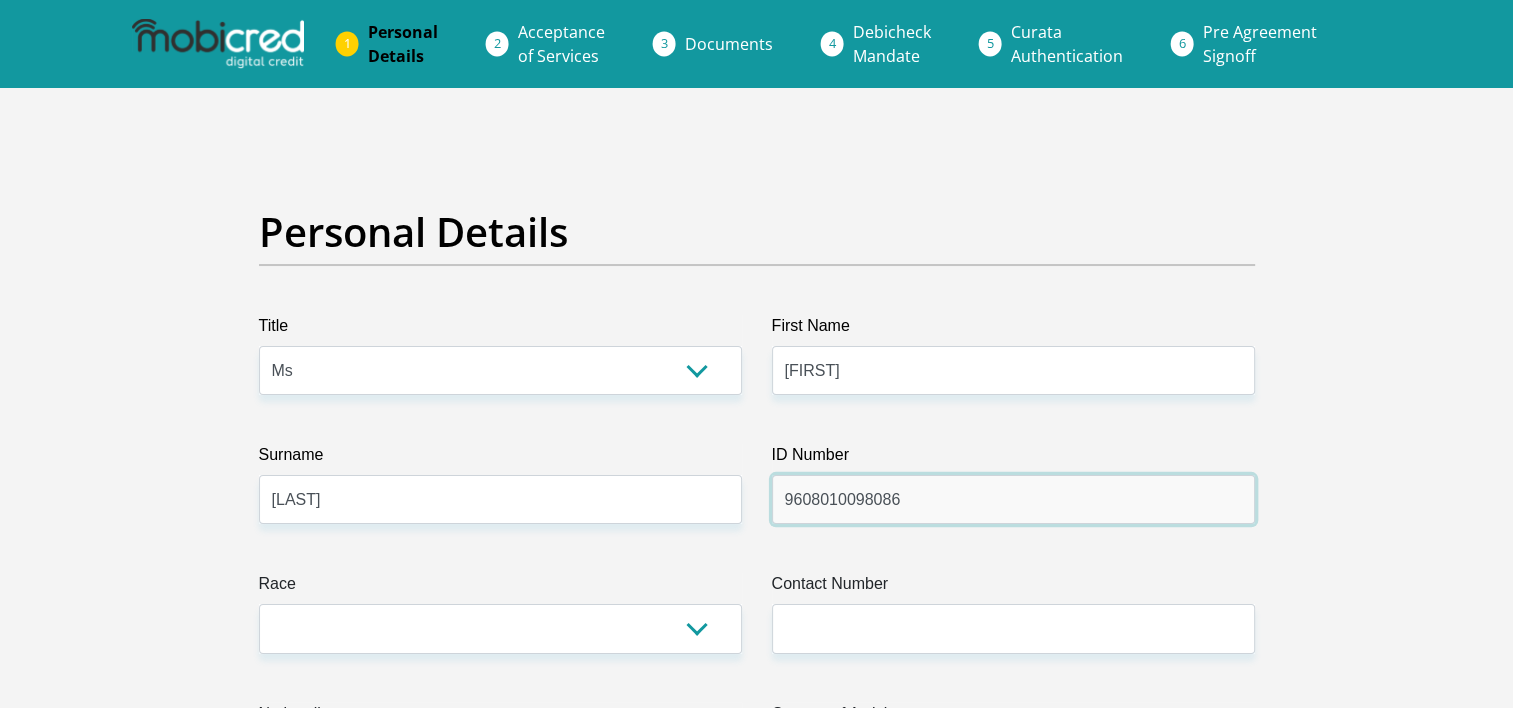 type on "9608010098086" 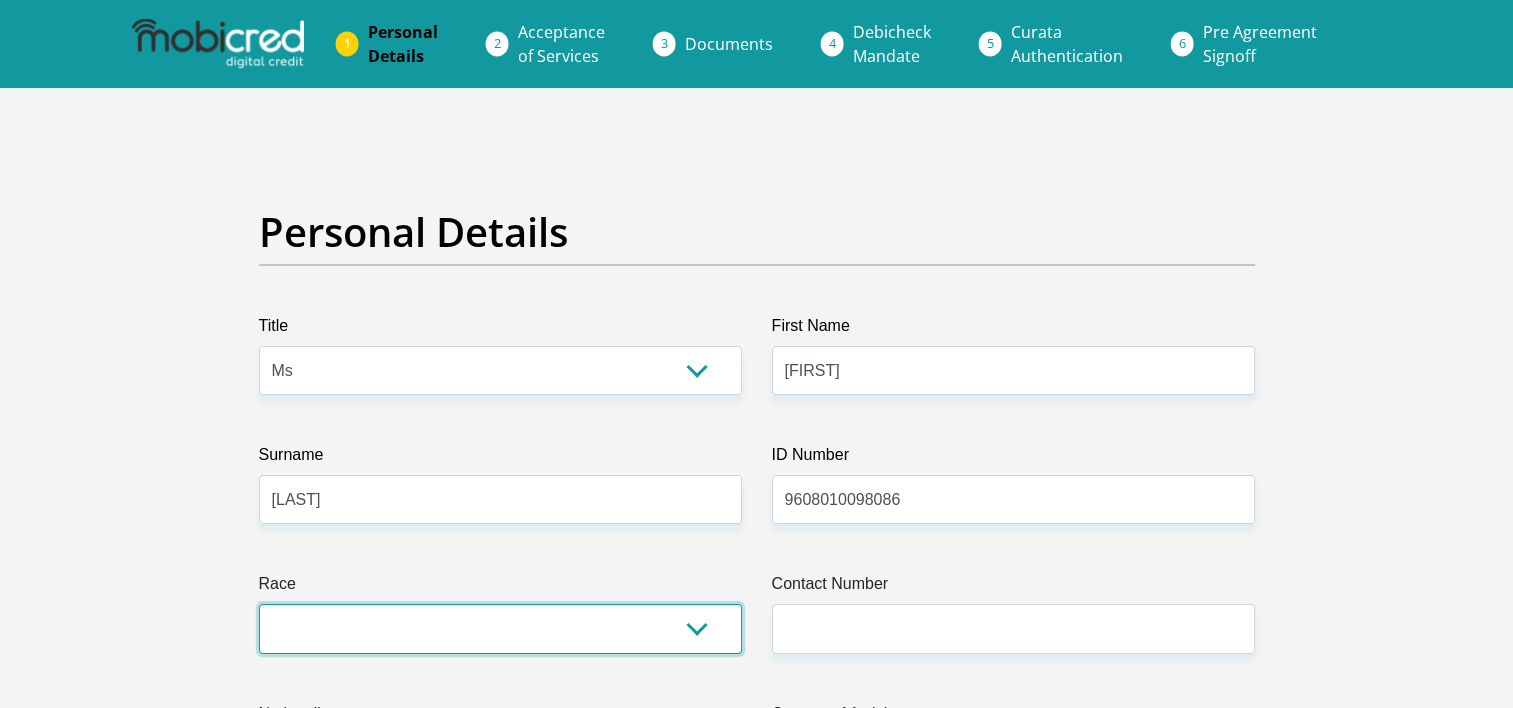 scroll, scrollTop: 200, scrollLeft: 0, axis: vertical 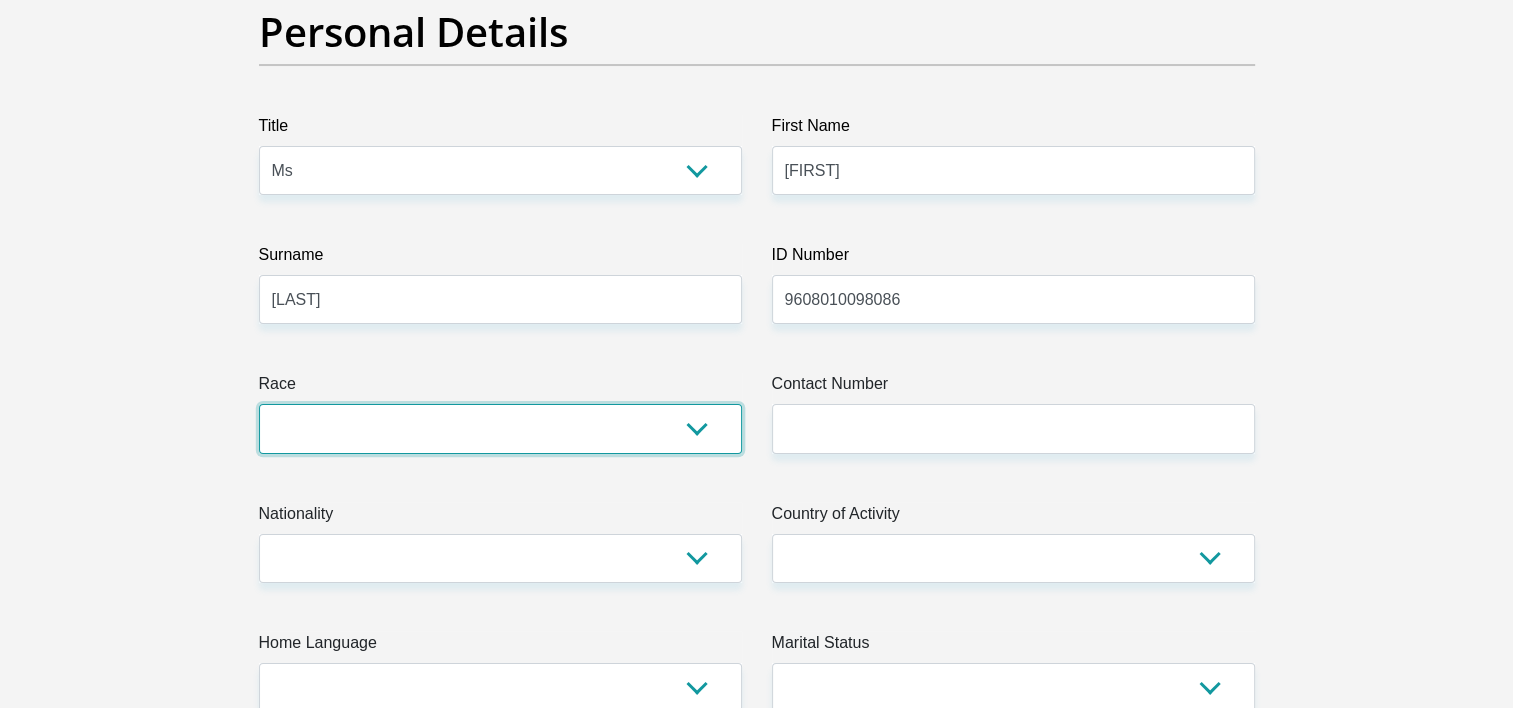 select on "4" 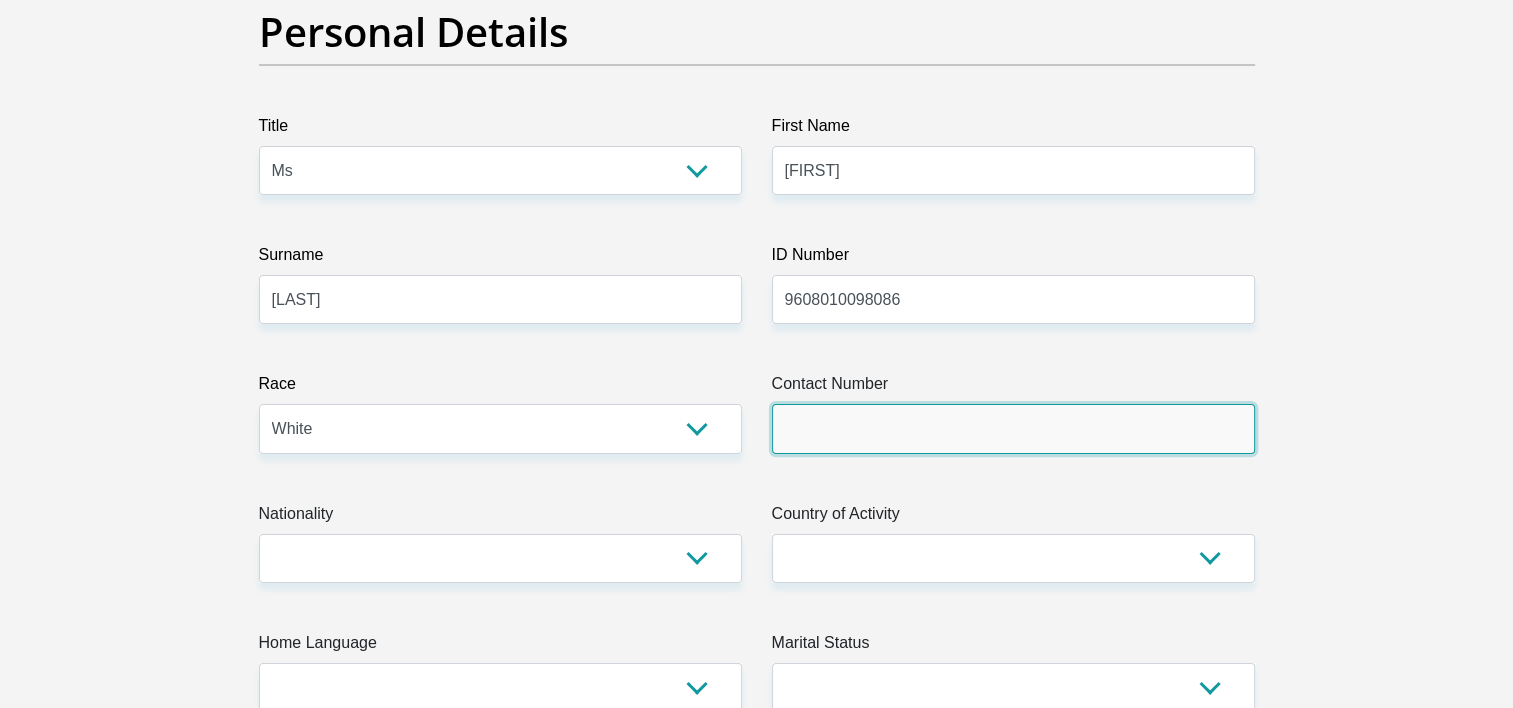 click on "Contact Number" at bounding box center [1013, 428] 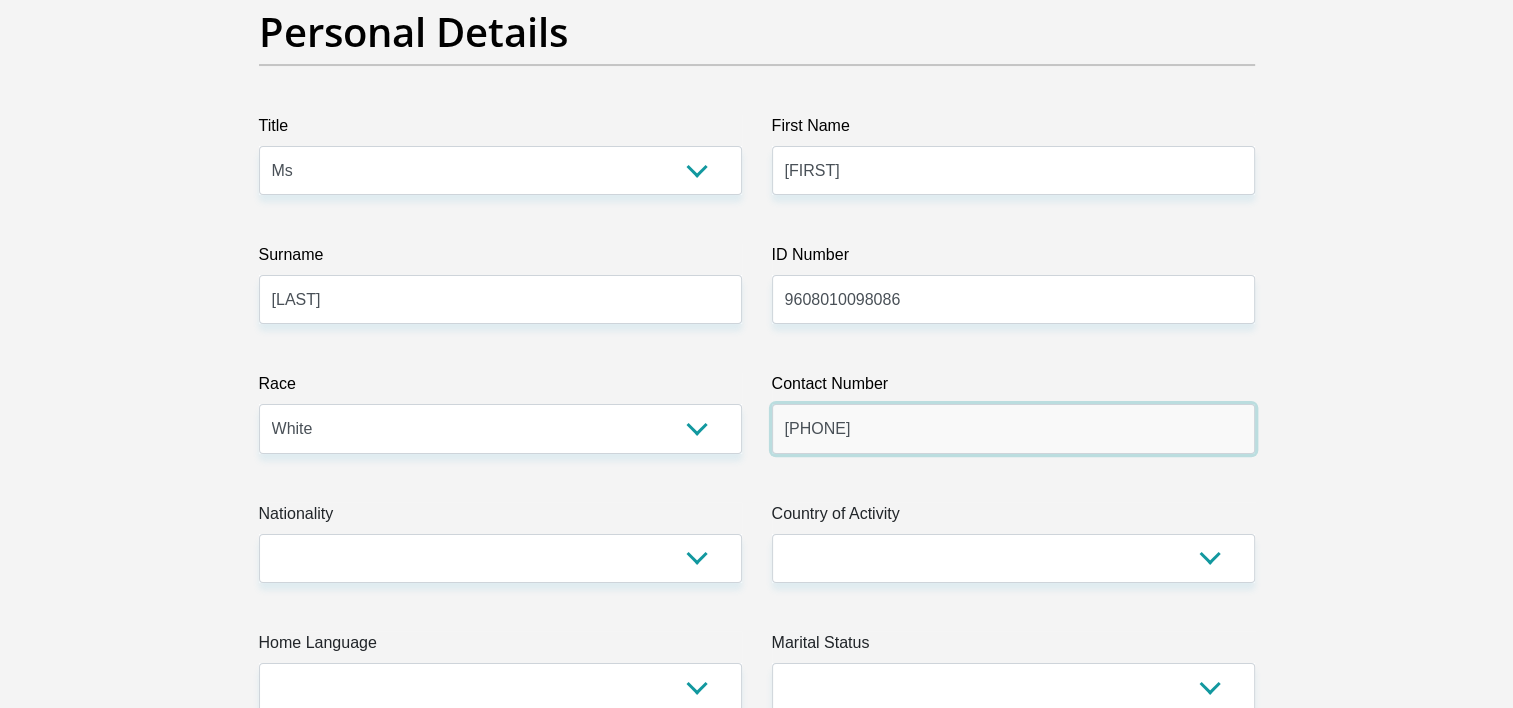 type on "0823826744" 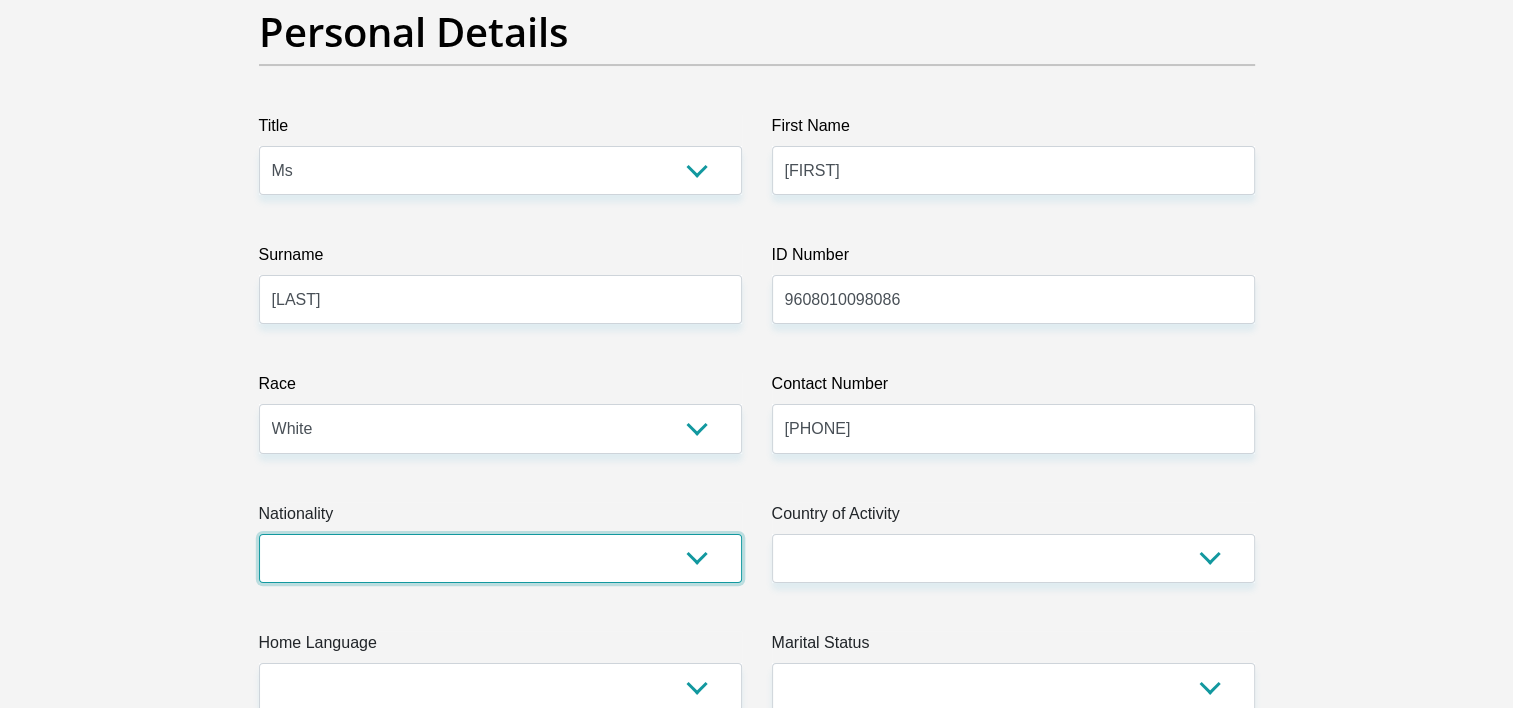 click on "South Africa
Afghanistan
Aland Islands
Albania
Algeria
America Samoa
American Virgin Islands
Andorra
Angola
Anguilla
Antarctica
Antigua and Barbuda
Argentina
Armenia
Aruba
Ascension Island
Australia
Austria
Azerbaijan
Bahamas
Bahrain
Bangladesh
Barbados
Chad" at bounding box center (500, 558) 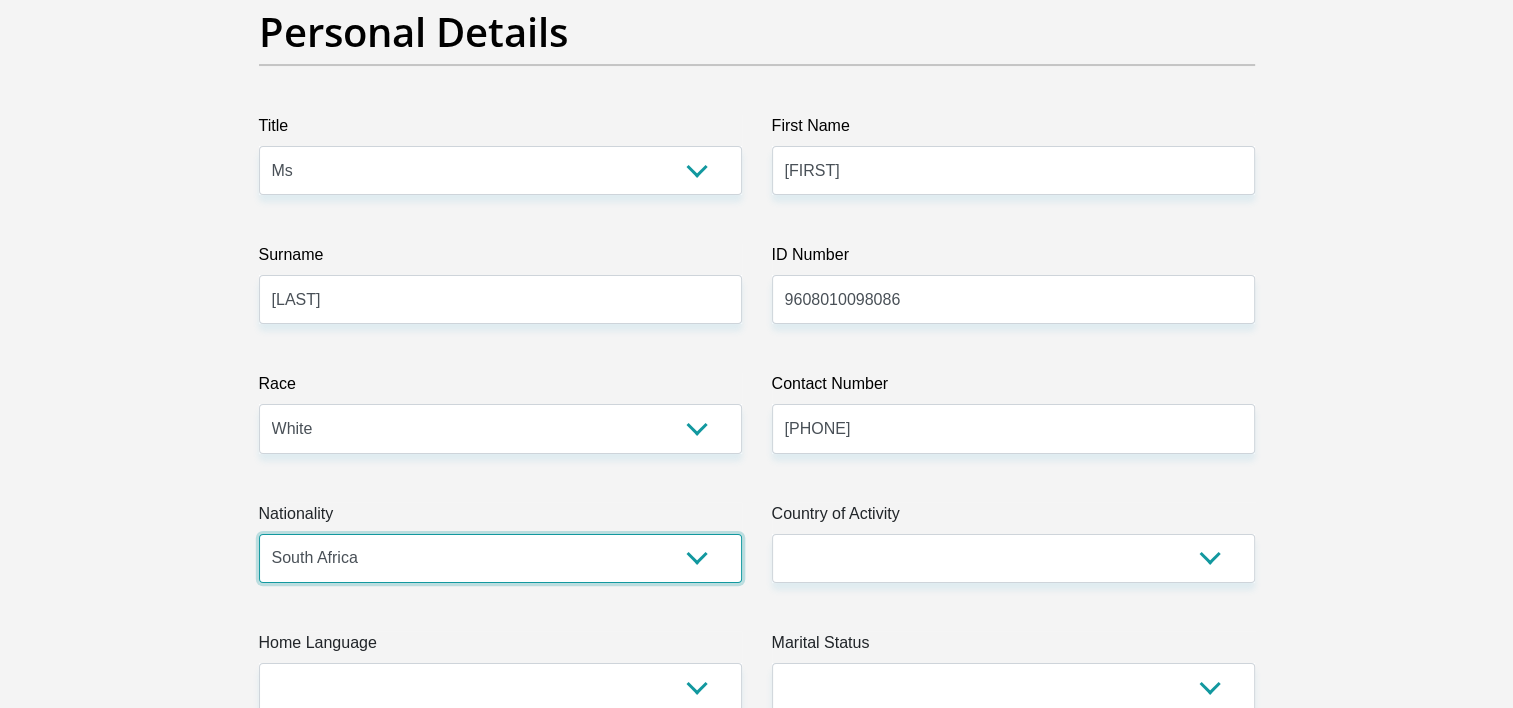 click on "South Africa
Afghanistan
Aland Islands
Albania
Algeria
America Samoa
American Virgin Islands
Andorra
Angola
Anguilla
Antarctica
Antigua and Barbuda
Argentina
Armenia
Aruba
Ascension Island
Australia
Austria
Azerbaijan
Bahamas
Bahrain
Bangladesh
Barbados
Chad" at bounding box center [500, 558] 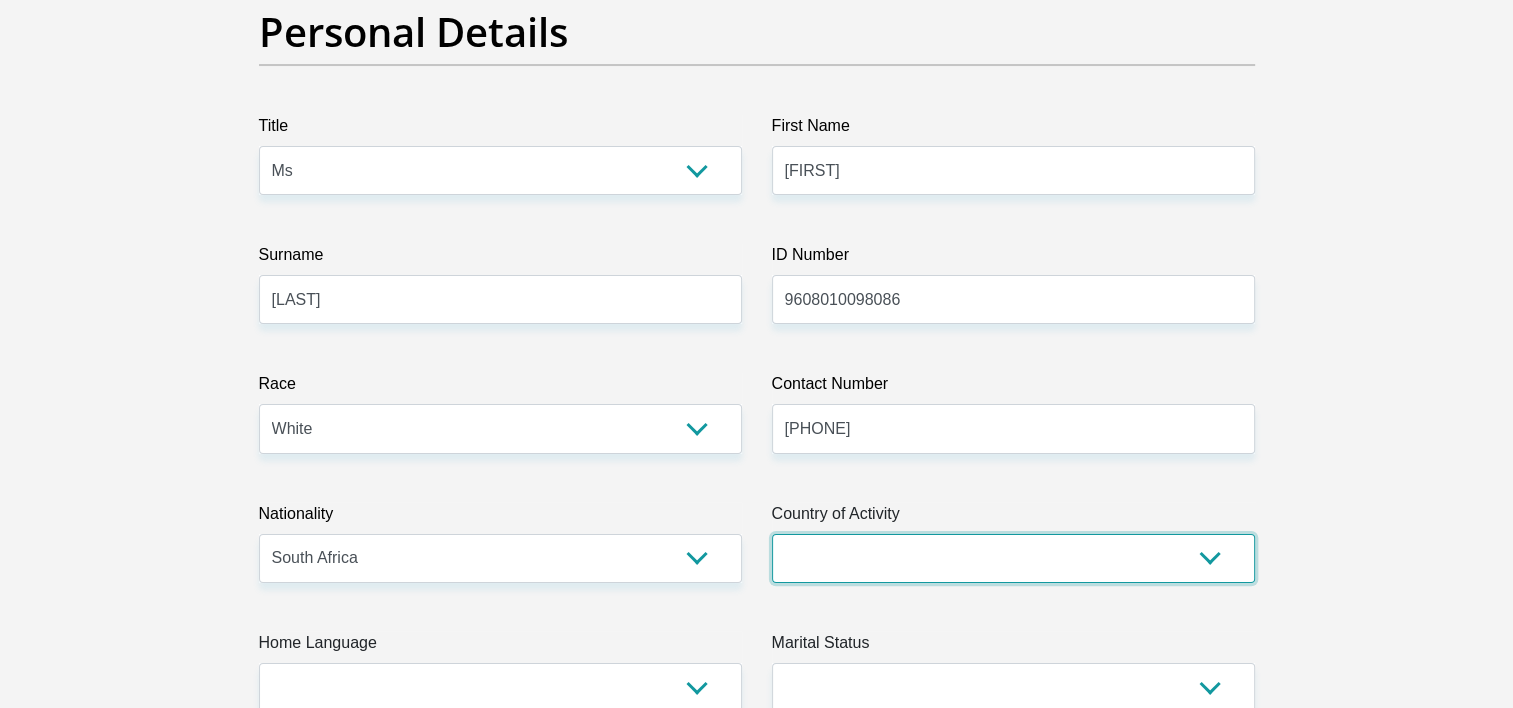 click on "South Africa
Afghanistan
Aland Islands
Albania
Algeria
America Samoa
American Virgin Islands
Andorra
Angola
Anguilla
Antarctica
Antigua and Barbuda
Argentina
Armenia
Aruba
Ascension Island
Australia
Austria
Azerbaijan
Chad" at bounding box center [1013, 558] 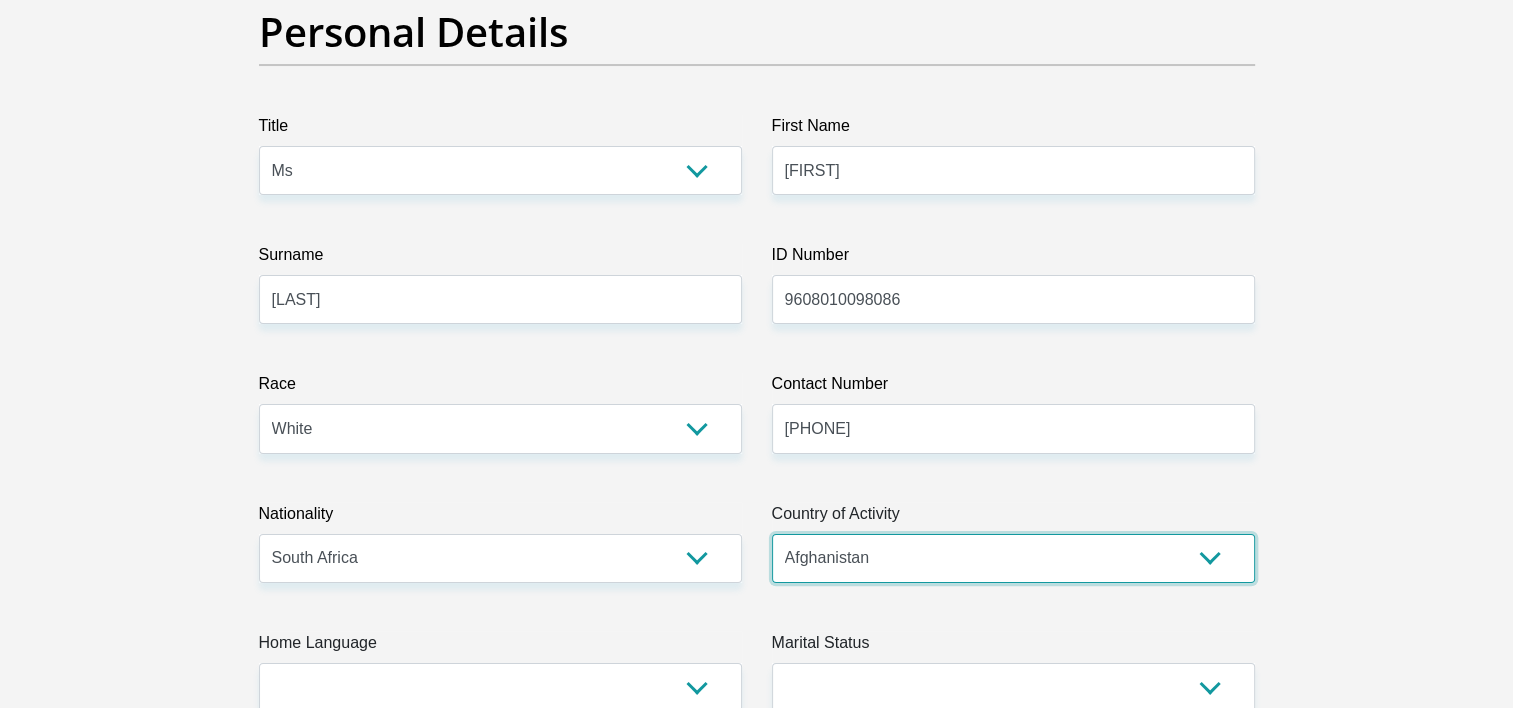 click on "South Africa
Afghanistan
Aland Islands
Albania
Algeria
America Samoa
American Virgin Islands
Andorra
Angola
Anguilla
Antarctica
Antigua and Barbuda
Argentina
Armenia
Aruba
Ascension Island
Australia
Austria
Azerbaijan
Chad" at bounding box center (1013, 558) 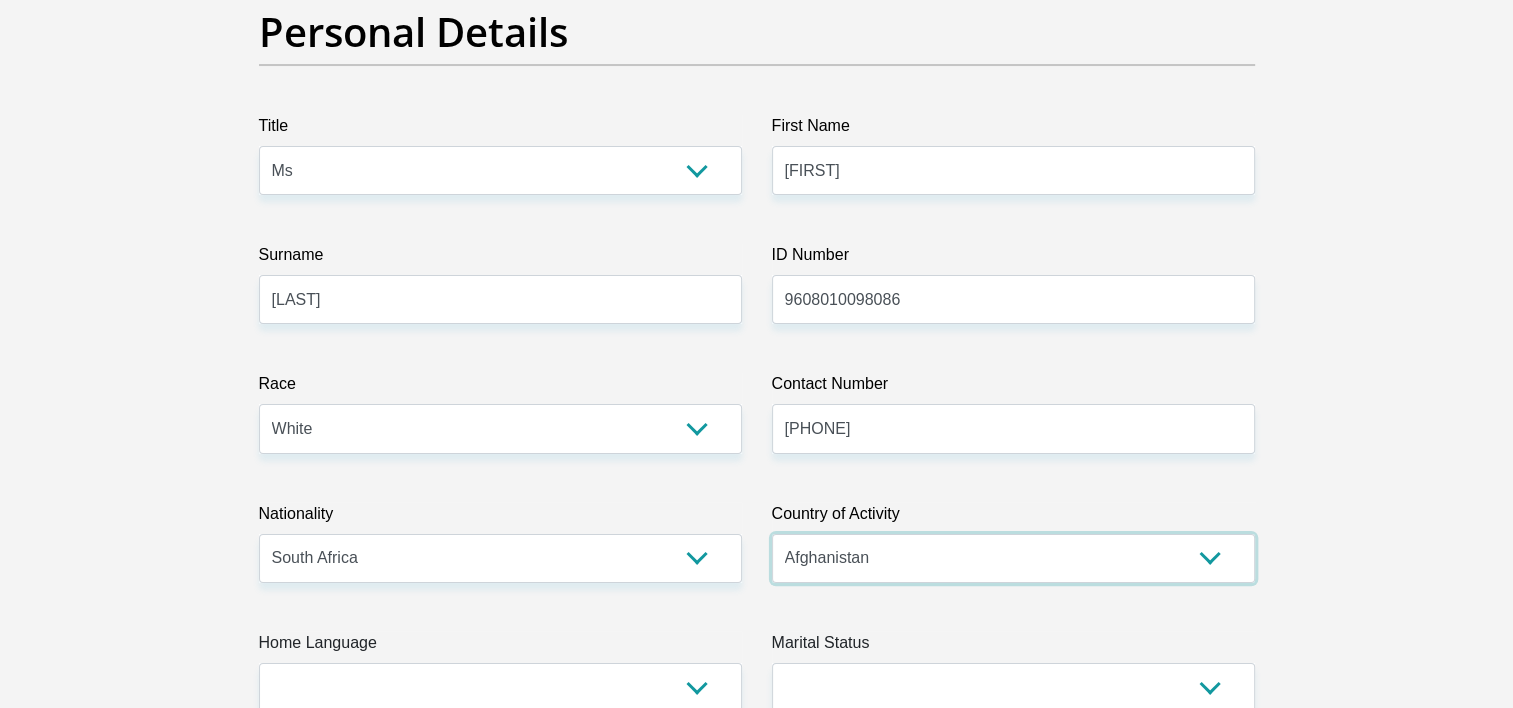 click on "South Africa
Afghanistan
Aland Islands
Albania
Algeria
America Samoa
American Virgin Islands
Andorra
Angola
Anguilla
Antarctica
Antigua and Barbuda
Argentina
Armenia
Aruba
Ascension Island
Australia
Austria
Azerbaijan
Chad" at bounding box center (1013, 558) 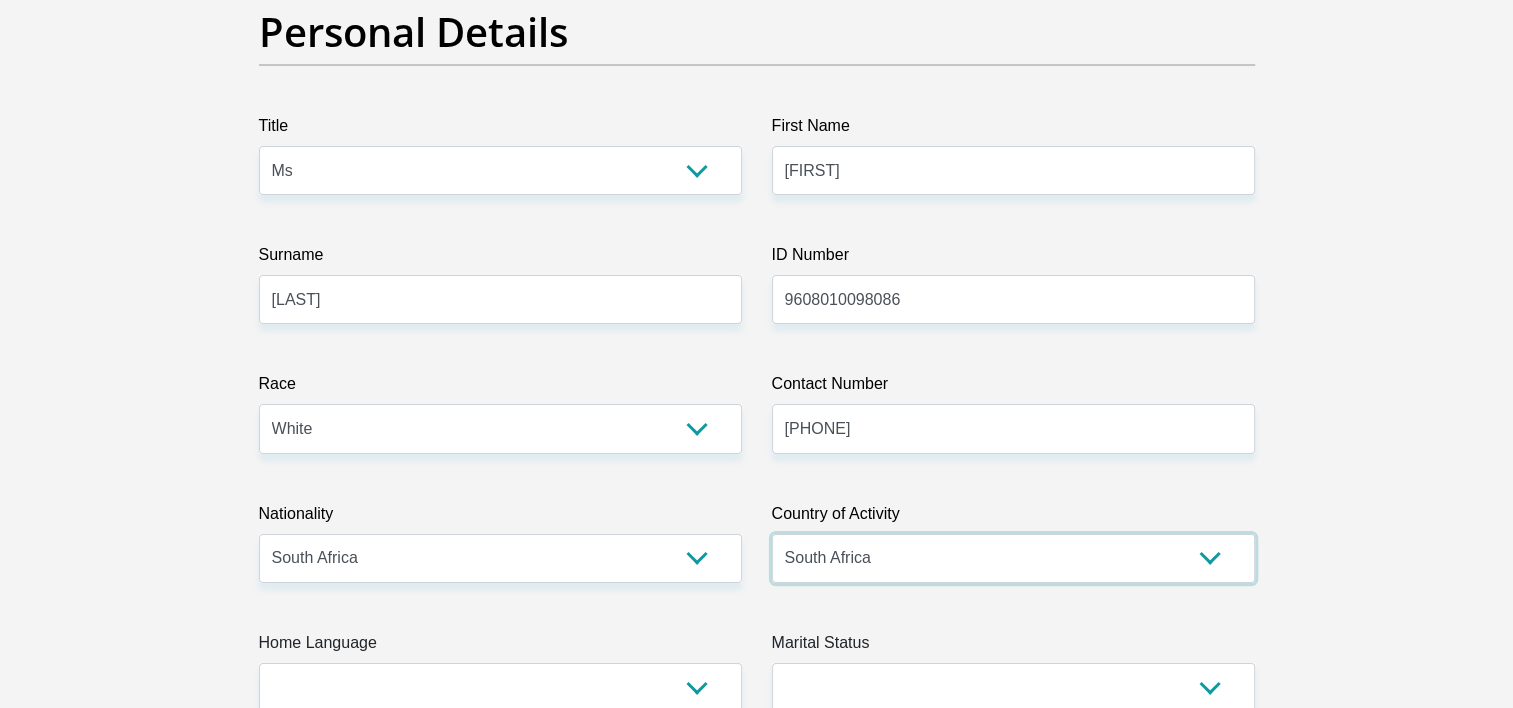 click on "South Africa
Afghanistan
Aland Islands
Albania
Algeria
America Samoa
American Virgin Islands
Andorra
Angola
Anguilla
Antarctica
Antigua and Barbuda
Argentina
Armenia
Aruba
Ascension Island
Australia
Austria
Azerbaijan
Chad" at bounding box center [1013, 558] 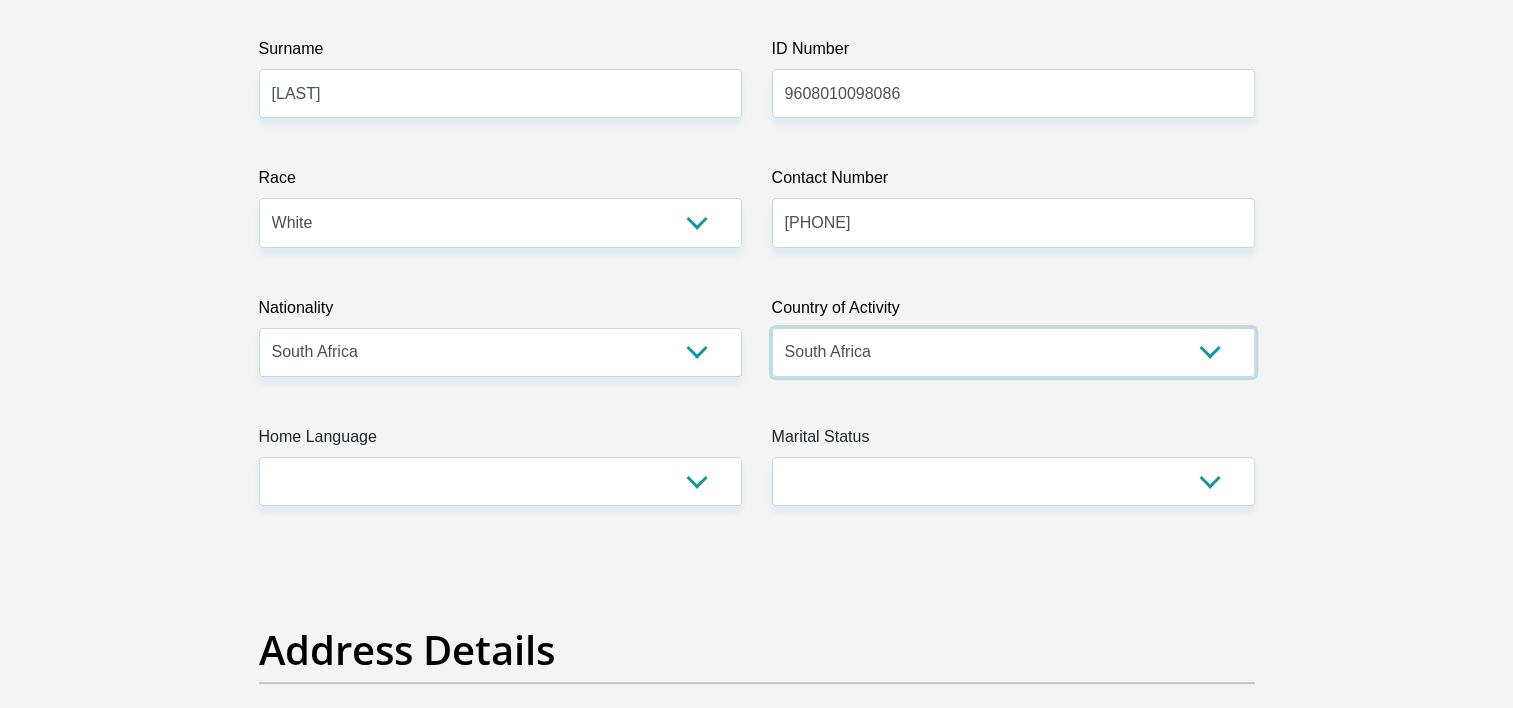 scroll, scrollTop: 500, scrollLeft: 0, axis: vertical 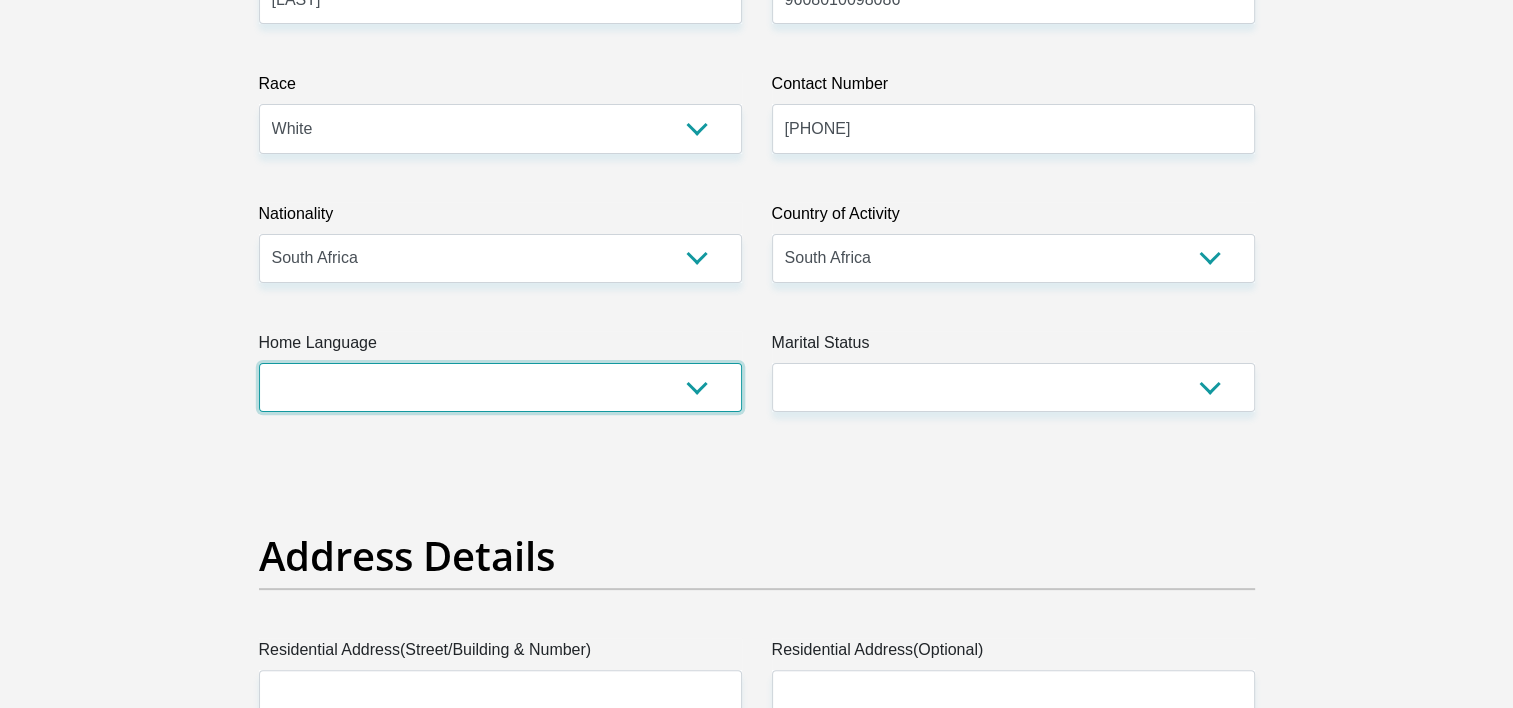 select on "afr" 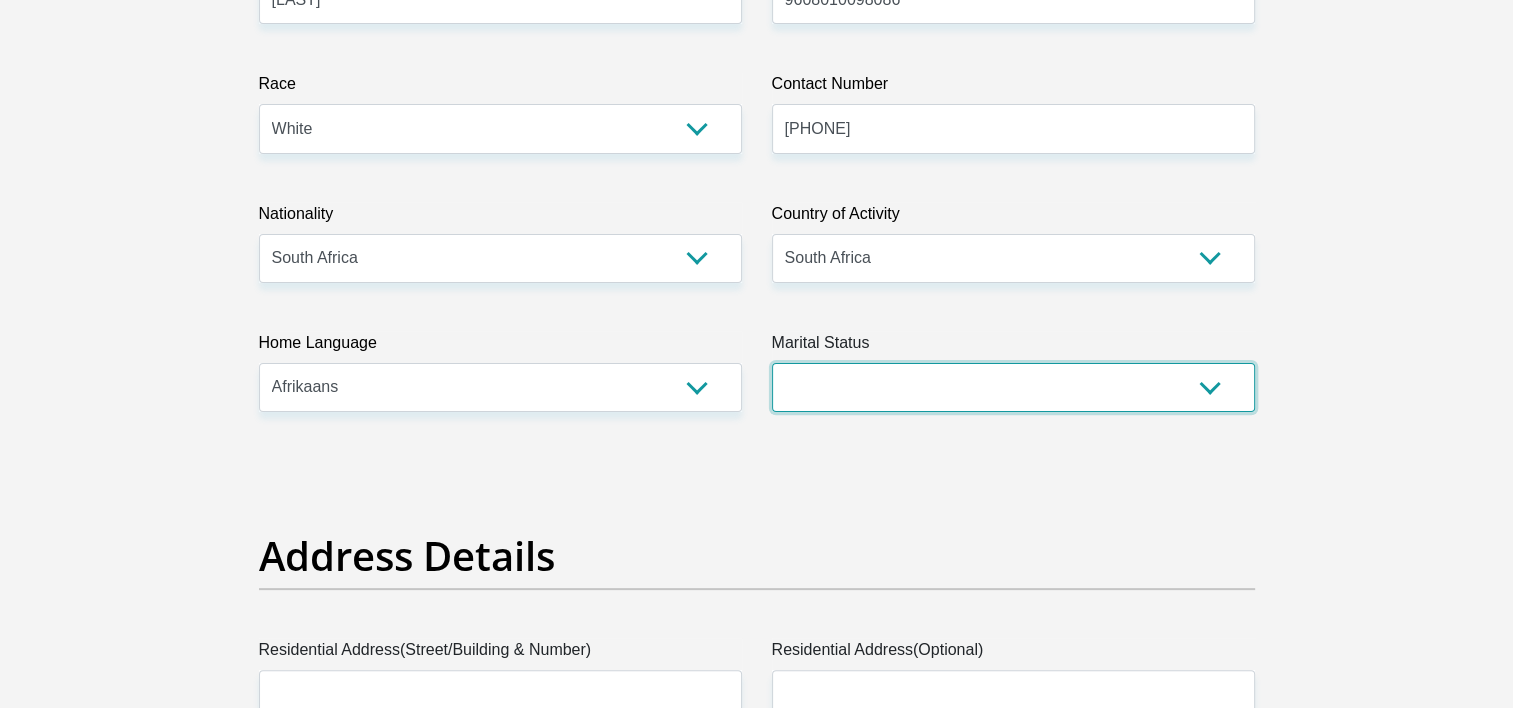 select on "2" 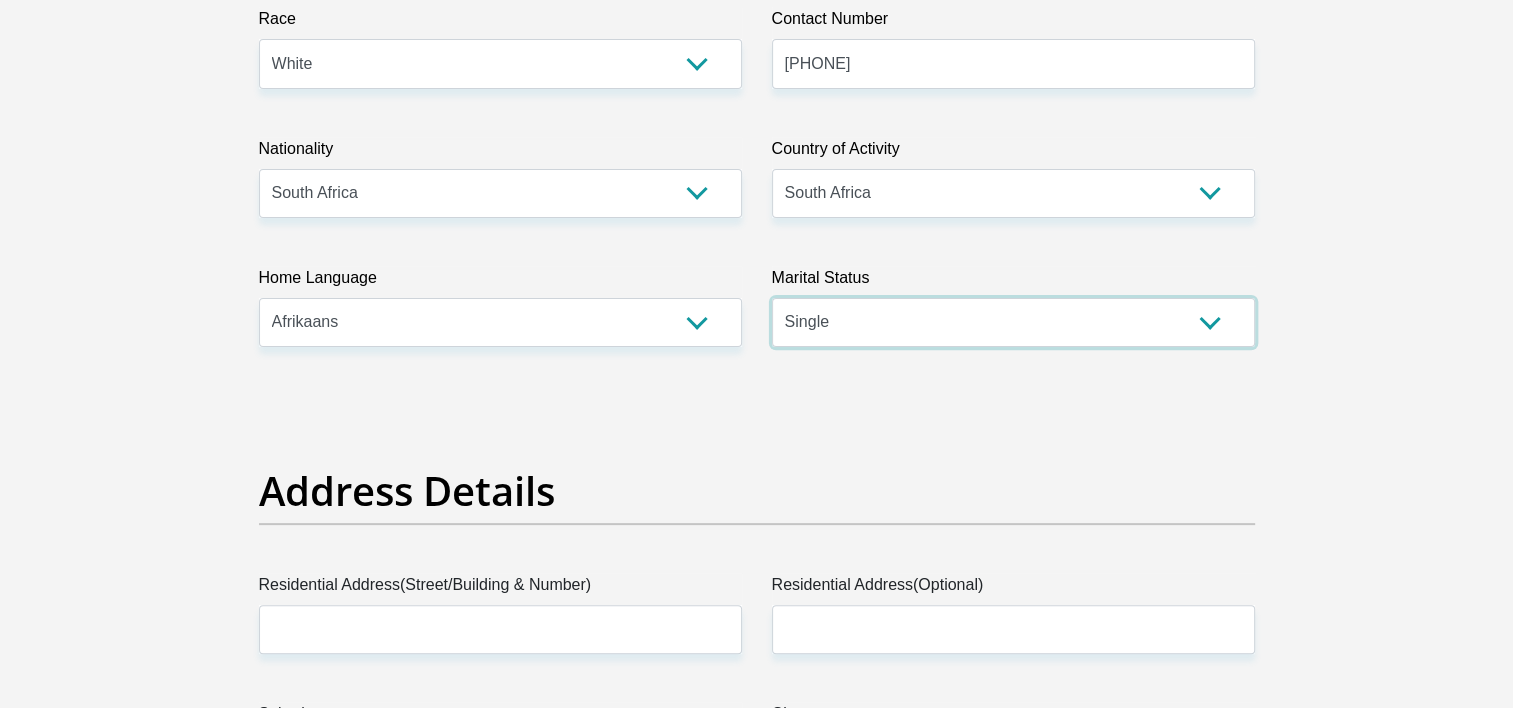 scroll, scrollTop: 600, scrollLeft: 0, axis: vertical 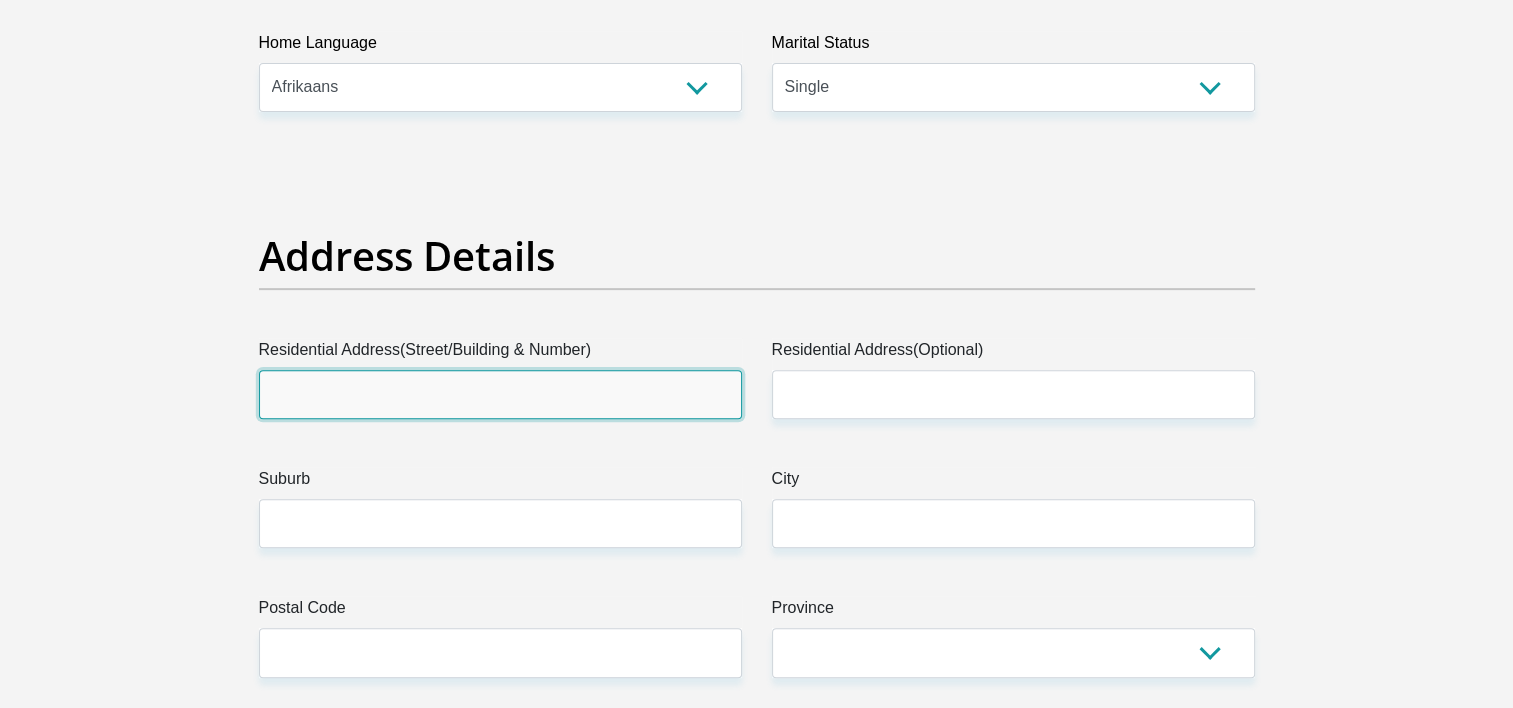 click on "Residential Address(Street/Building & Number)" at bounding box center (500, 394) 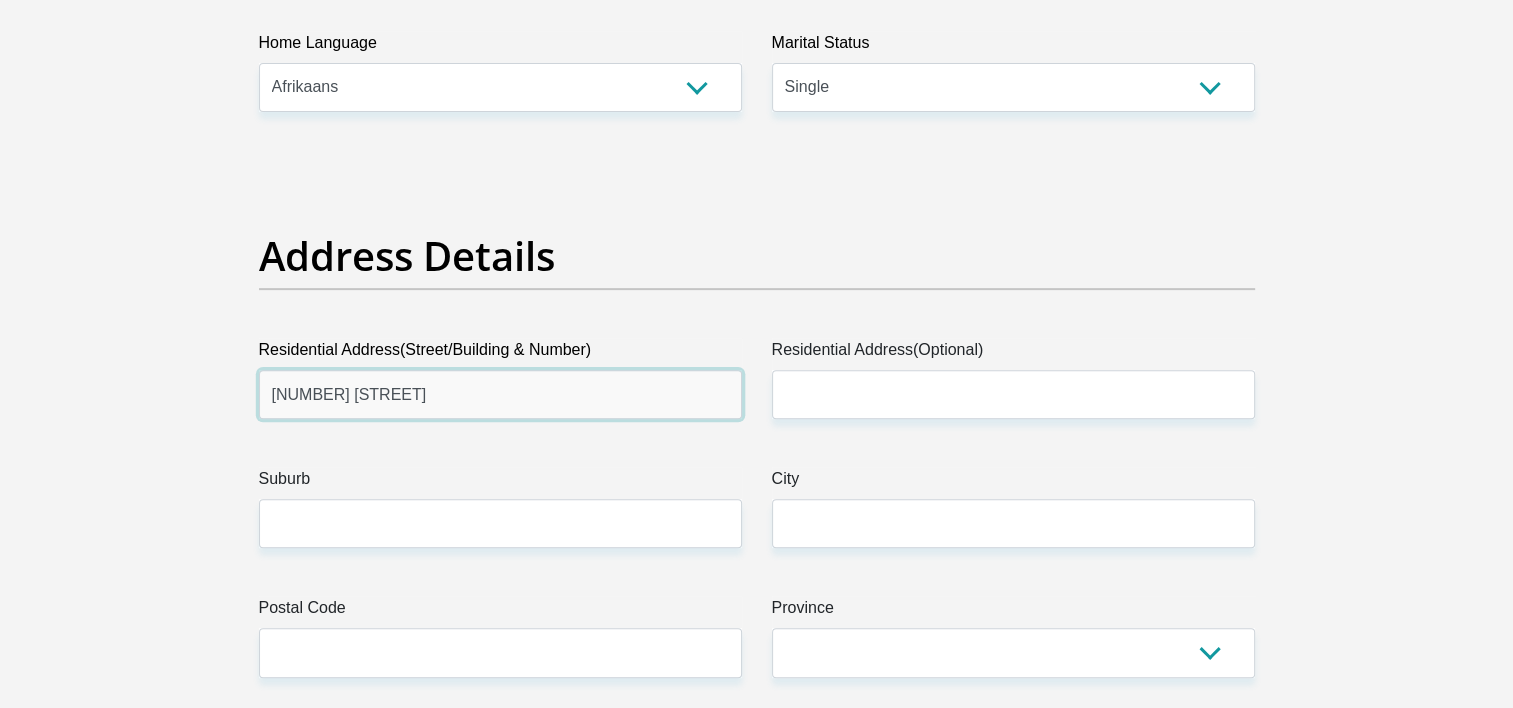 type on "99 Central Road" 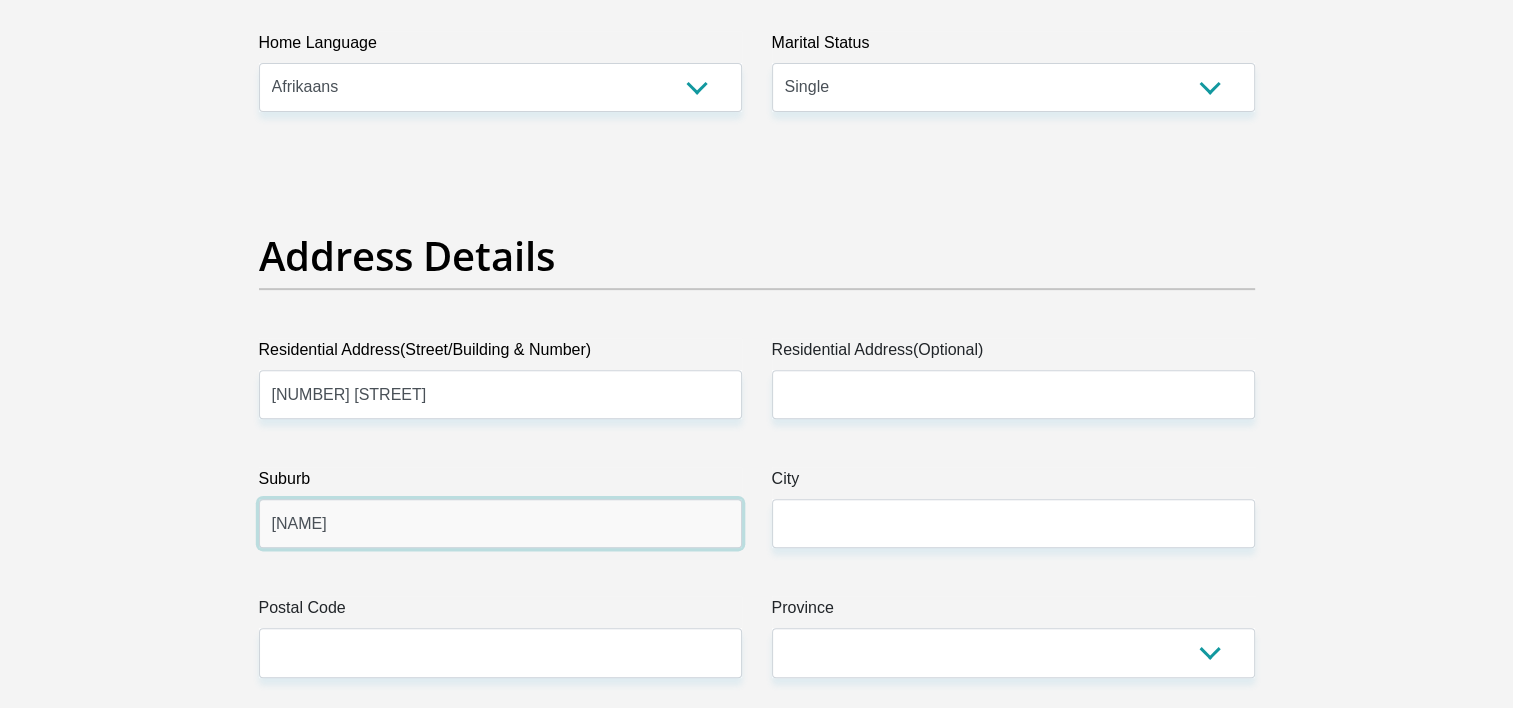 type on "Jacanlee" 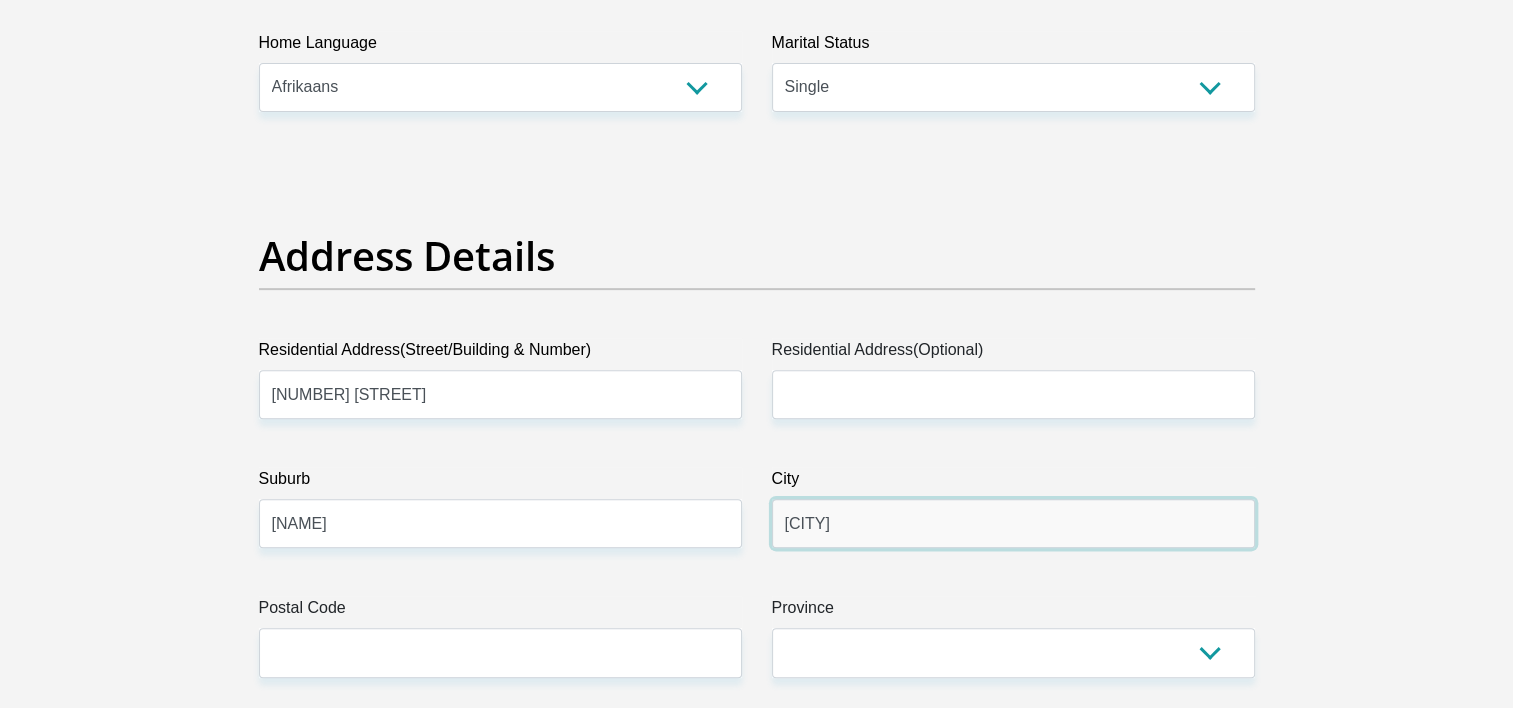 type on "Randburg" 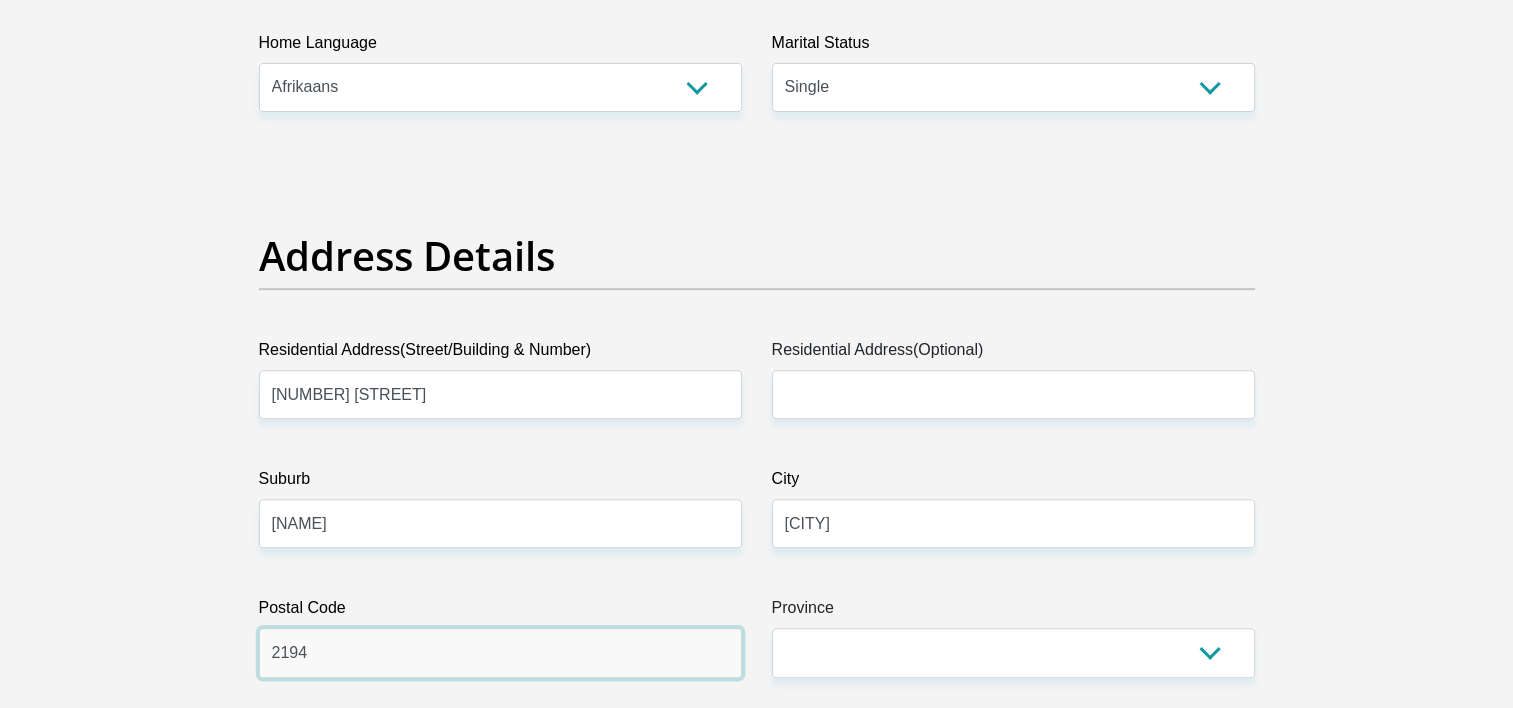 type on "2194" 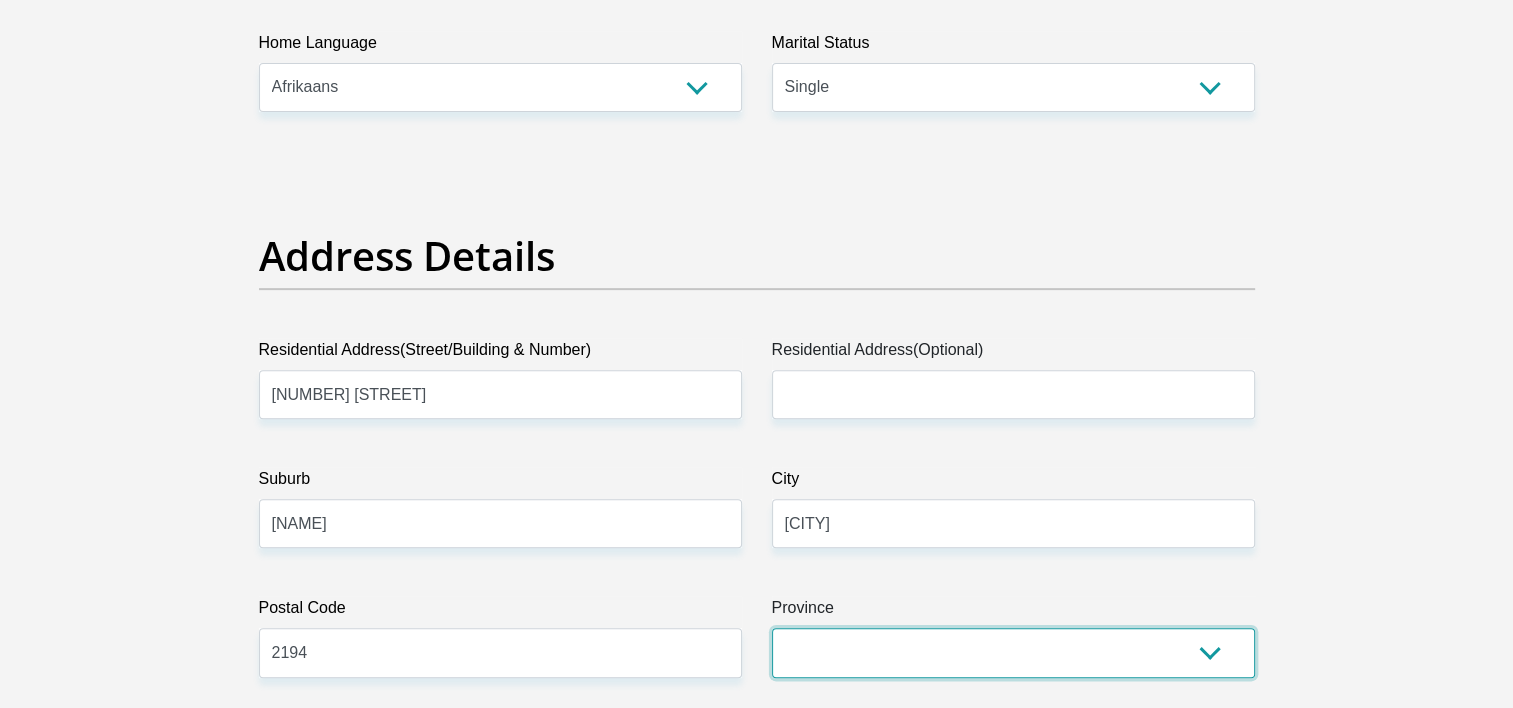 select on "Gauteng" 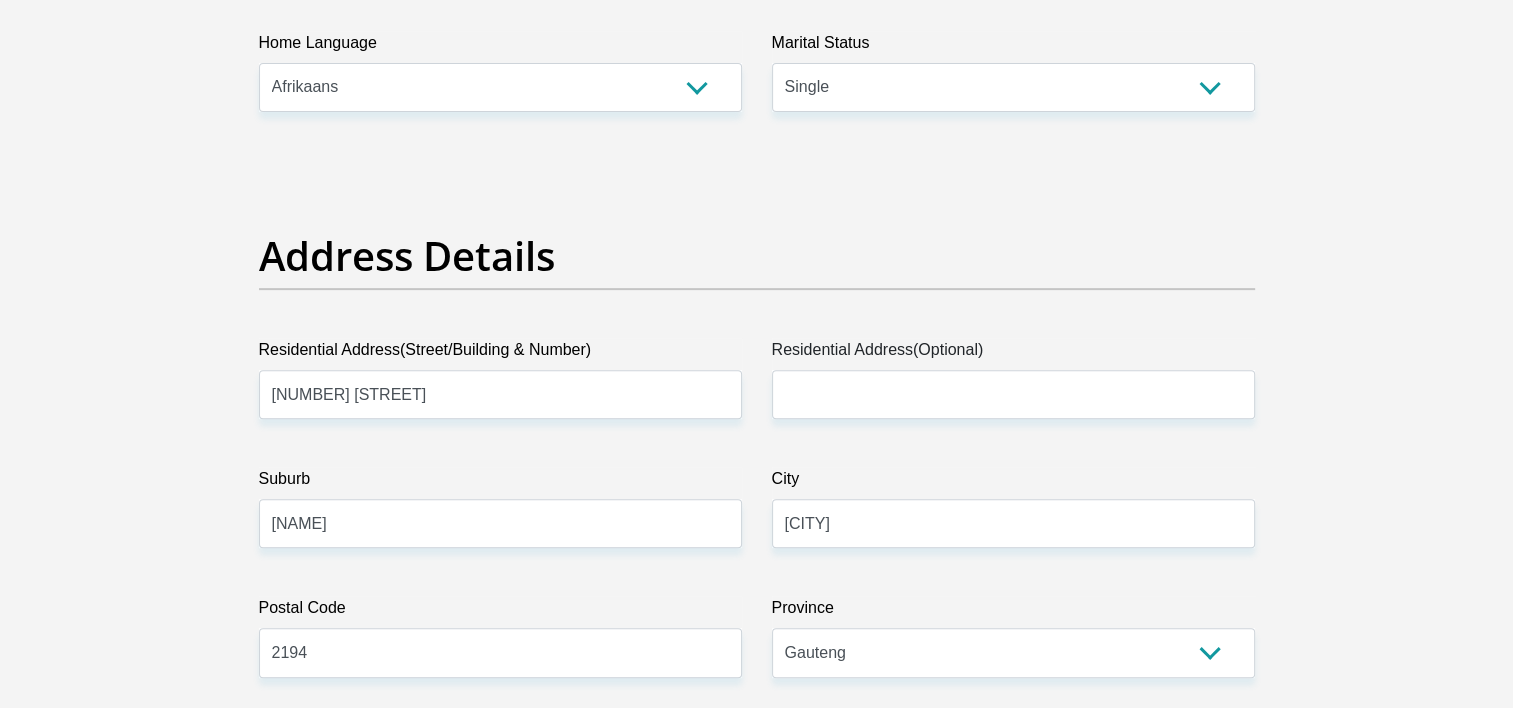 scroll, scrollTop: 1227, scrollLeft: 0, axis: vertical 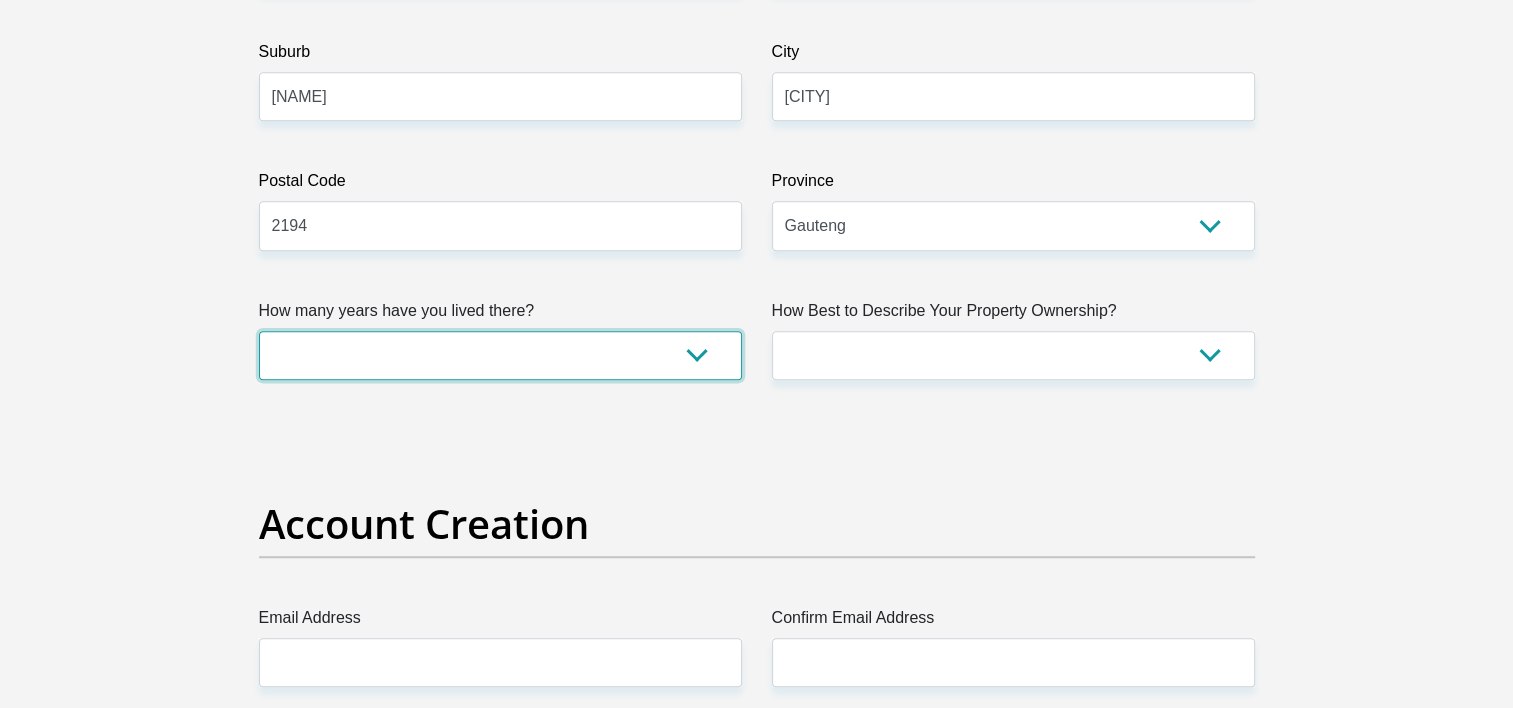 click on "less than 1 year
1-3 years
3-5 years
5+ years" at bounding box center [500, 355] 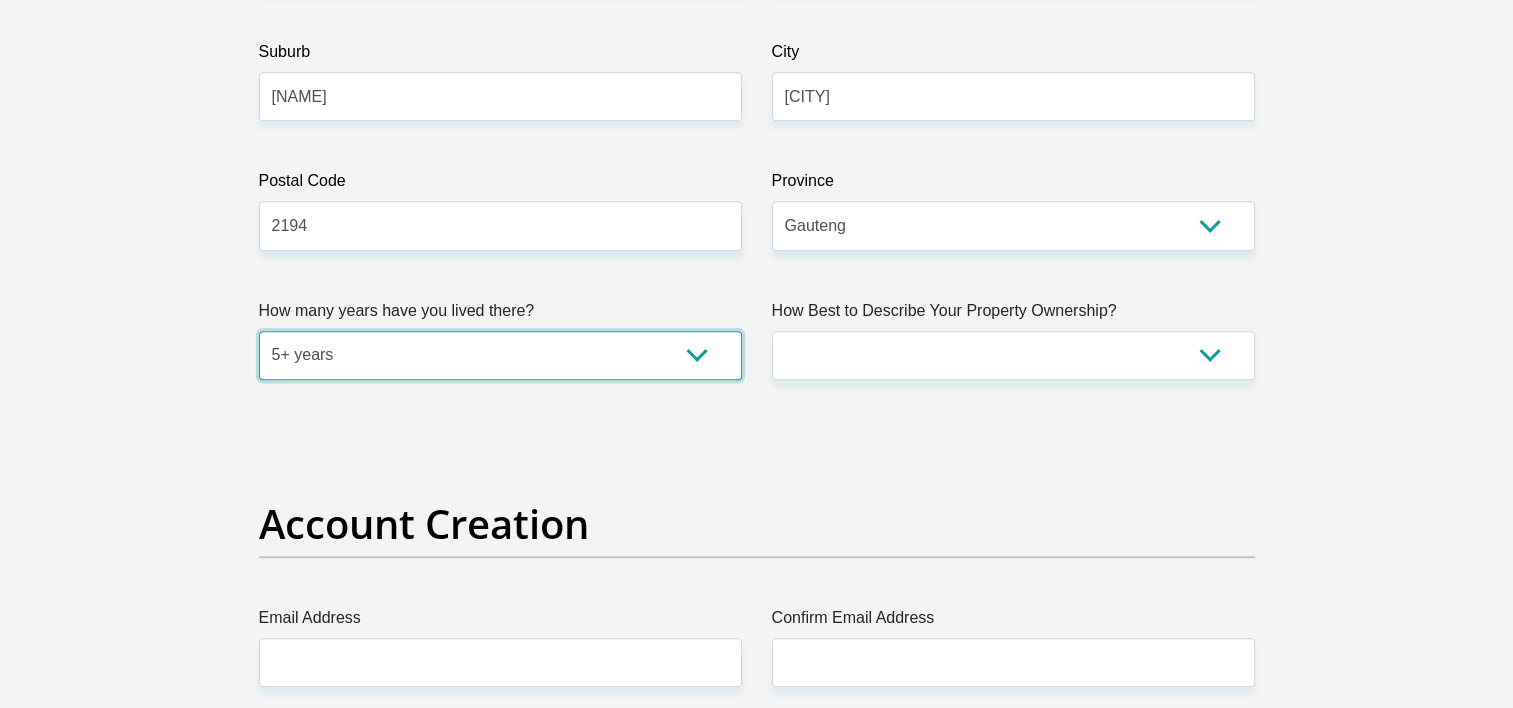 click on "less than 1 year
1-3 years
3-5 years
5+ years" at bounding box center [500, 355] 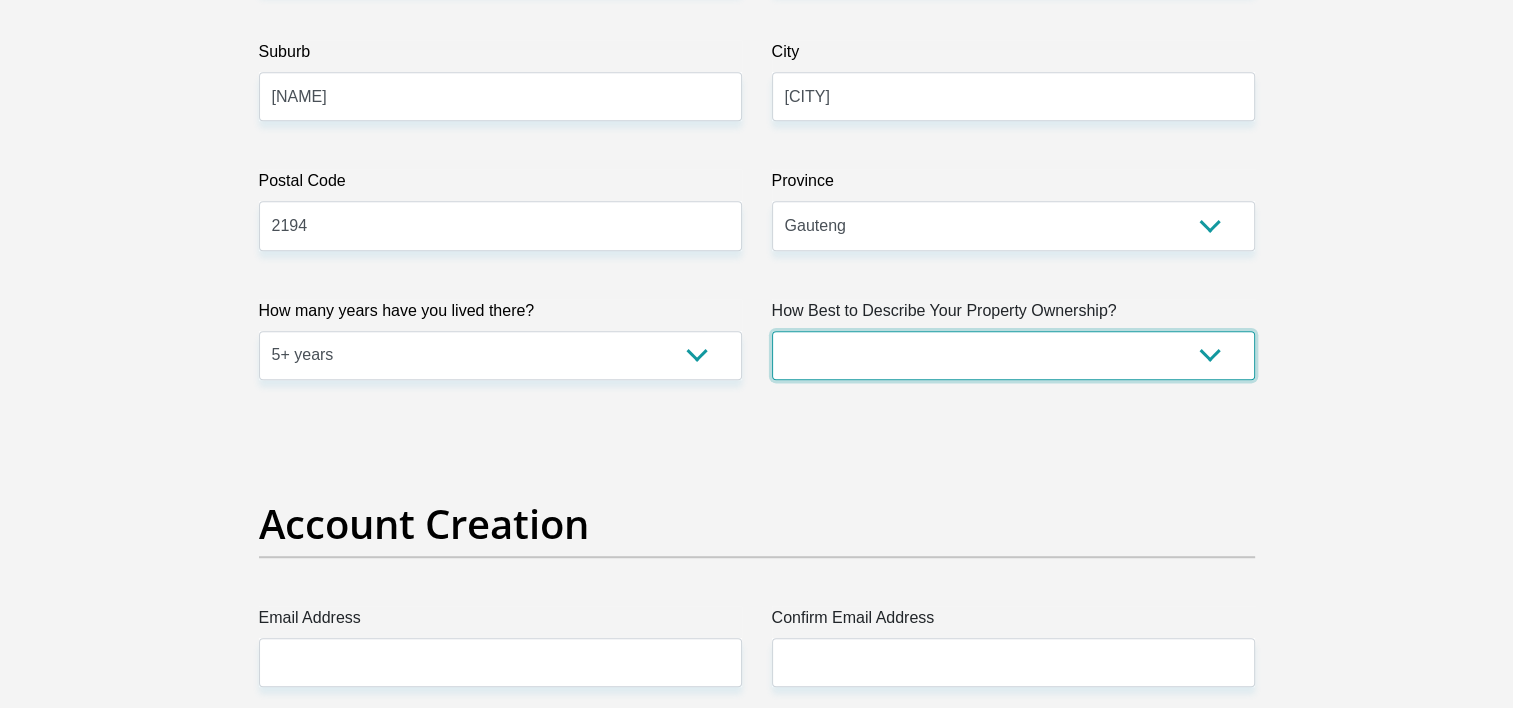 click on "Owned
Rented
Family Owned
Company Dwelling" at bounding box center [1013, 355] 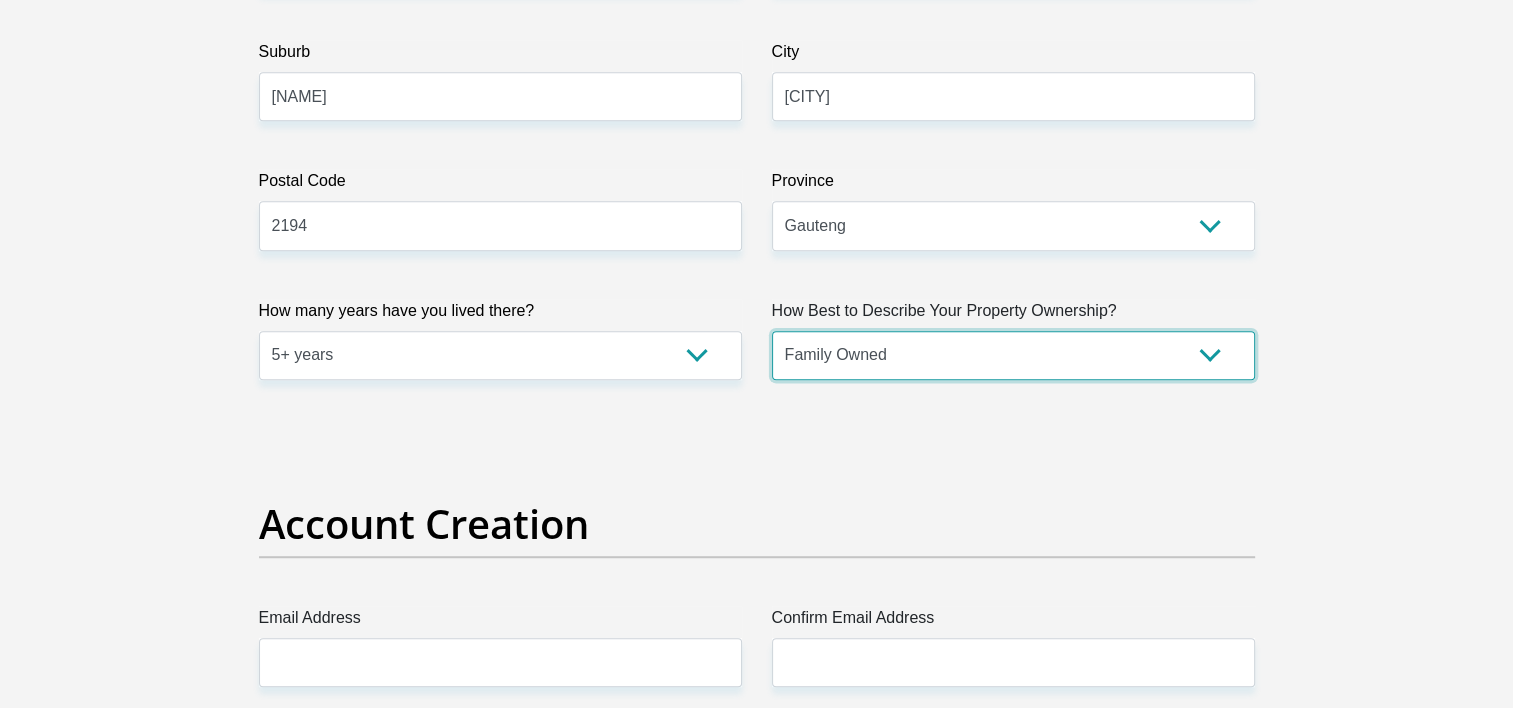 click on "Owned
Rented
Family Owned
Company Dwelling" at bounding box center [1013, 355] 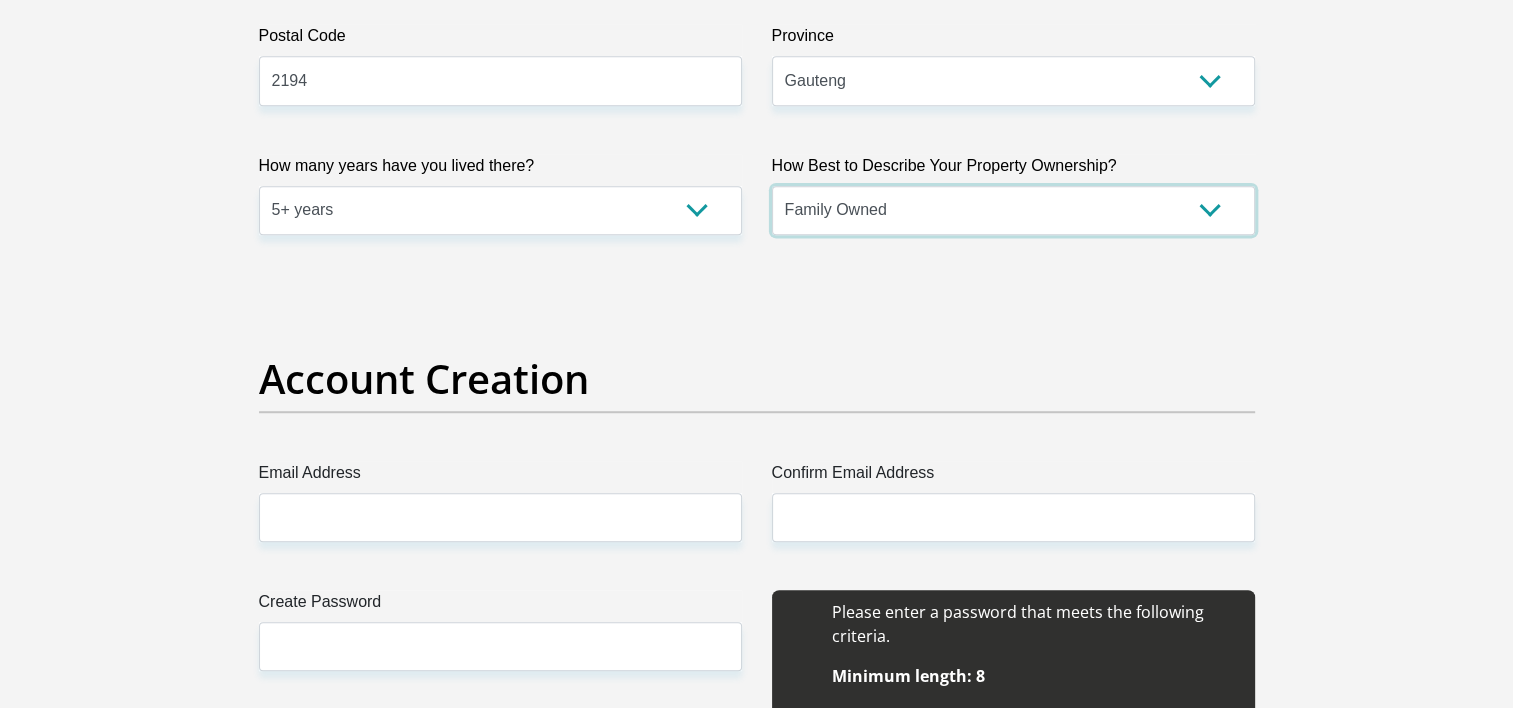 scroll, scrollTop: 1527, scrollLeft: 0, axis: vertical 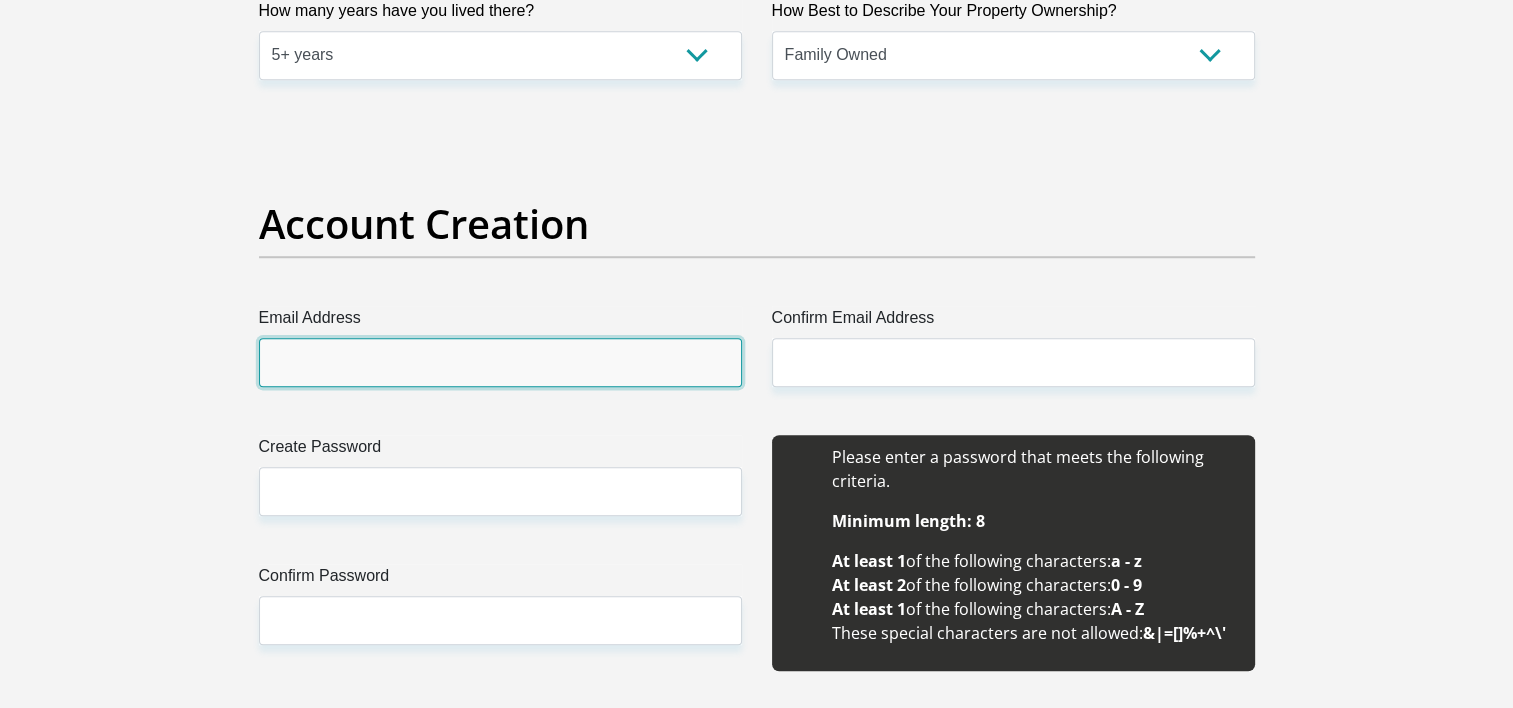 click on "Email Address" at bounding box center [500, 362] 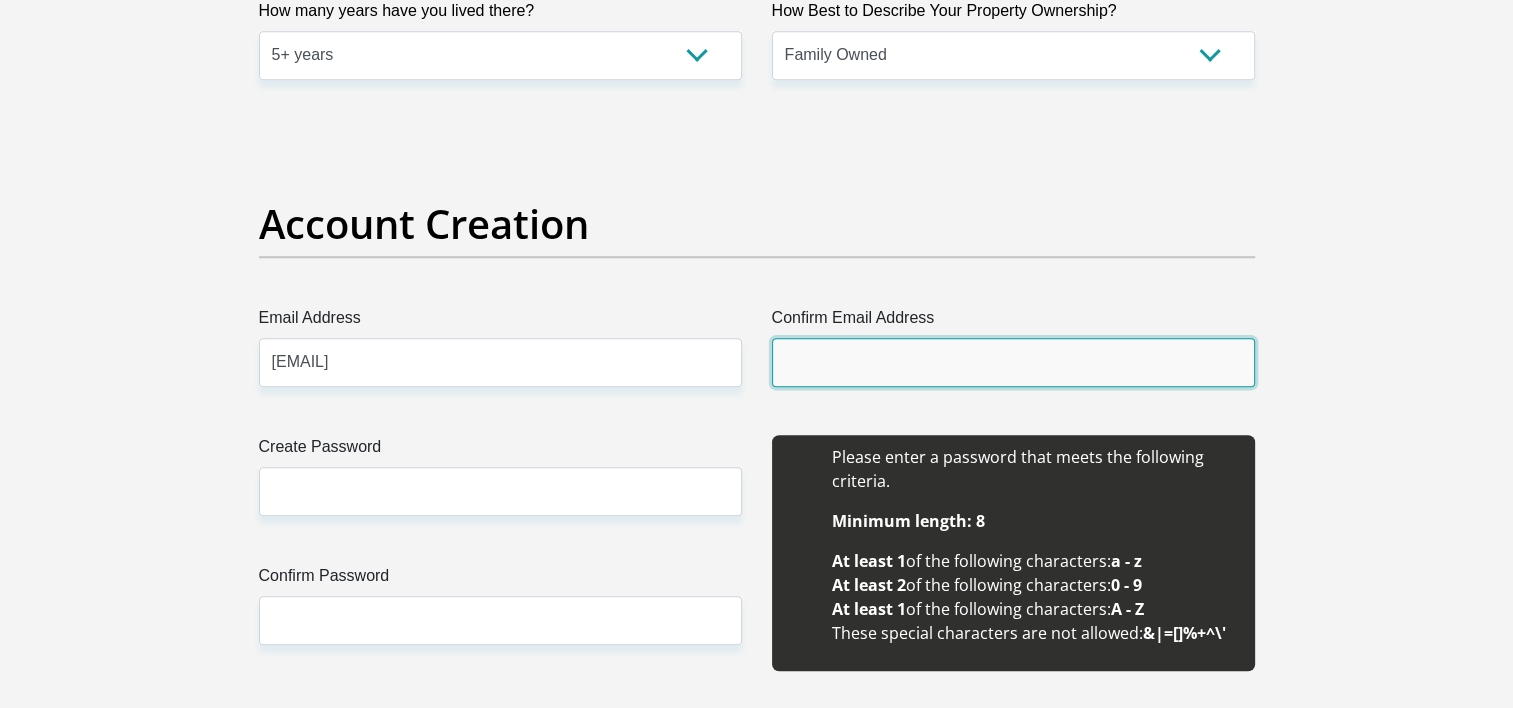 type on "simone9695@gmail.com" 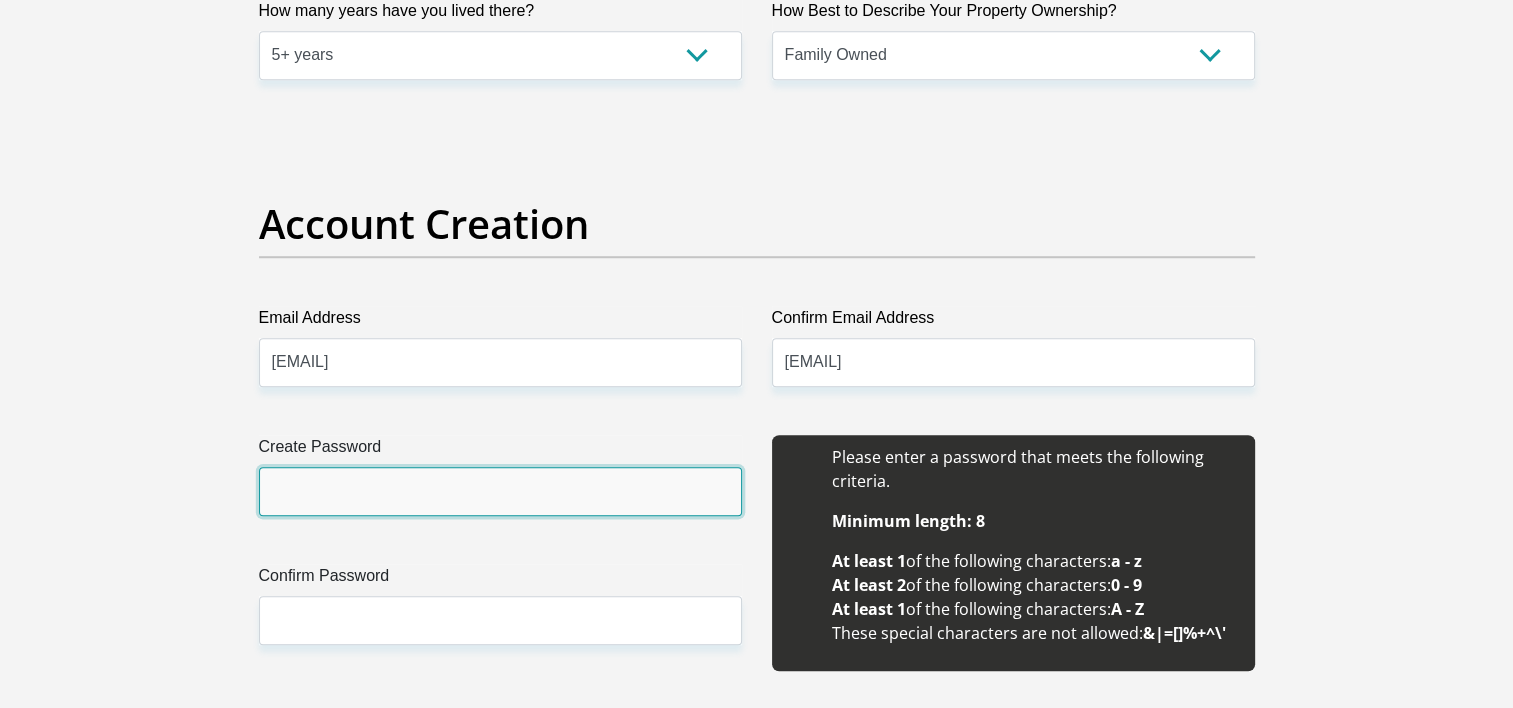 click on "Create Password" at bounding box center [500, 491] 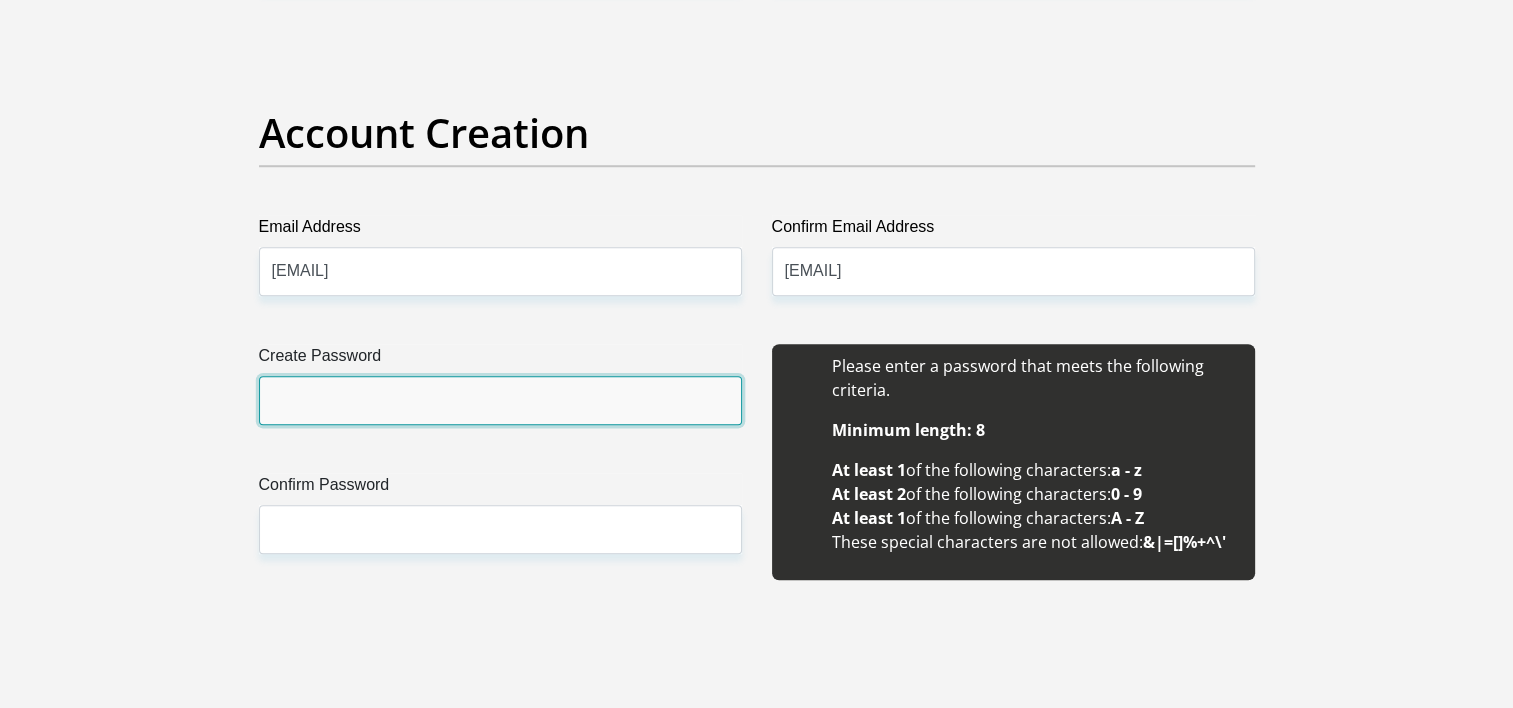 scroll, scrollTop: 1600, scrollLeft: 0, axis: vertical 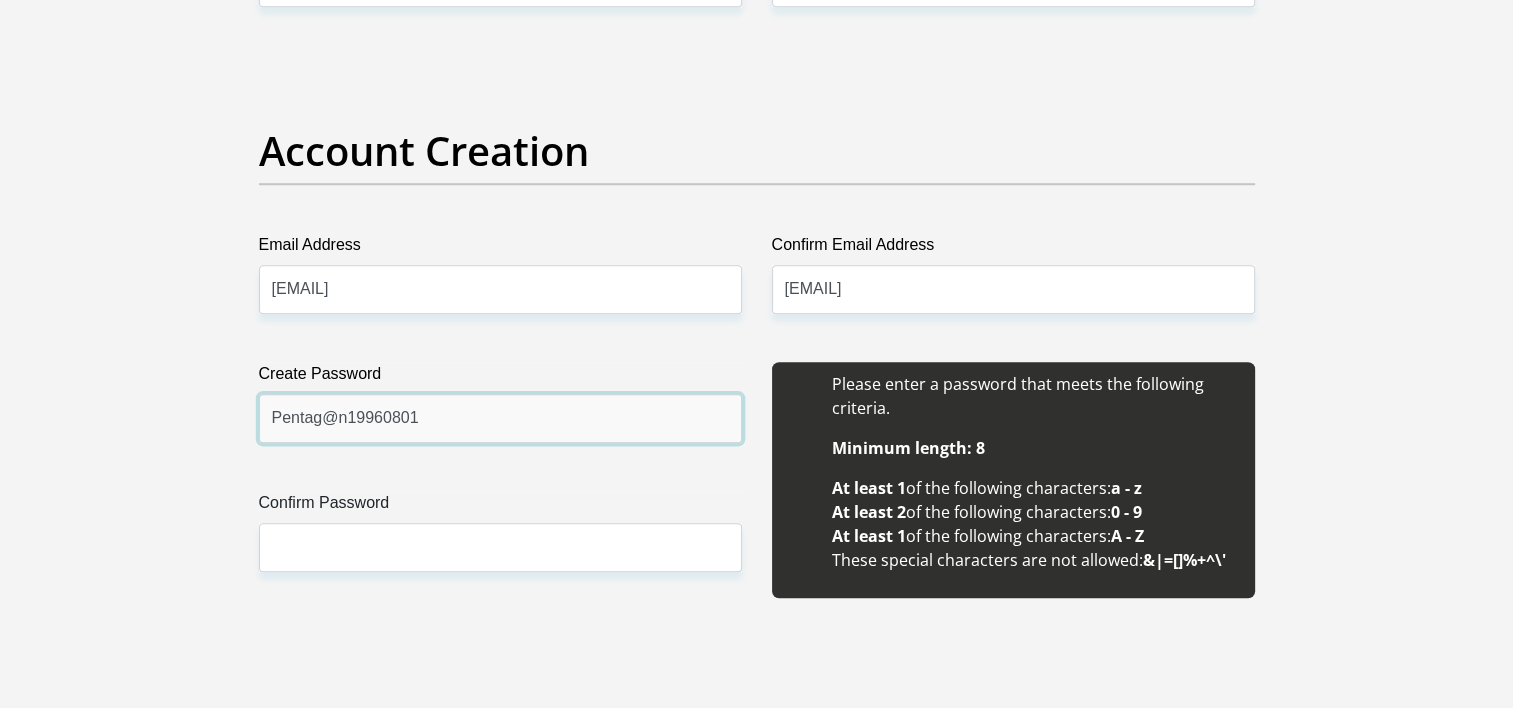 type on "Pentag@n19960801" 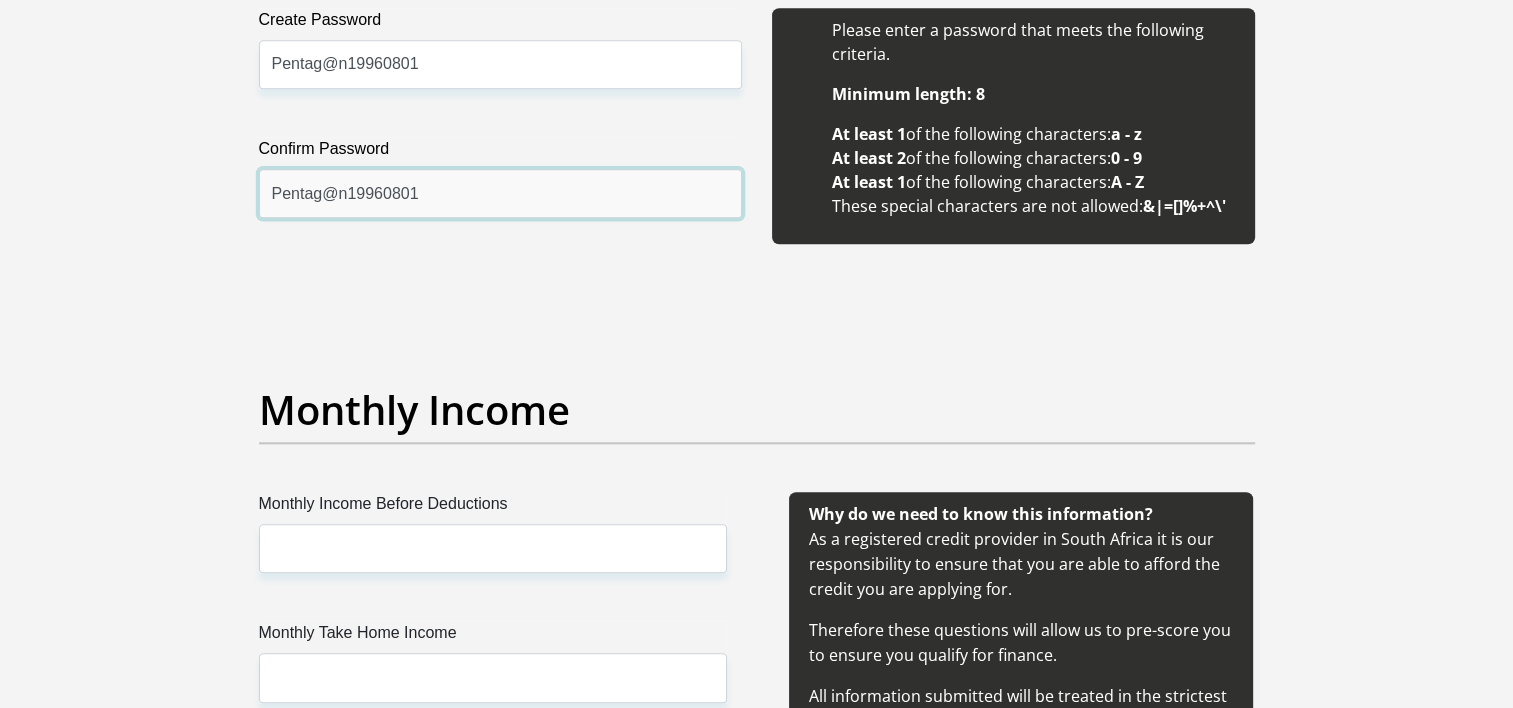 scroll, scrollTop: 2000, scrollLeft: 0, axis: vertical 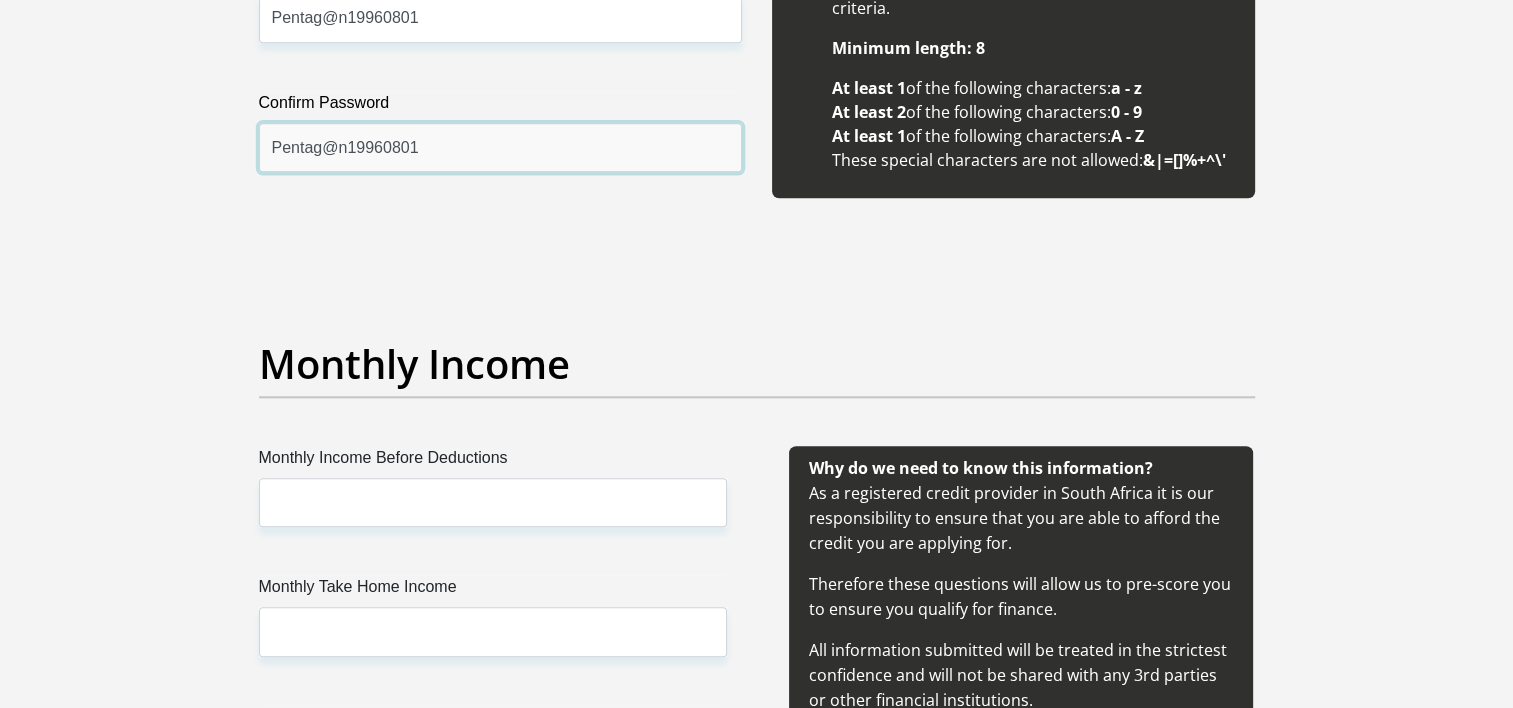 type on "Pentag@n19960801" 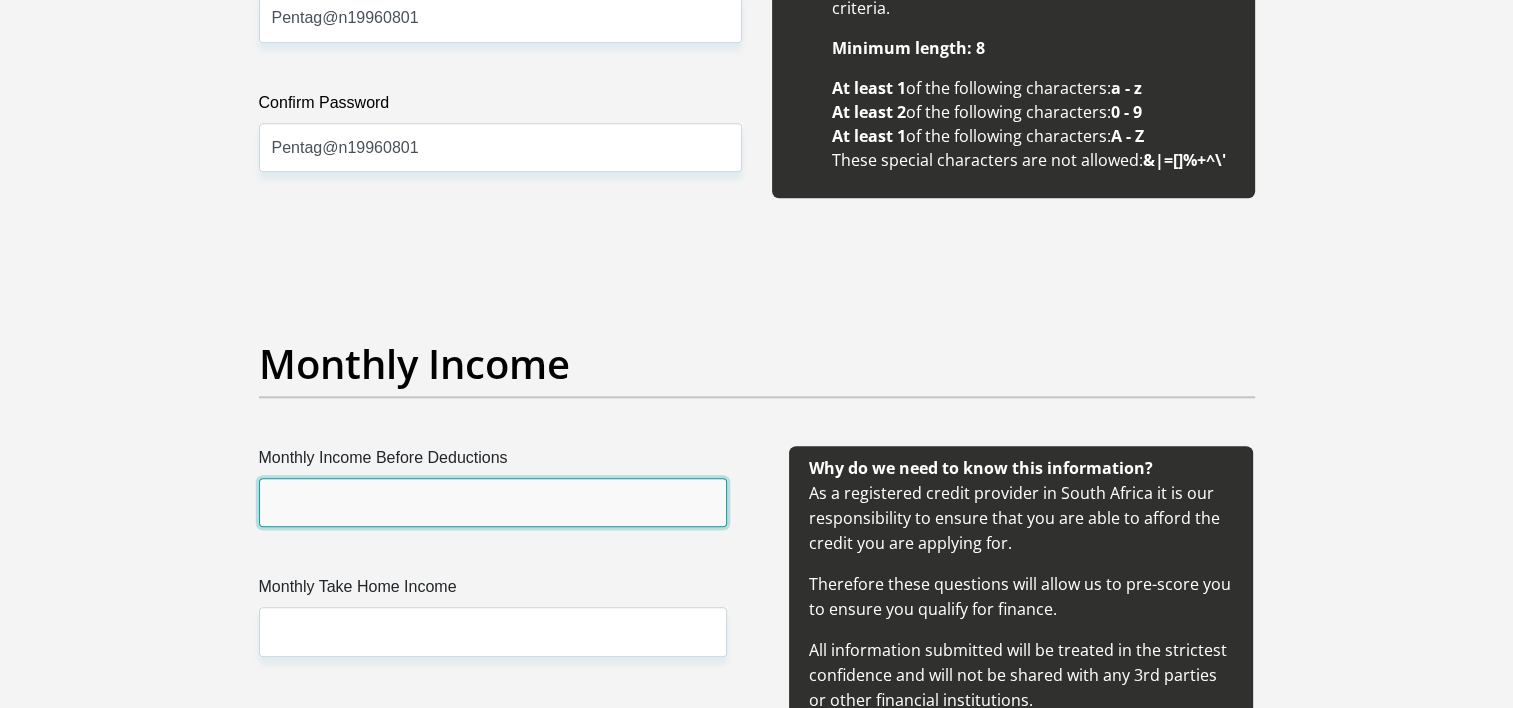 click on "Monthly Income Before Deductions" at bounding box center (493, 502) 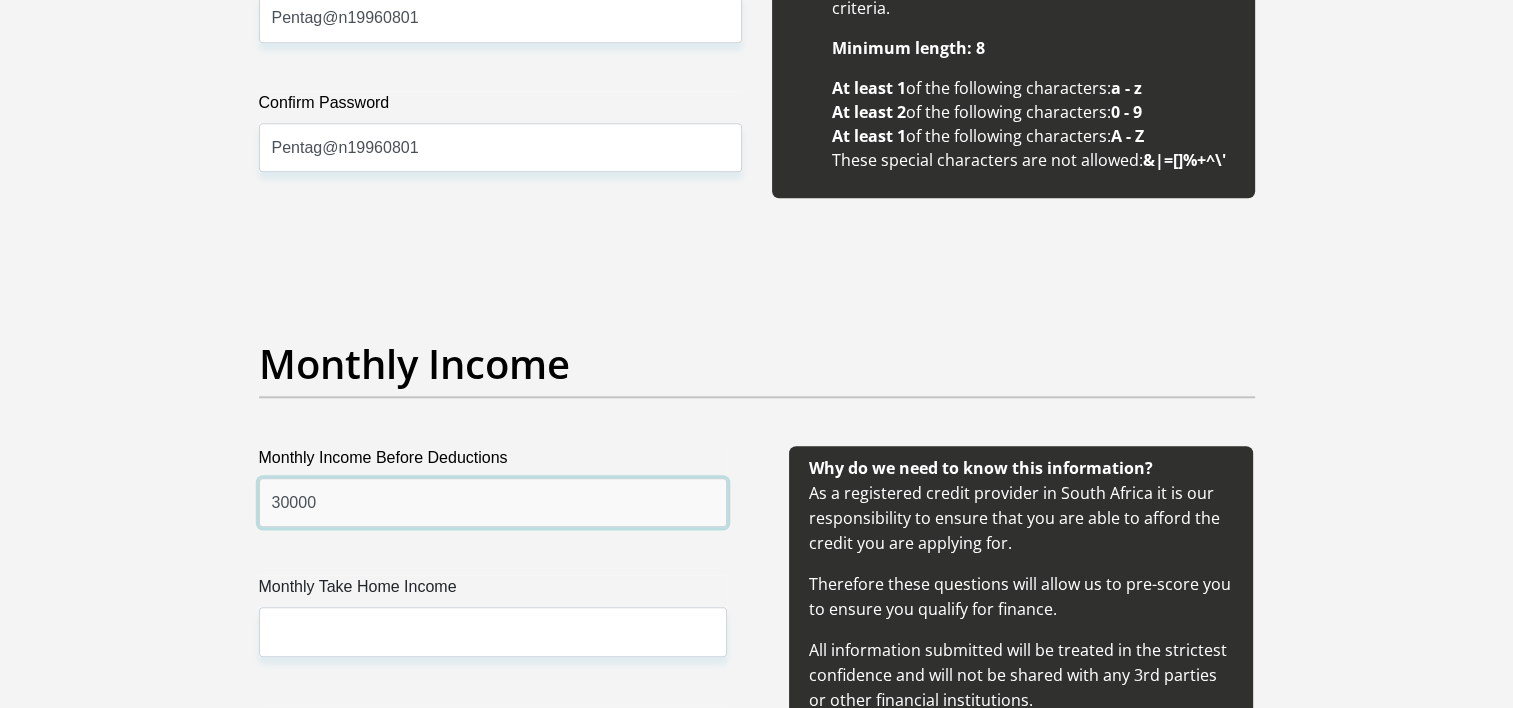 scroll, scrollTop: 2200, scrollLeft: 0, axis: vertical 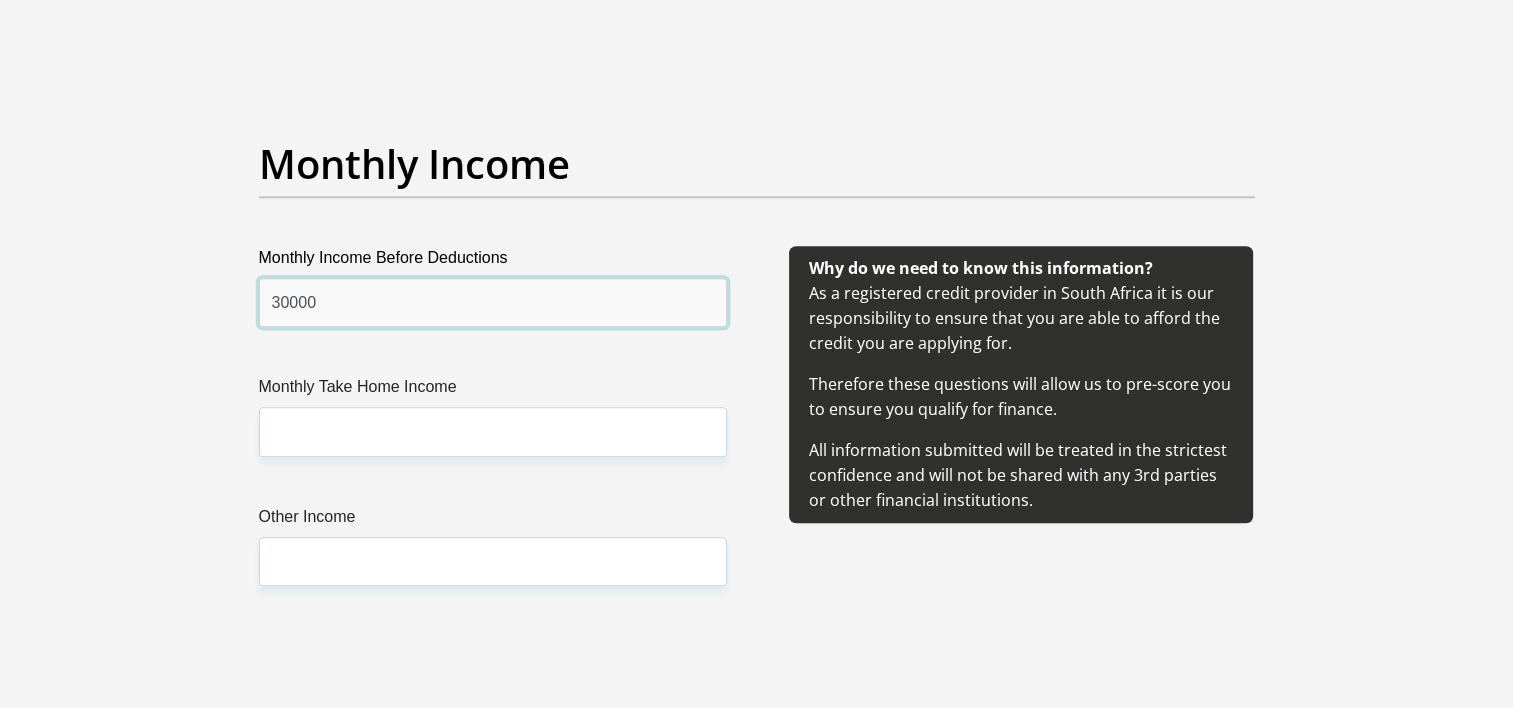 type on "30000" 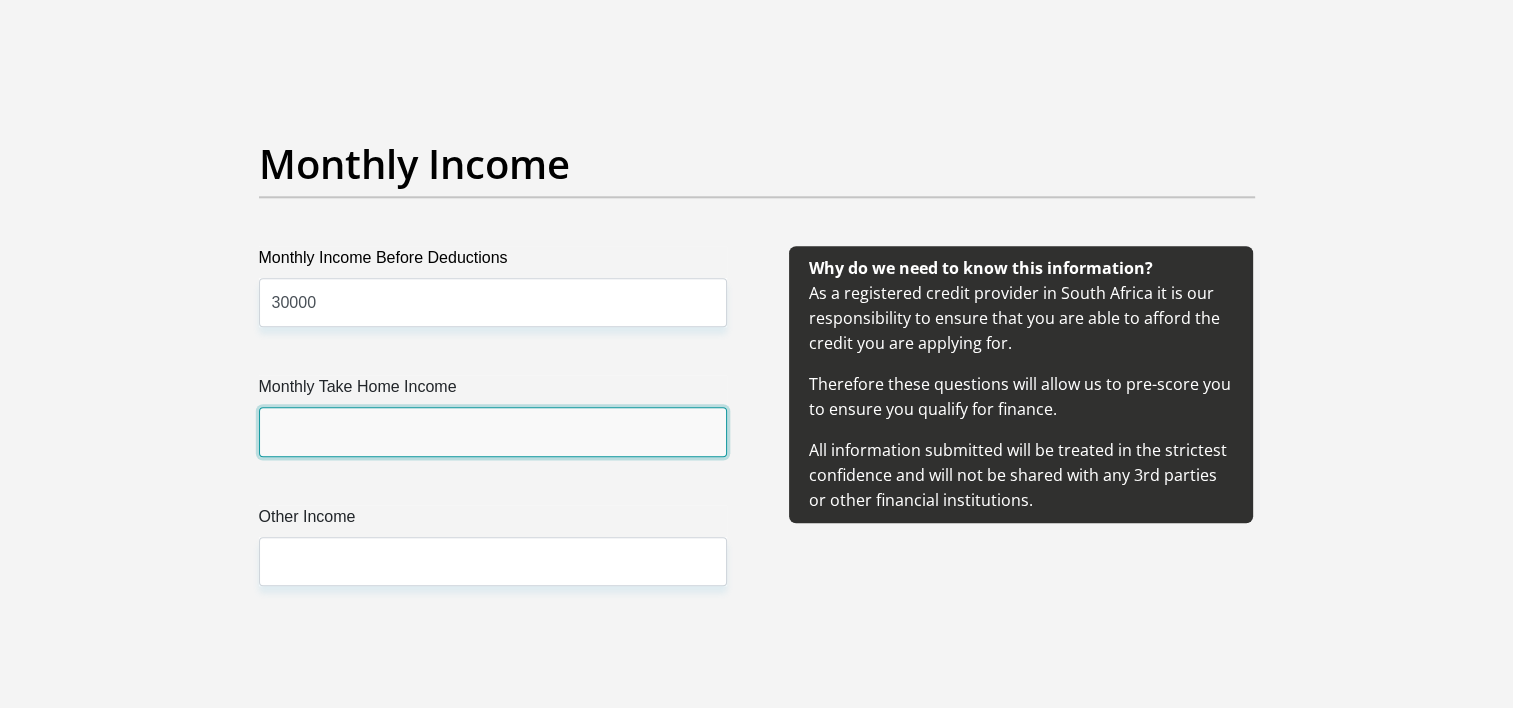 click on "Monthly Take Home Income" at bounding box center (493, 431) 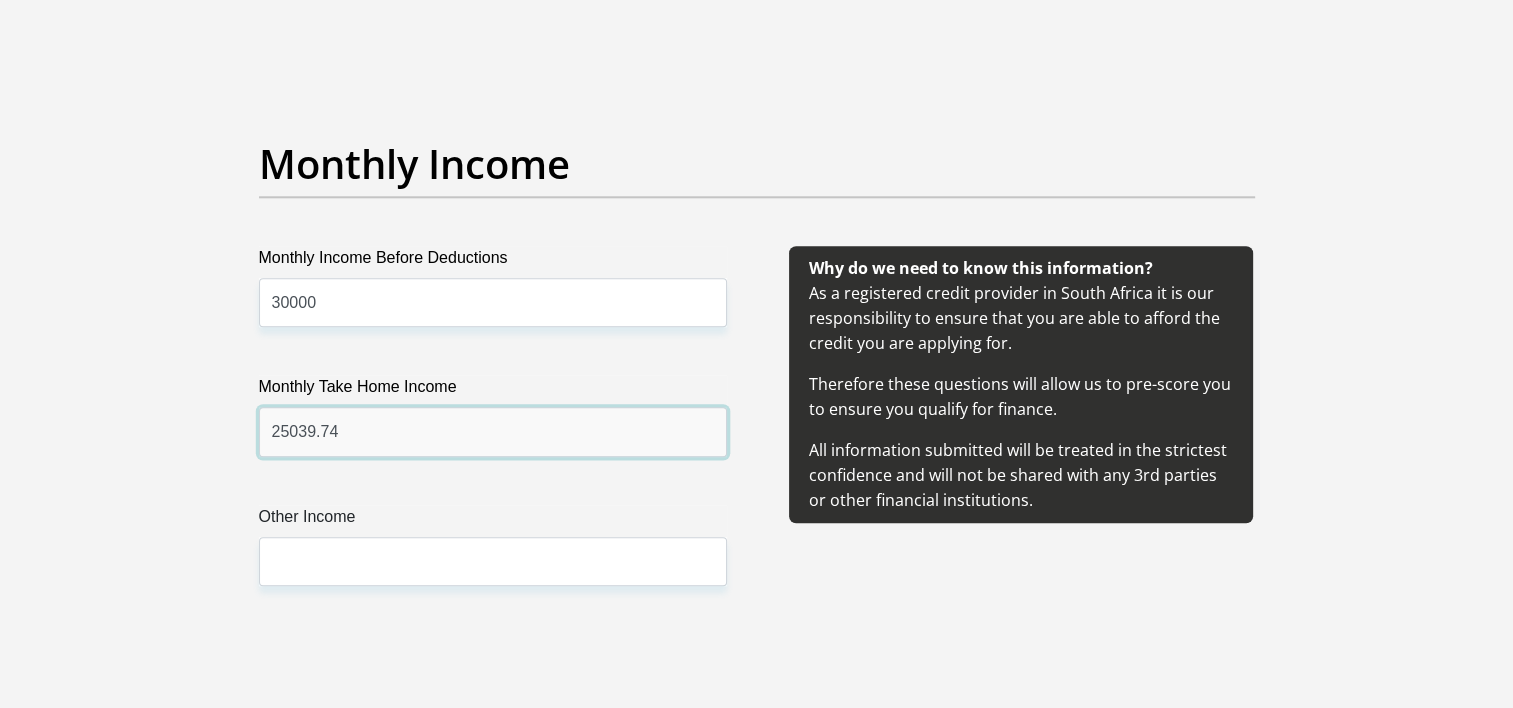 type on "25039.74" 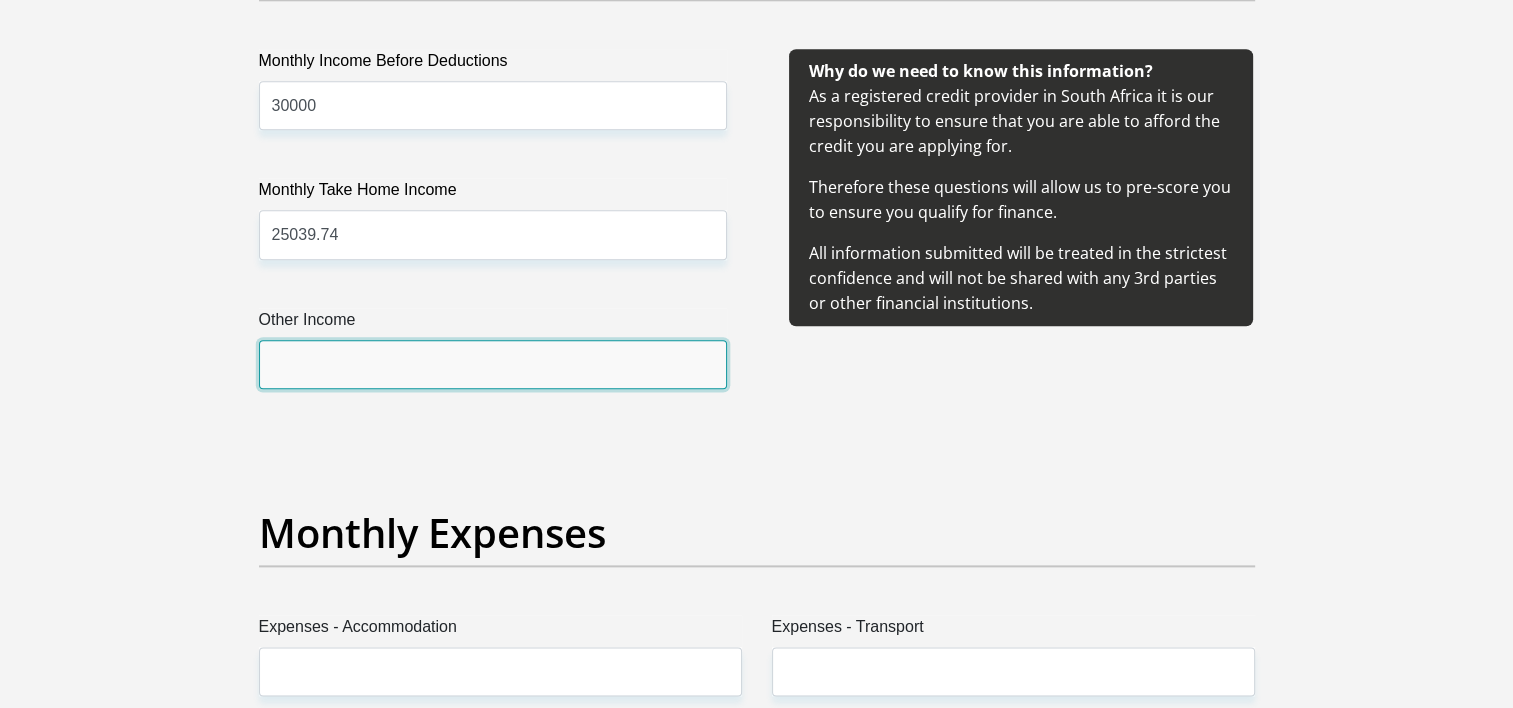 scroll, scrollTop: 2400, scrollLeft: 0, axis: vertical 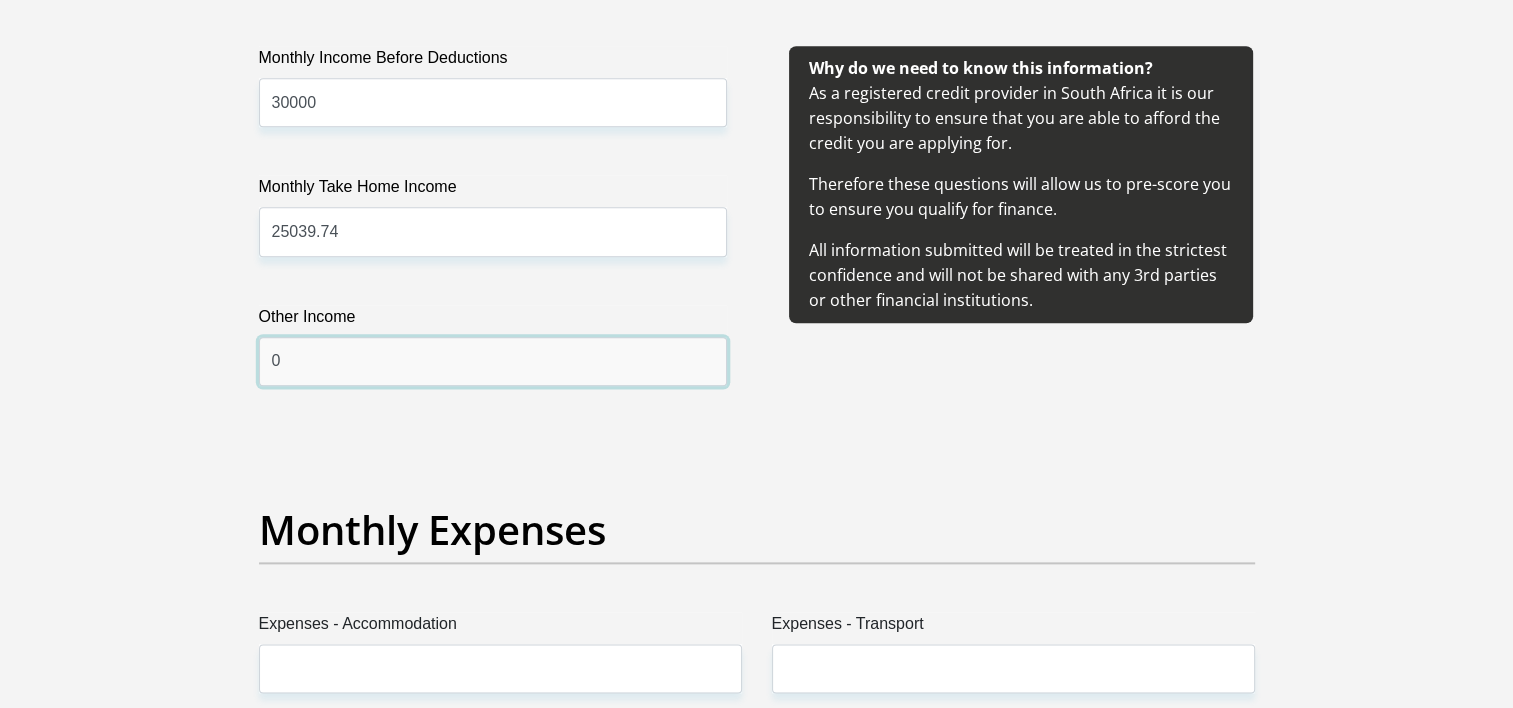 type on "02" 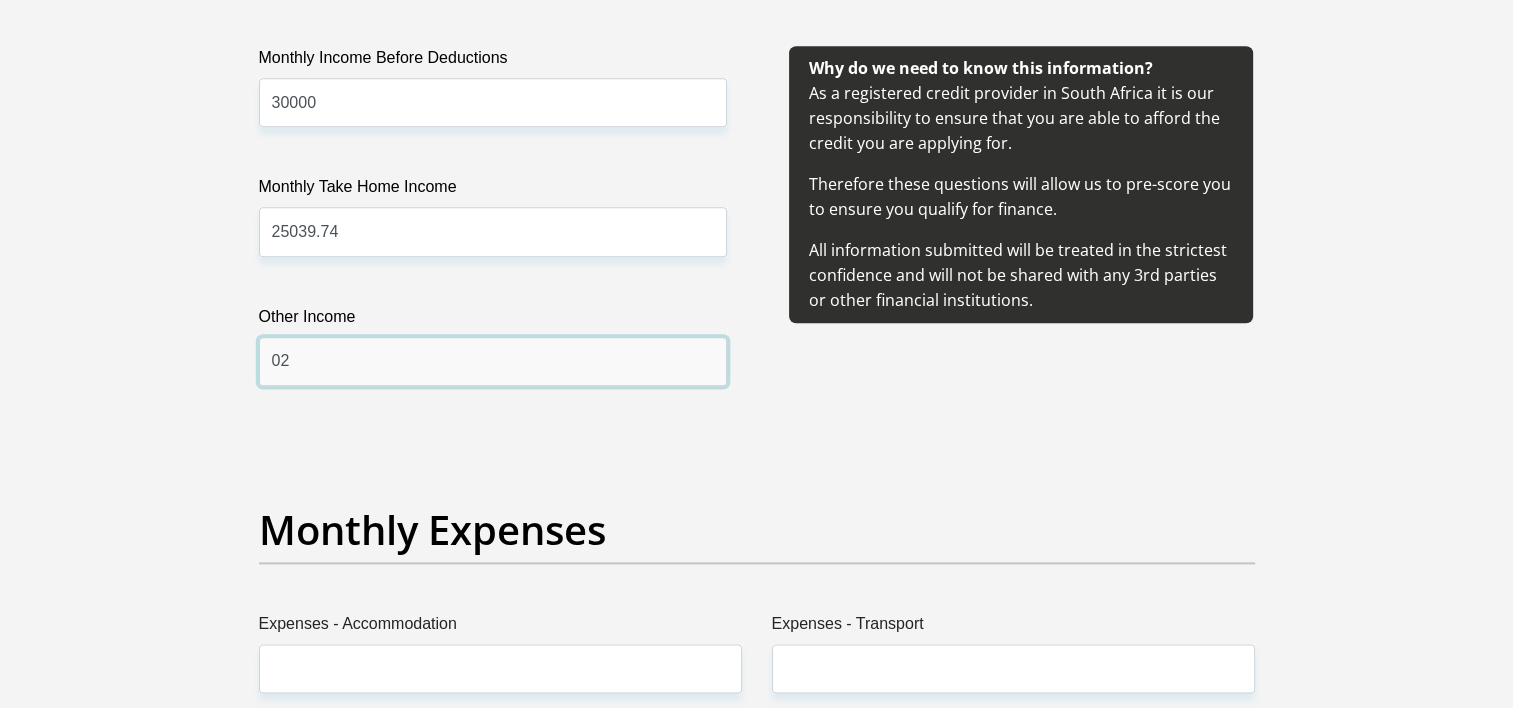 drag, startPoint x: 295, startPoint y: 352, endPoint x: 242, endPoint y: 360, distance: 53.600372 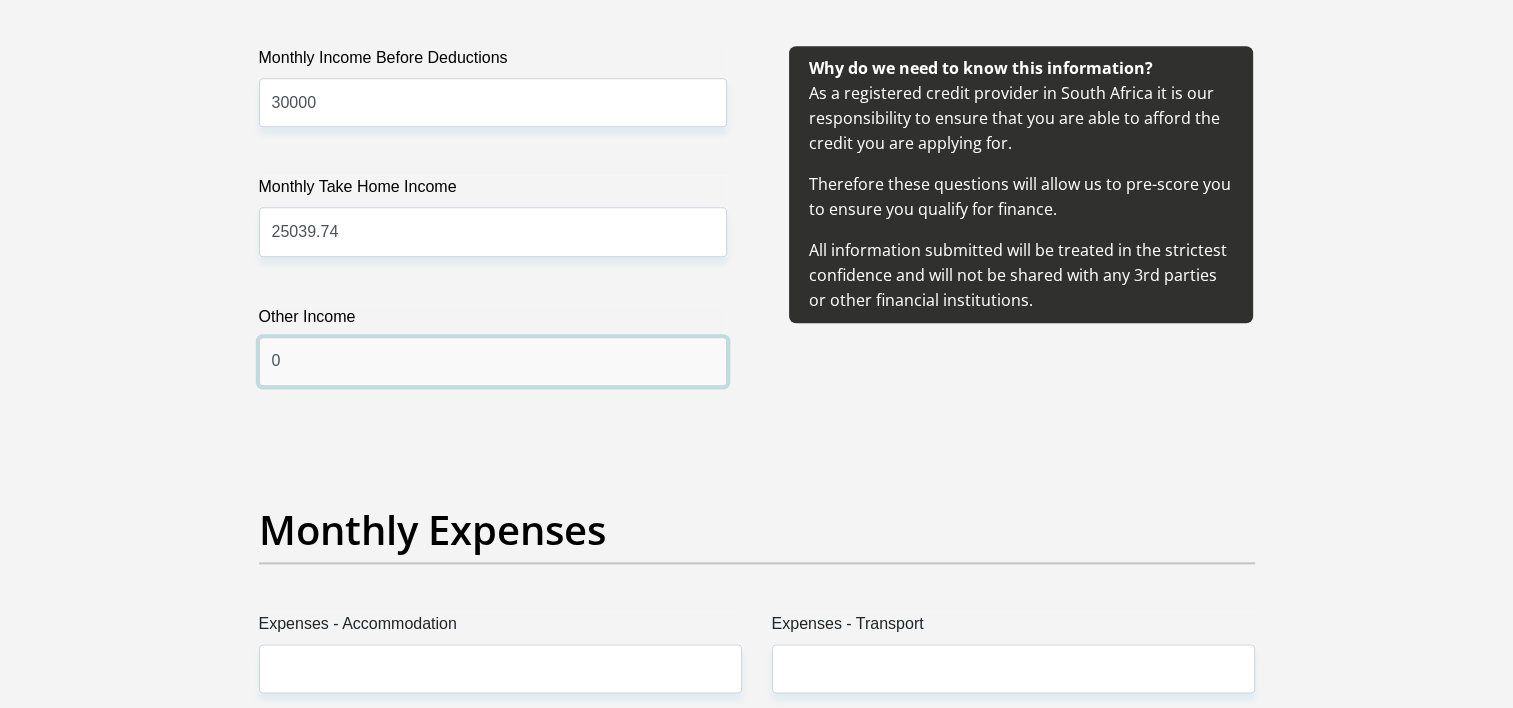 type on "0" 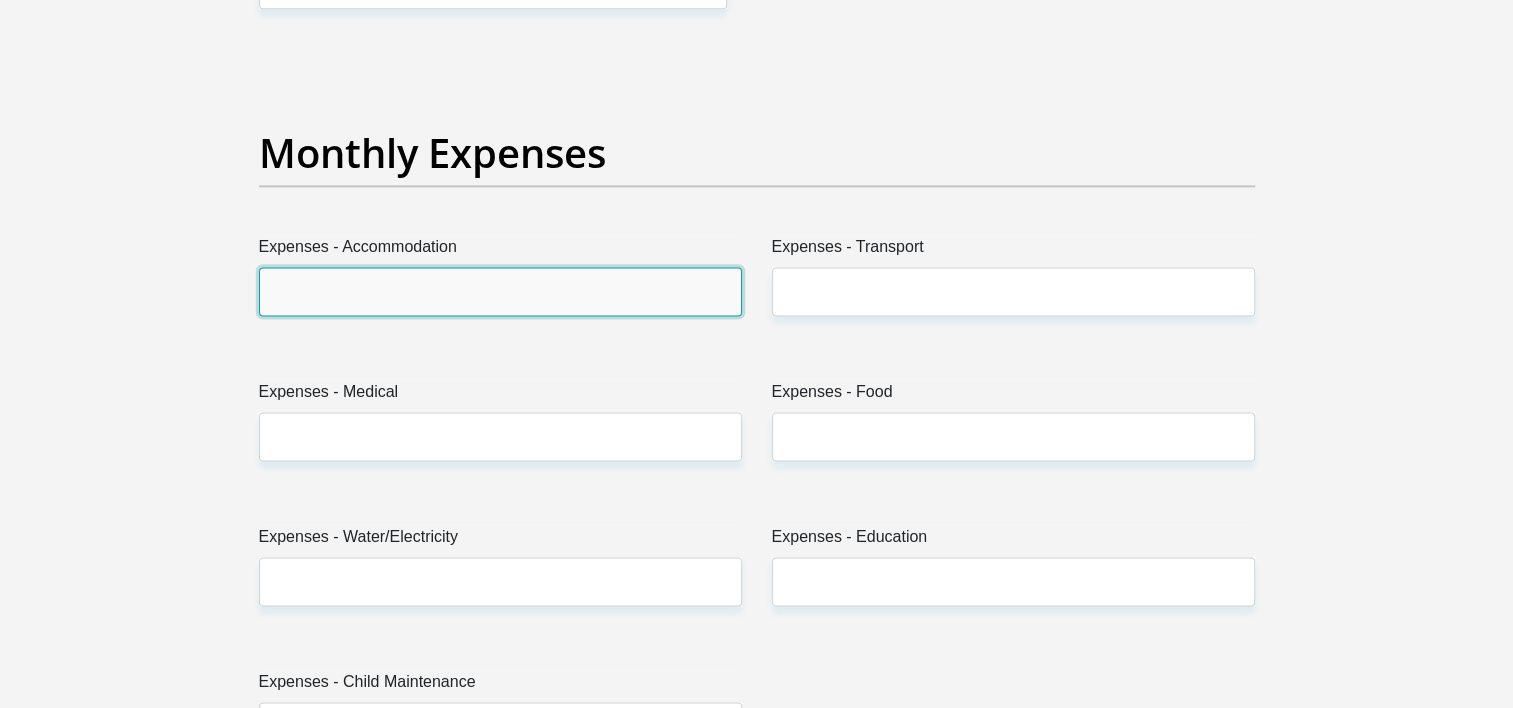 scroll, scrollTop: 2800, scrollLeft: 0, axis: vertical 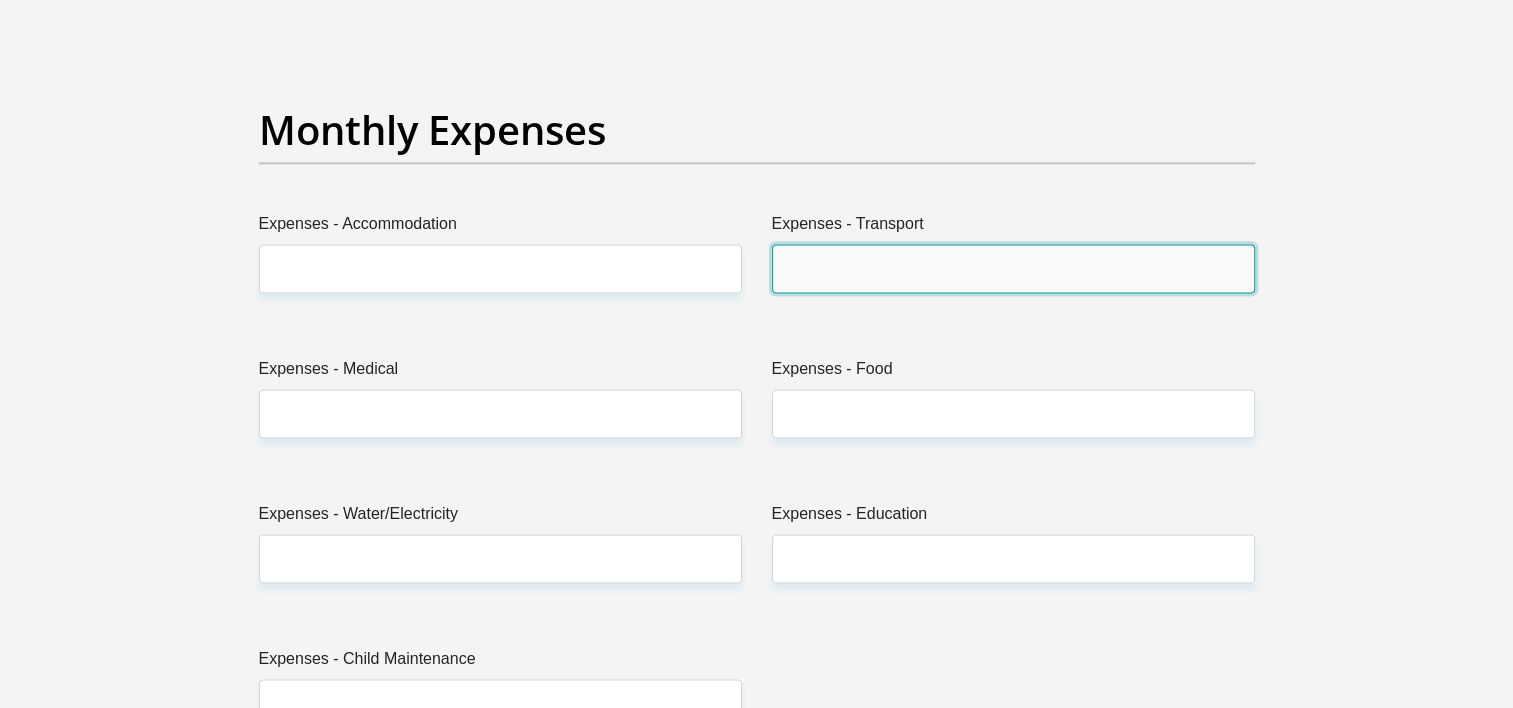 click on "Expenses - Transport" at bounding box center (1013, 268) 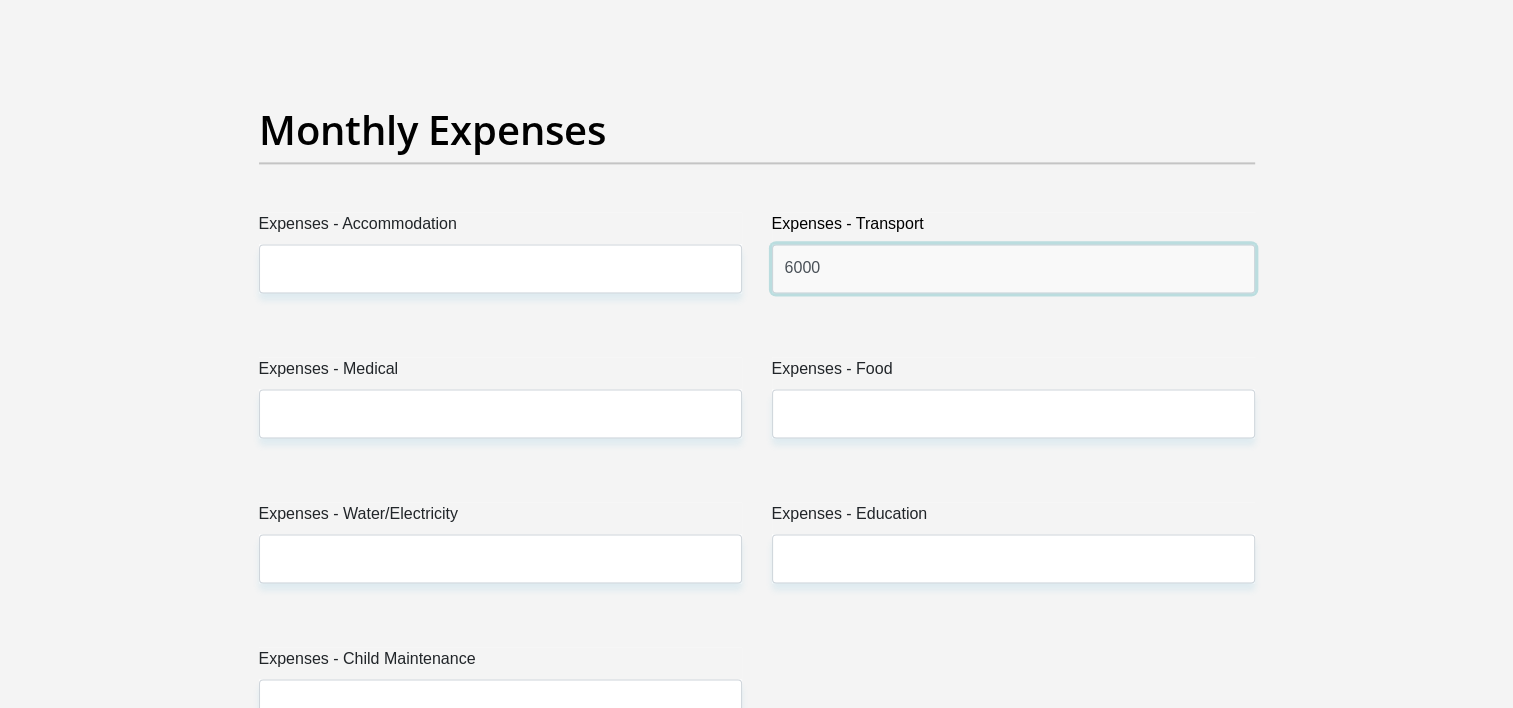 type on "6000" 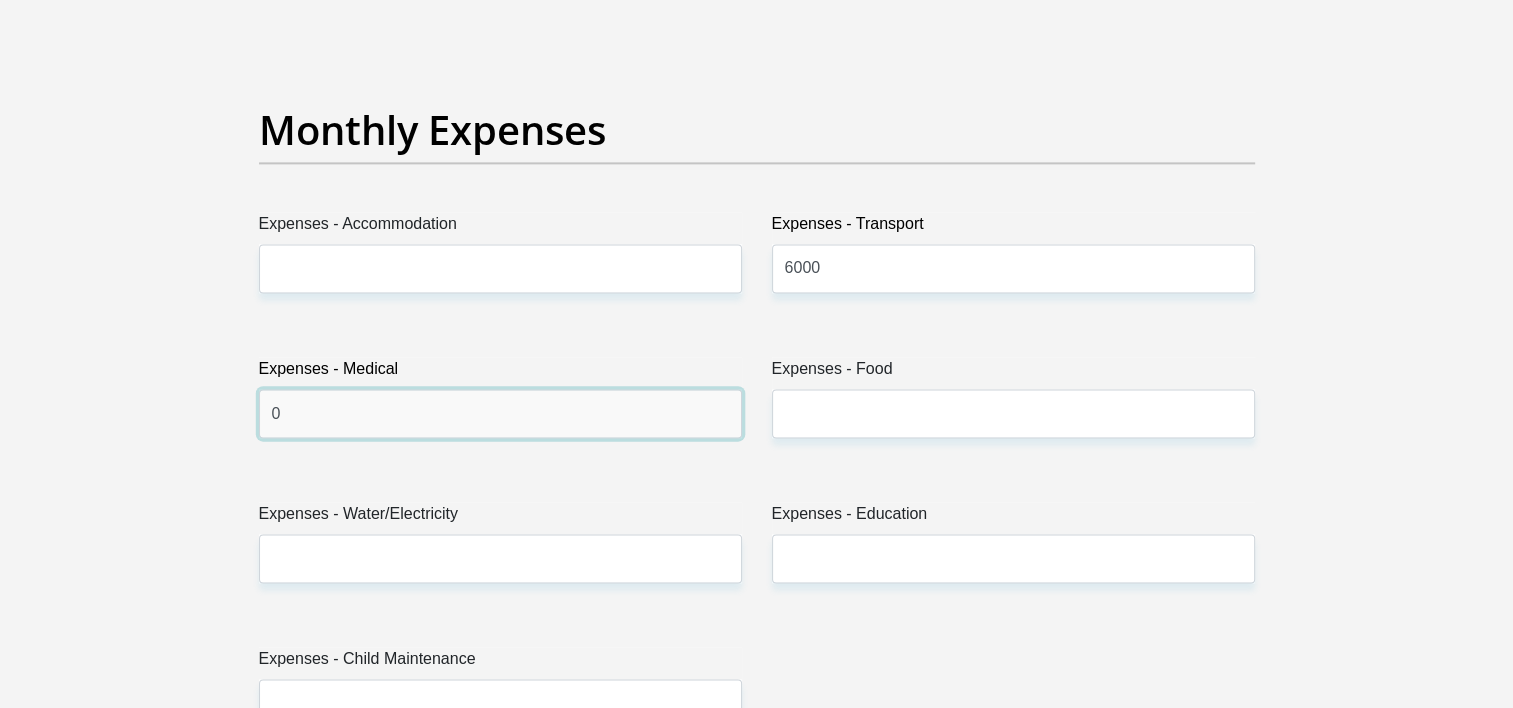 type on "02" 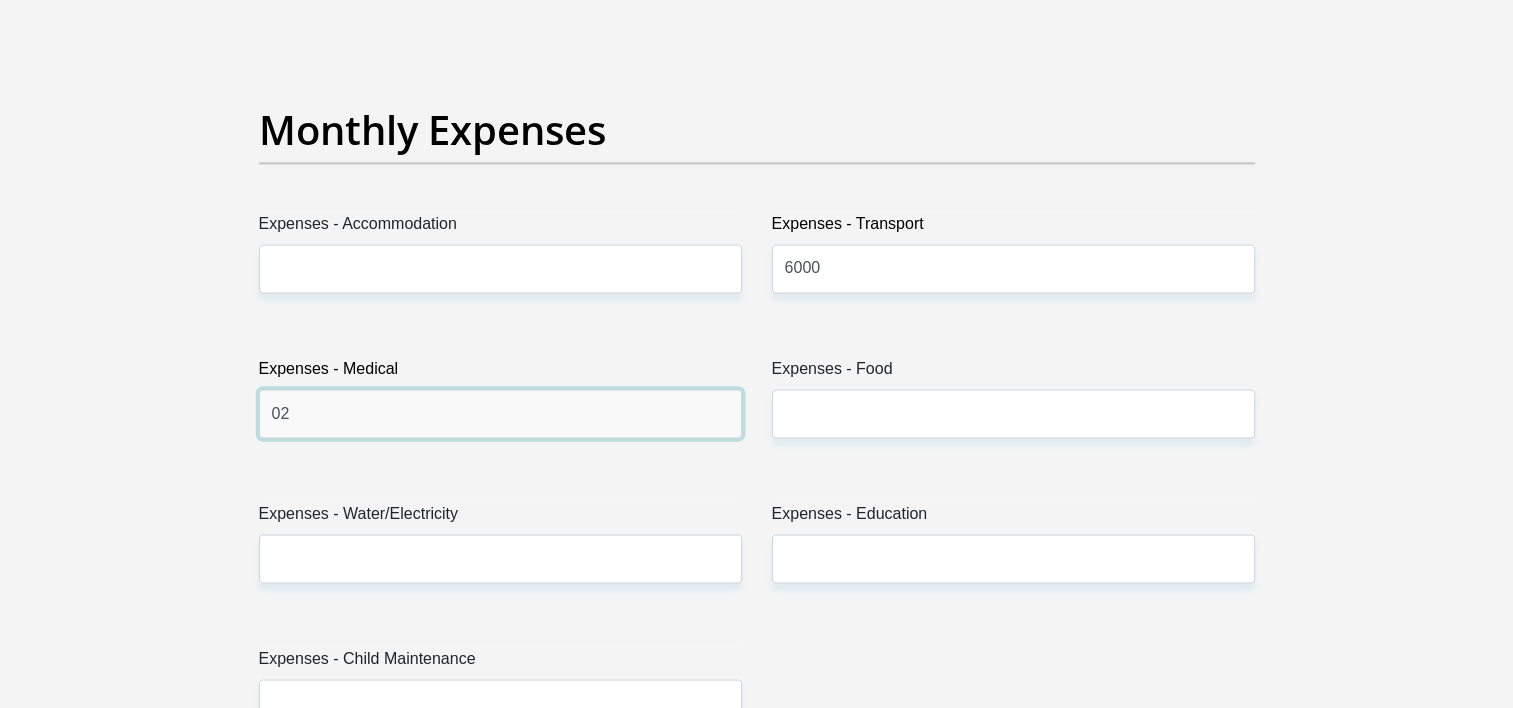 drag, startPoint x: 396, startPoint y: 404, endPoint x: 147, endPoint y: 456, distance: 254.37178 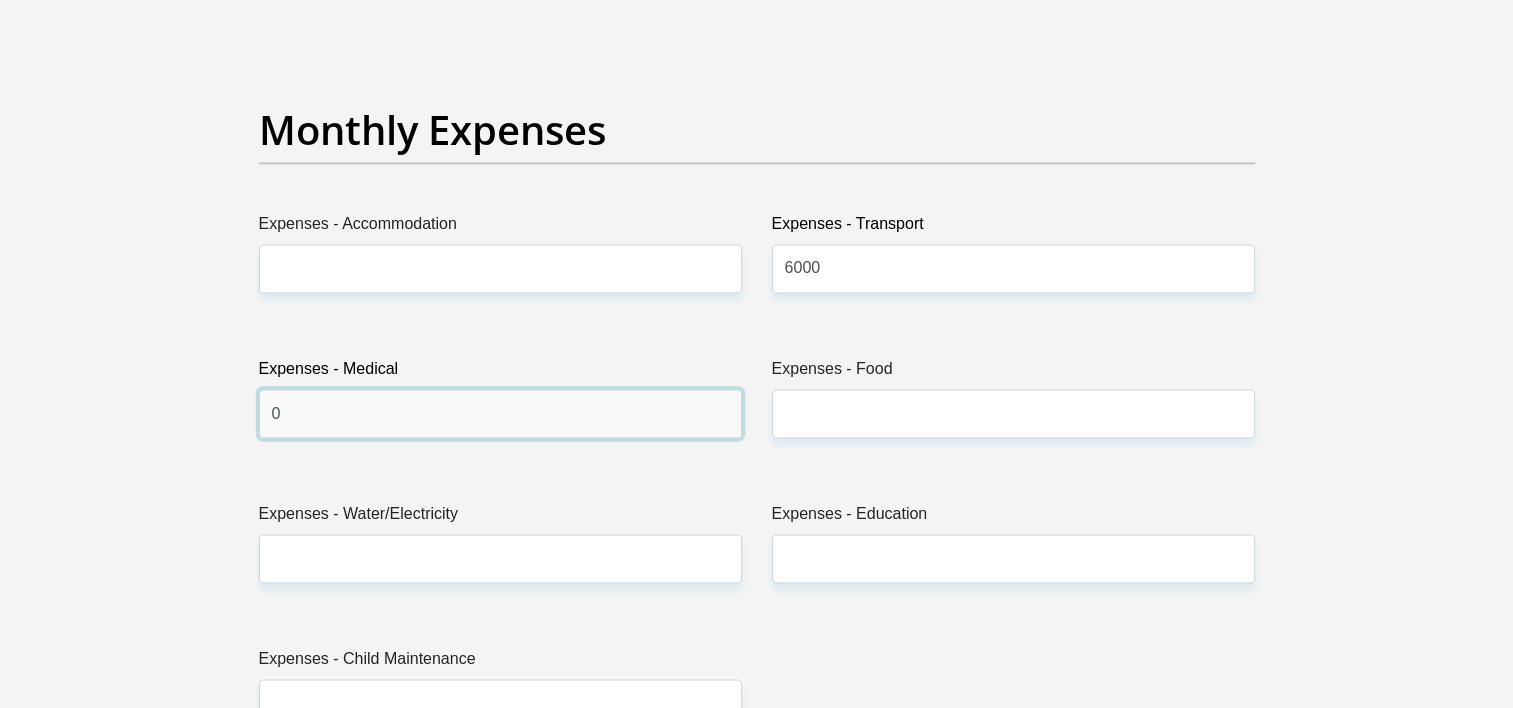 type on "0" 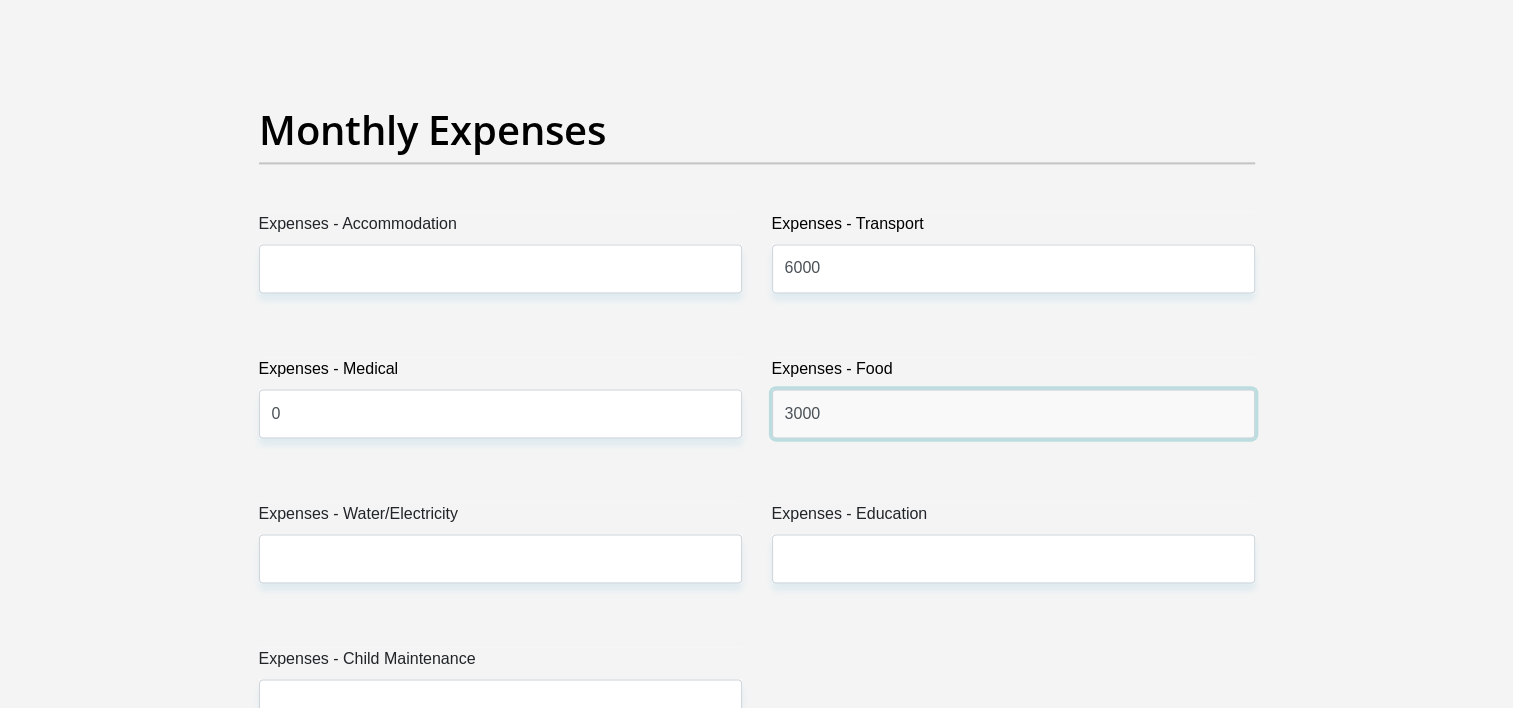 drag, startPoint x: 858, startPoint y: 414, endPoint x: 754, endPoint y: 415, distance: 104.00481 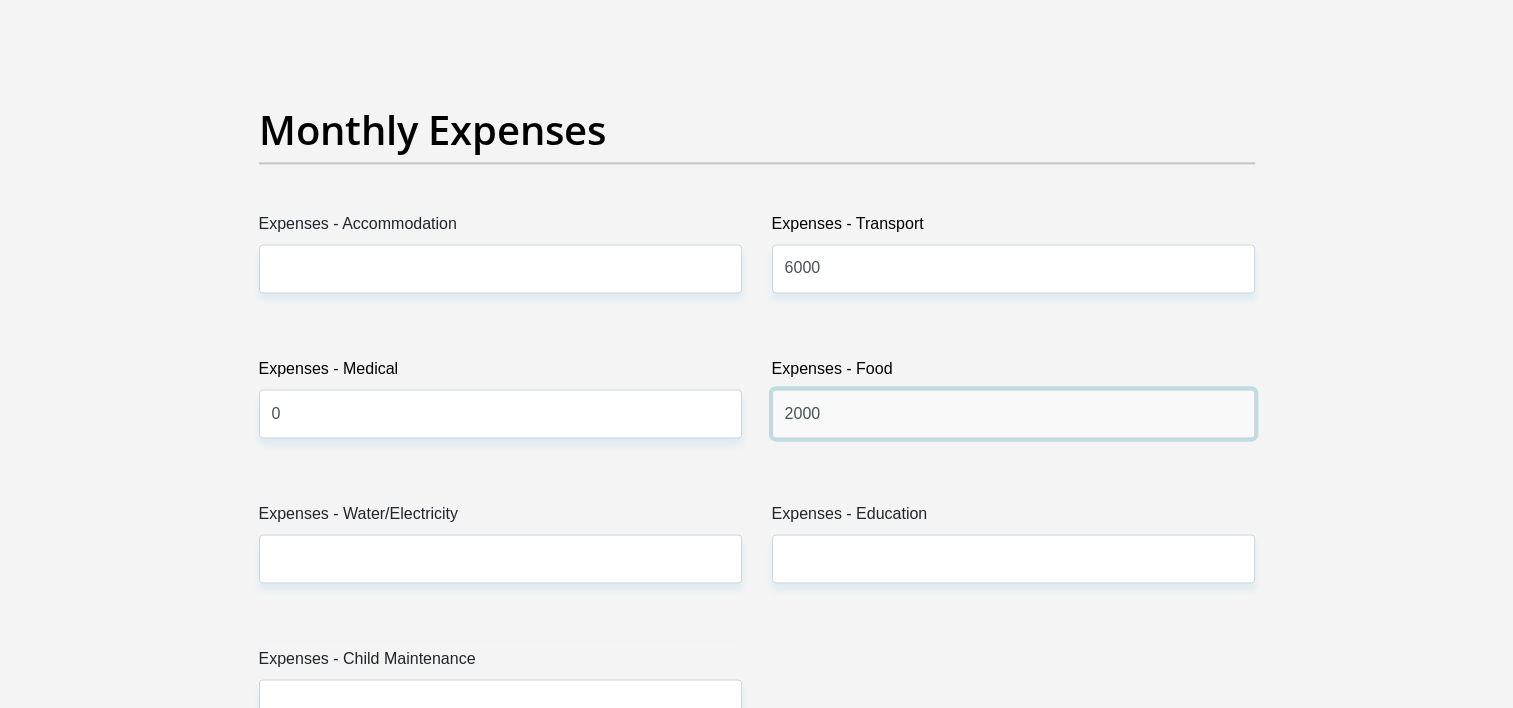 type on "2000" 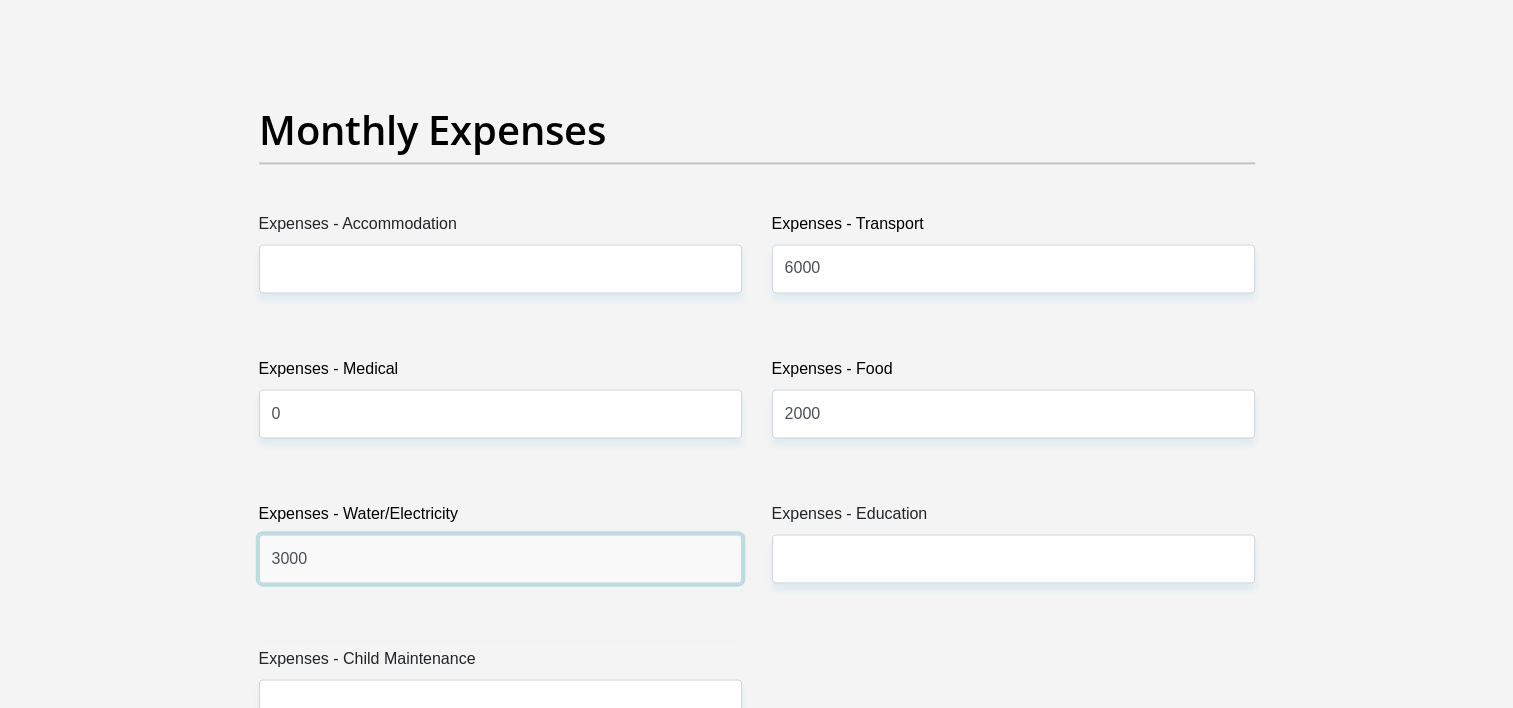 type on "3000" 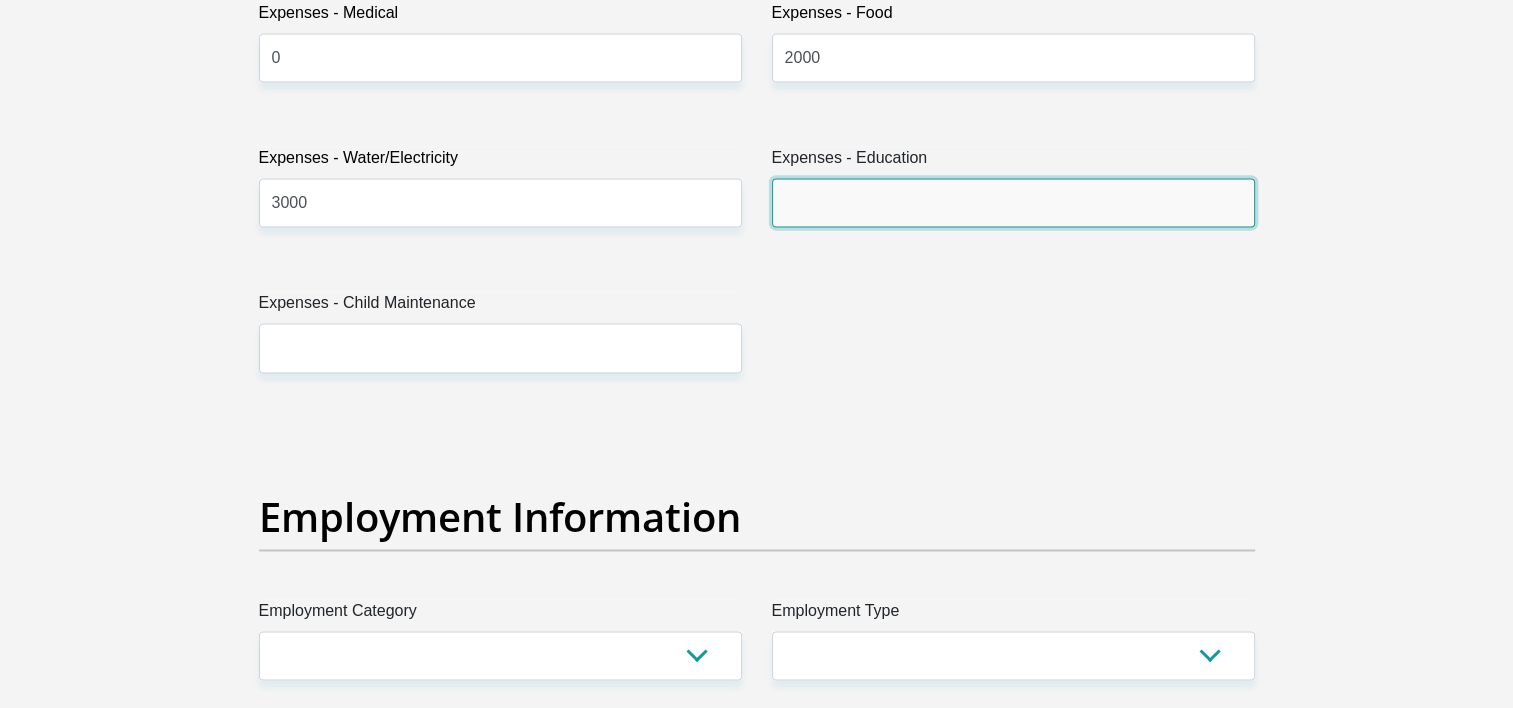 scroll, scrollTop: 3200, scrollLeft: 0, axis: vertical 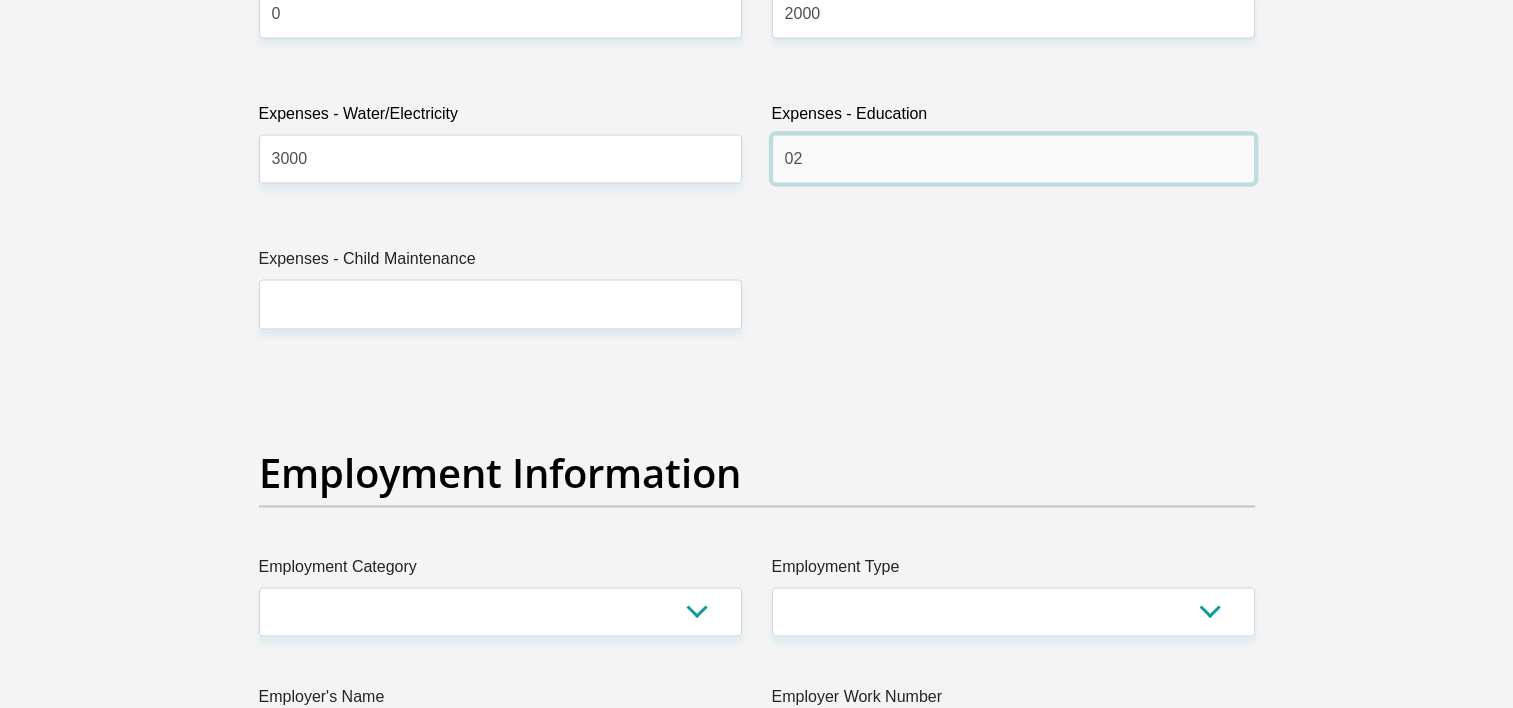 click on "02" at bounding box center (1013, 158) 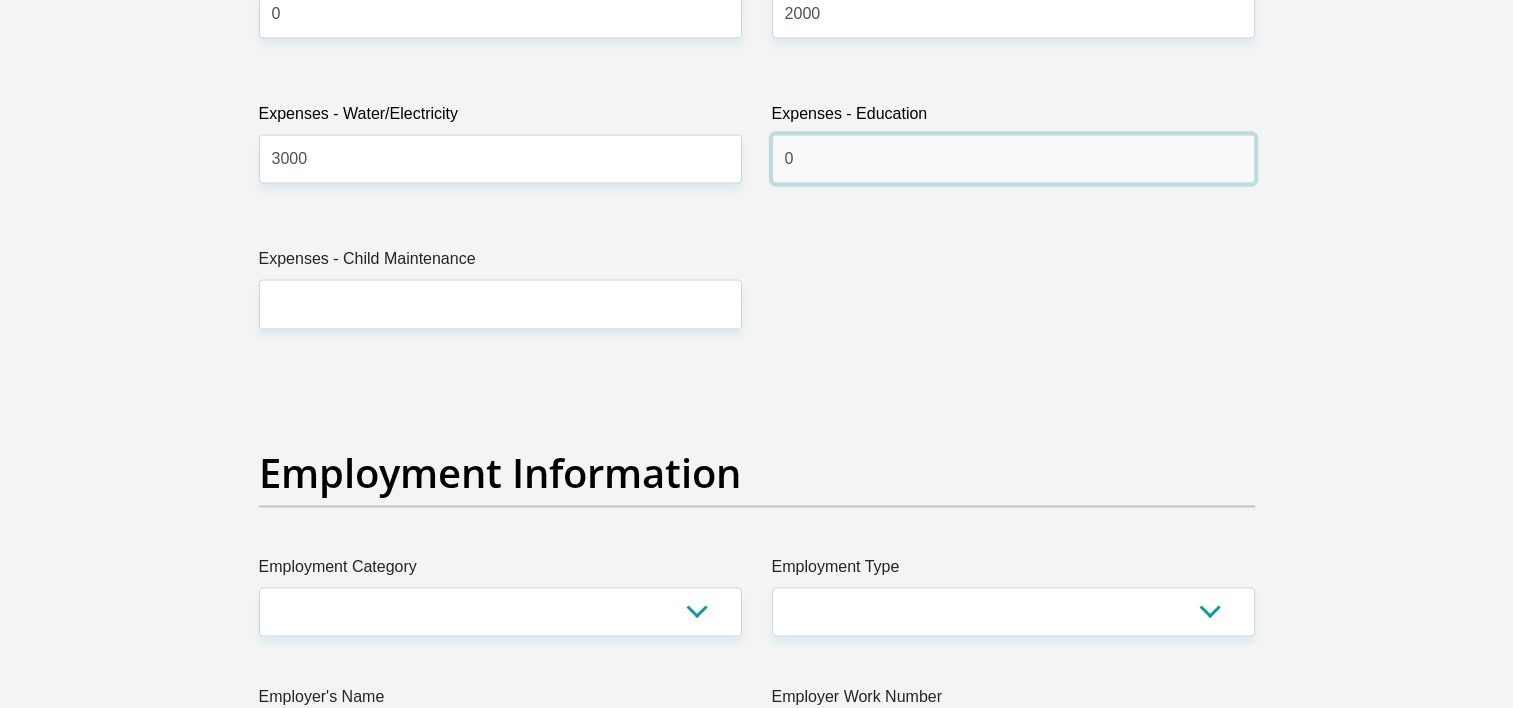 type on "0" 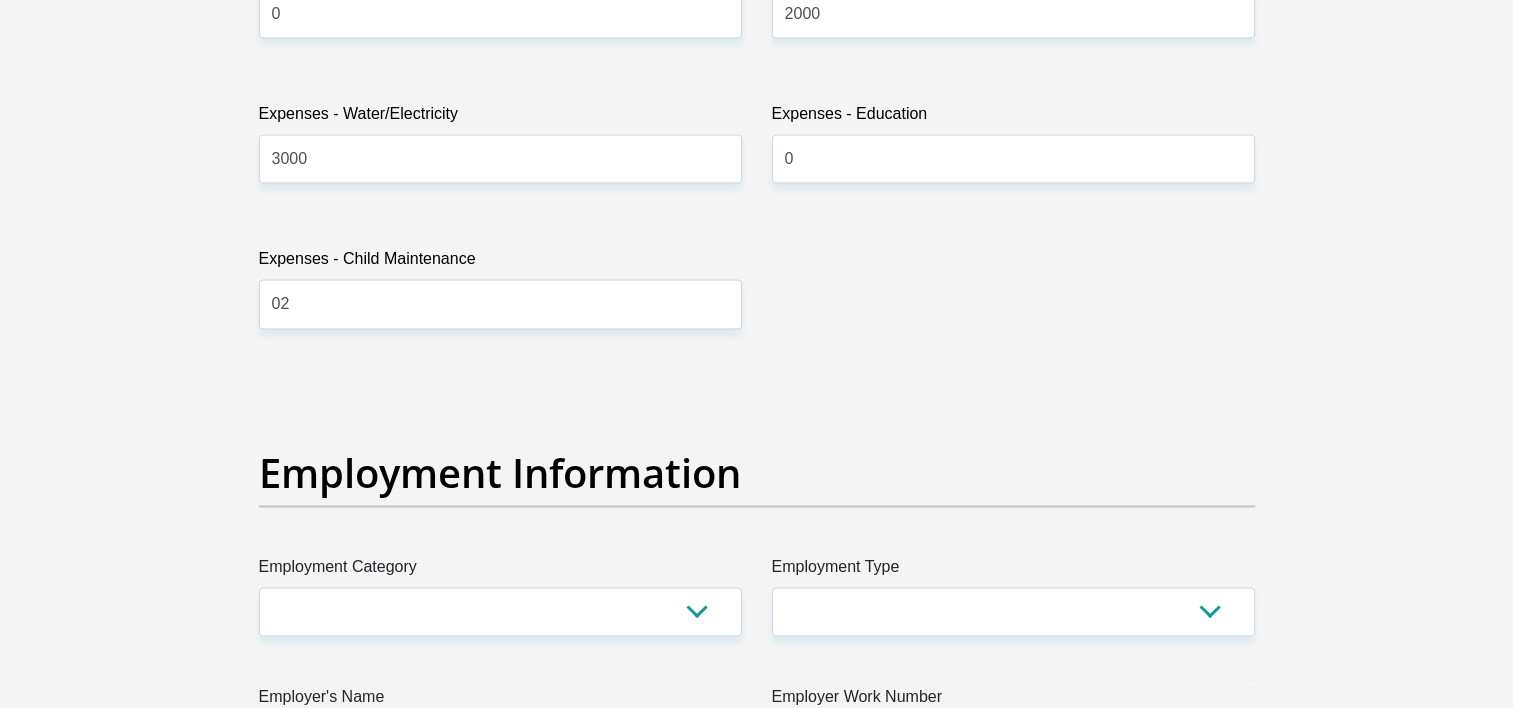 click on "Title
Mr
Ms
Mrs
Dr
Other
First Name
Simone
Surname
Clark
ID Number
9608010098086
Please input valid ID number
Race
Black
Coloured
Indian
White
Other
Contact Number
0823826744
Please input valid contact number
Nationality
South Africa
Afghanistan
Aland Islands  Albania  Algeria" at bounding box center [757, 367] 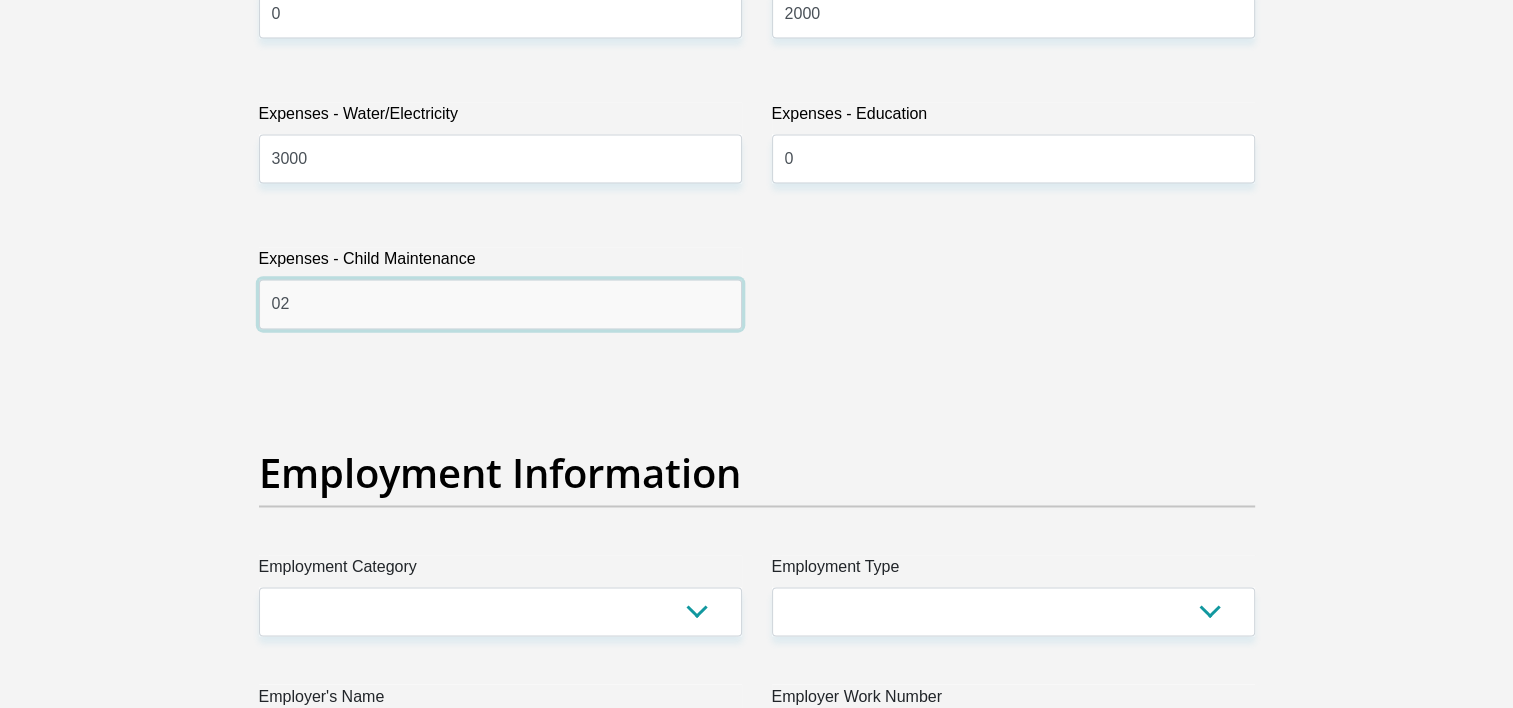 click on "02" at bounding box center (500, 303) 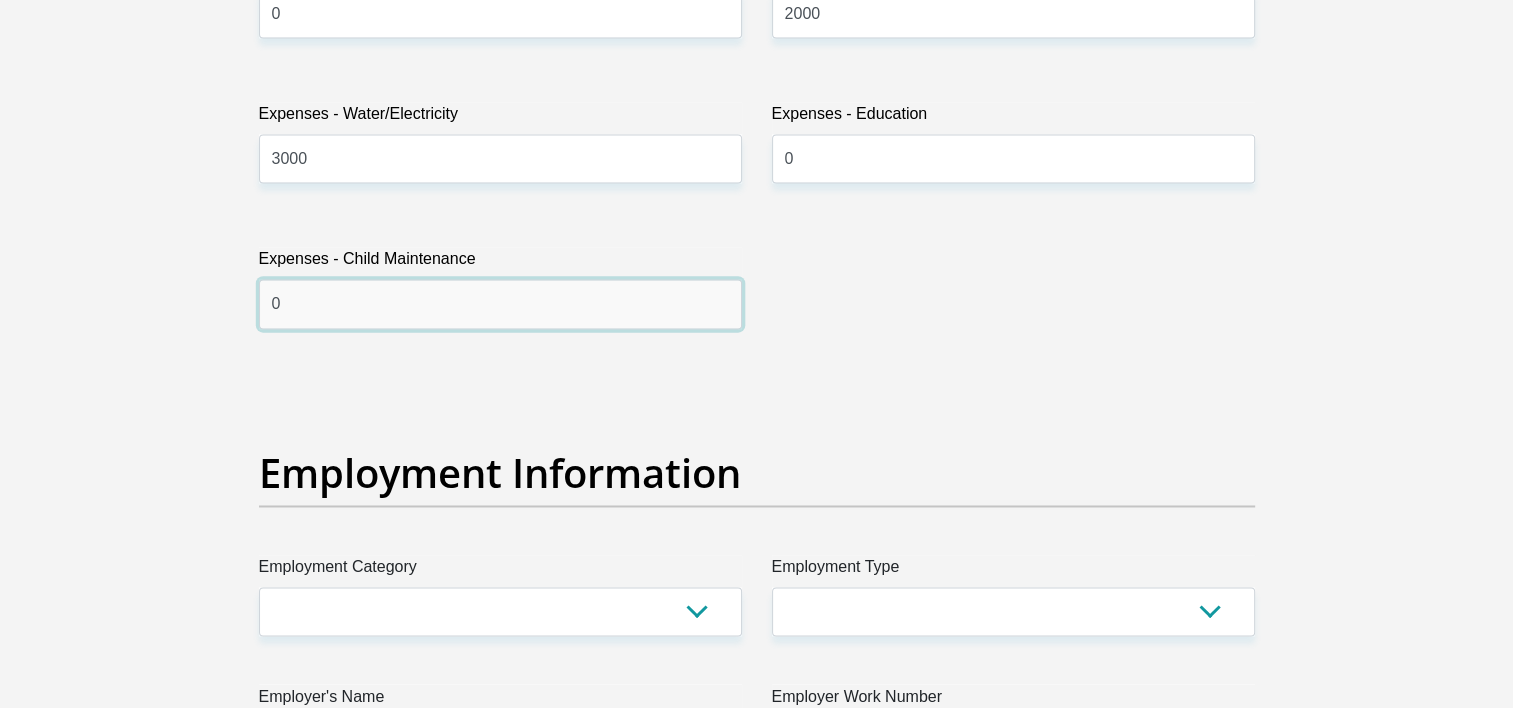 type on "0" 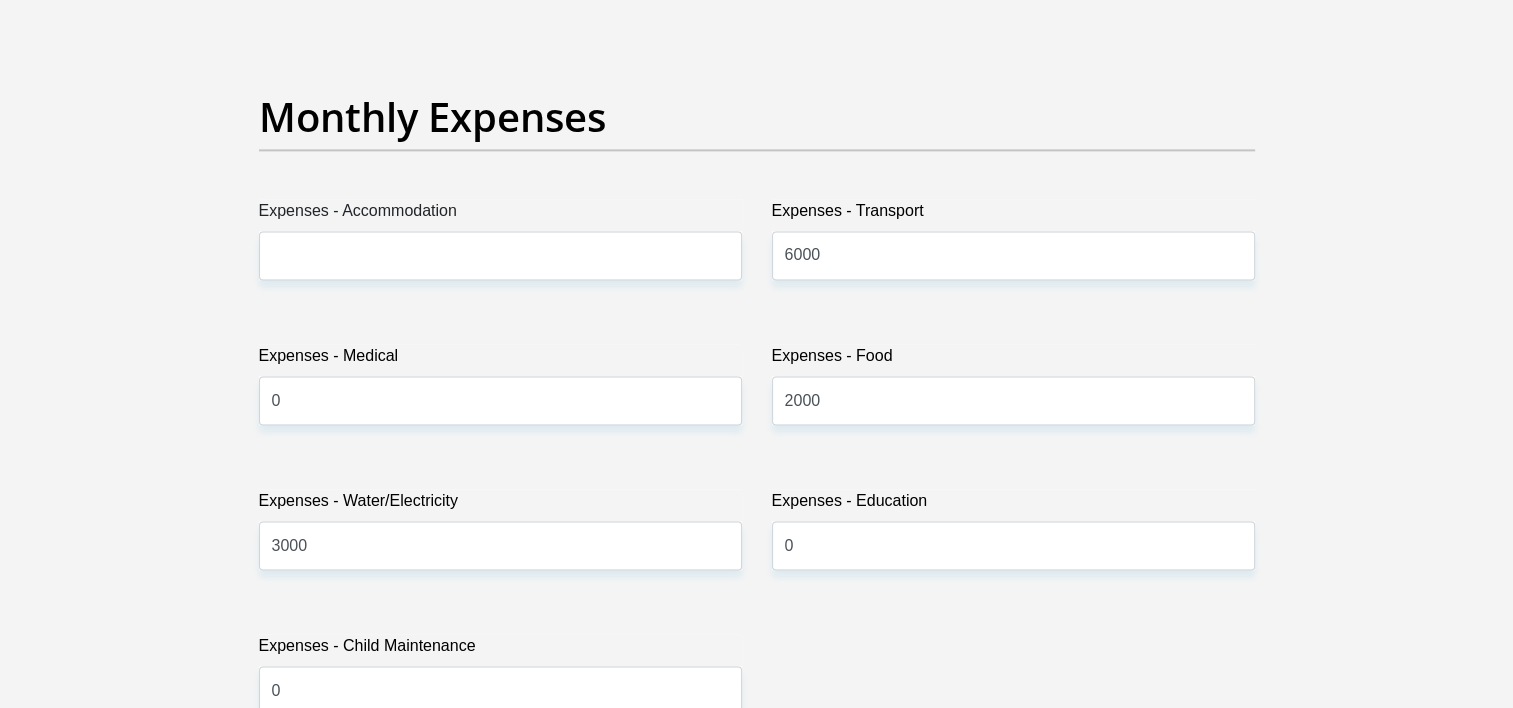scroll, scrollTop: 2700, scrollLeft: 0, axis: vertical 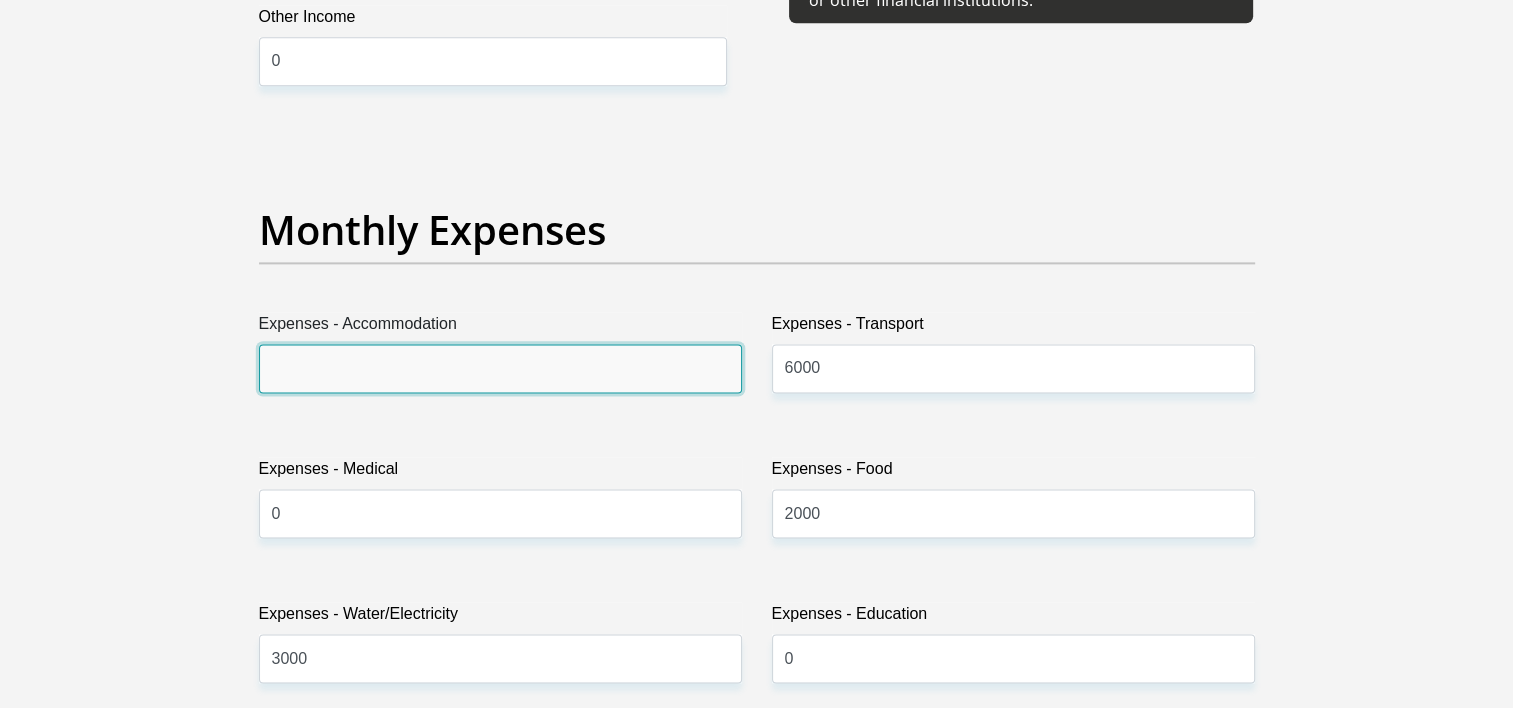 click on "Expenses - Accommodation" at bounding box center (500, 368) 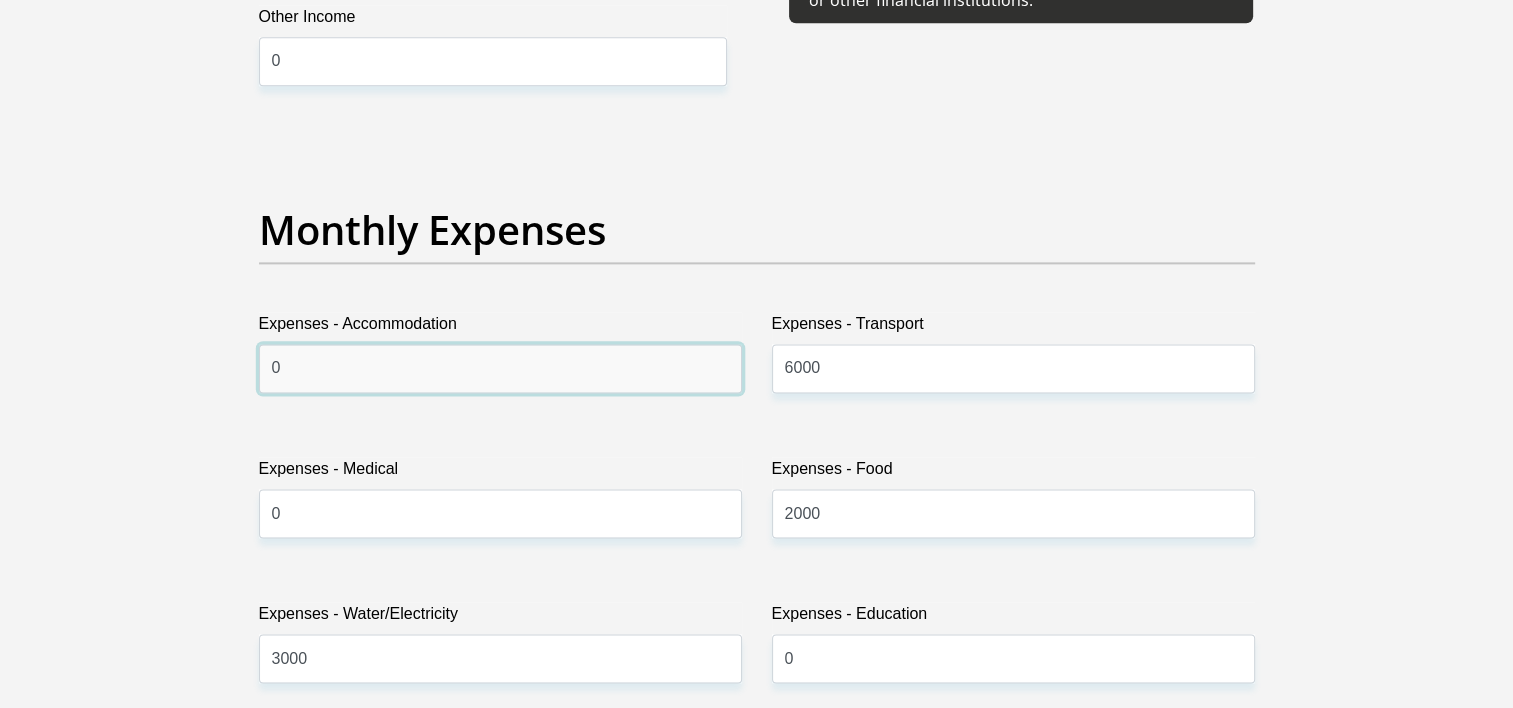 type on "0" 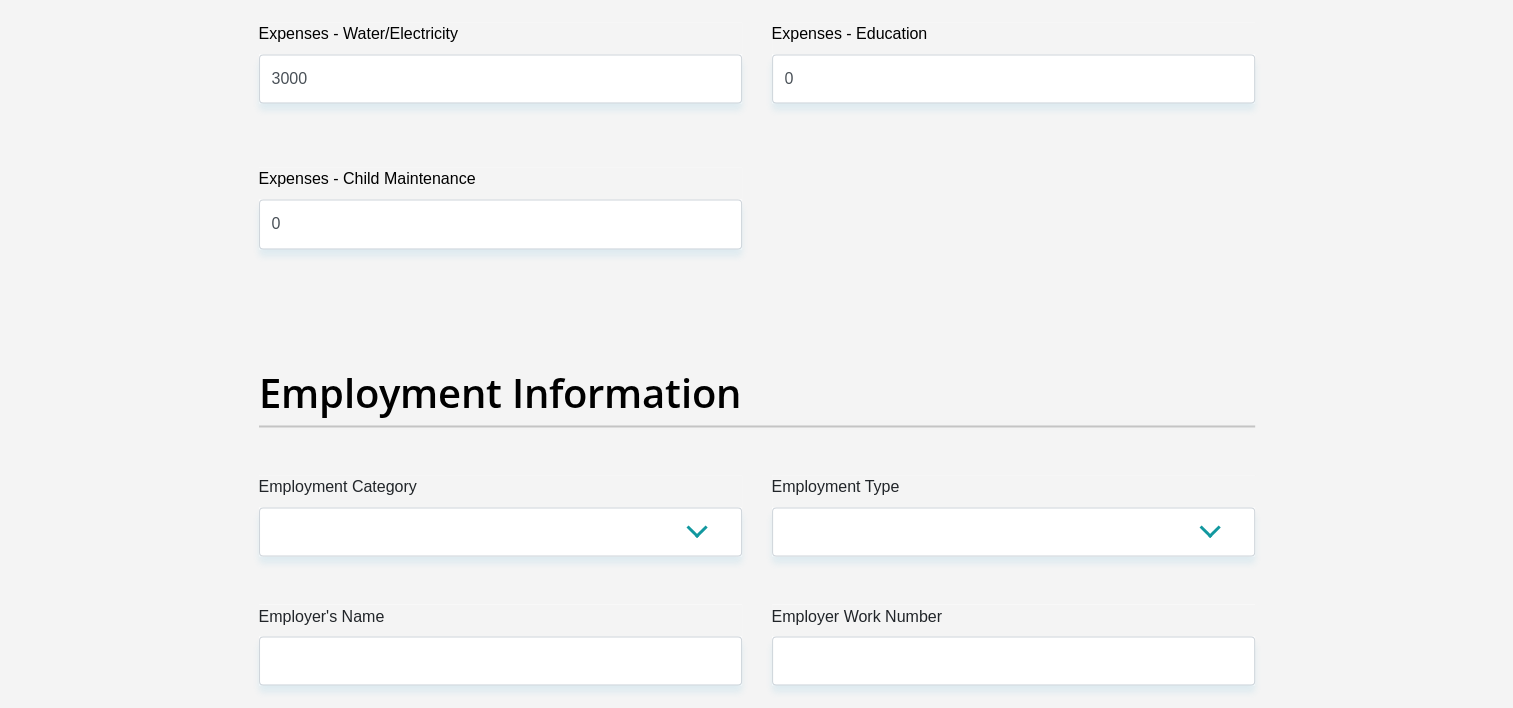 scroll, scrollTop: 3400, scrollLeft: 0, axis: vertical 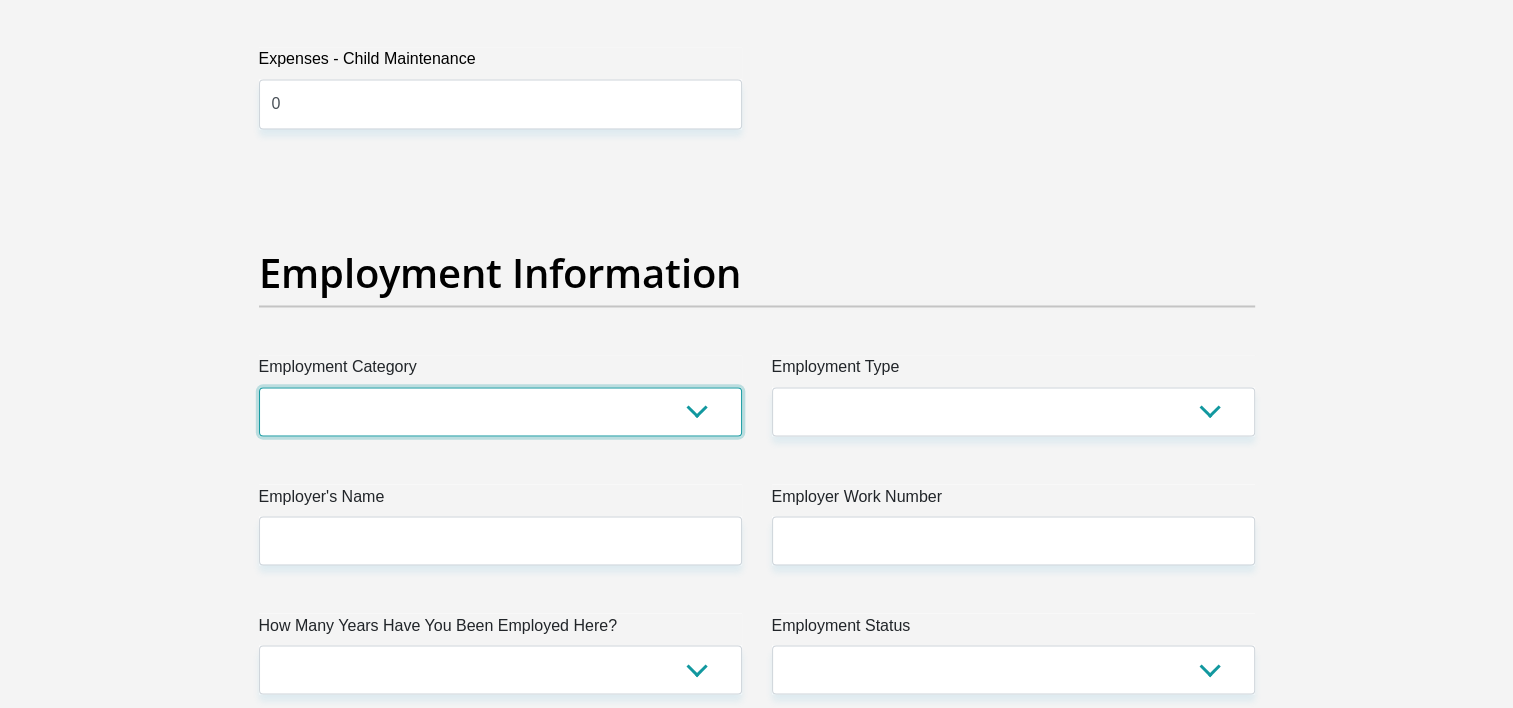 click on "AGRICULTURE
ALCOHOL & TOBACCO
CONSTRUCTION MATERIALS
METALLURGY
EQUIPMENT FOR RENEWABLE ENERGY
SPECIALIZED CONTRACTORS
CAR
GAMING (INCL. INTERNET
OTHER WHOLESALE
UNLICENSED PHARMACEUTICALS
CURRENCY EXCHANGE HOUSES
OTHER FINANCIAL INSTITUTIONS & INSURANCE
REAL ESTATE AGENTS
OIL & GAS
OTHER MATERIALS (E.G. IRON ORE)
PRECIOUS STONES & PRECIOUS METALS
POLITICAL ORGANIZATIONS
RELIGIOUS ORGANIZATIONS(NOT SECTS)
ACTI. HAVING BUSINESS DEAL WITH PUBLIC ADMINISTRATION
LAUNDROMATS" at bounding box center (500, 411) 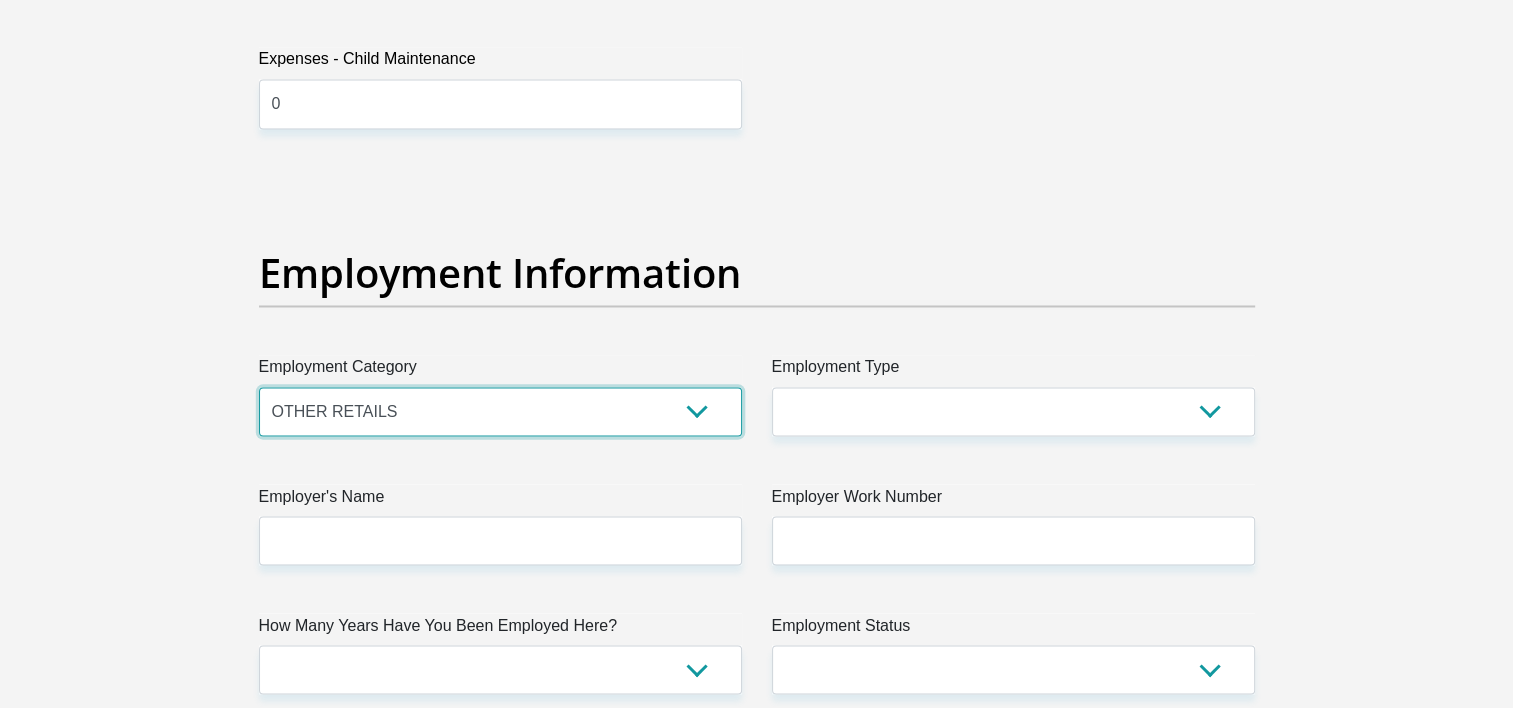click on "AGRICULTURE
ALCOHOL & TOBACCO
CONSTRUCTION MATERIALS
METALLURGY
EQUIPMENT FOR RENEWABLE ENERGY
SPECIALIZED CONTRACTORS
CAR
GAMING (INCL. INTERNET
OTHER WHOLESALE
UNLICENSED PHARMACEUTICALS
CURRENCY EXCHANGE HOUSES
OTHER FINANCIAL INSTITUTIONS & INSURANCE
REAL ESTATE AGENTS
OIL & GAS
OTHER MATERIALS (E.G. IRON ORE)
PRECIOUS STONES & PRECIOUS METALS
POLITICAL ORGANIZATIONS
RELIGIOUS ORGANIZATIONS(NOT SECTS)
ACTI. HAVING BUSINESS DEAL WITH PUBLIC ADMINISTRATION
LAUNDROMATS" at bounding box center [500, 411] 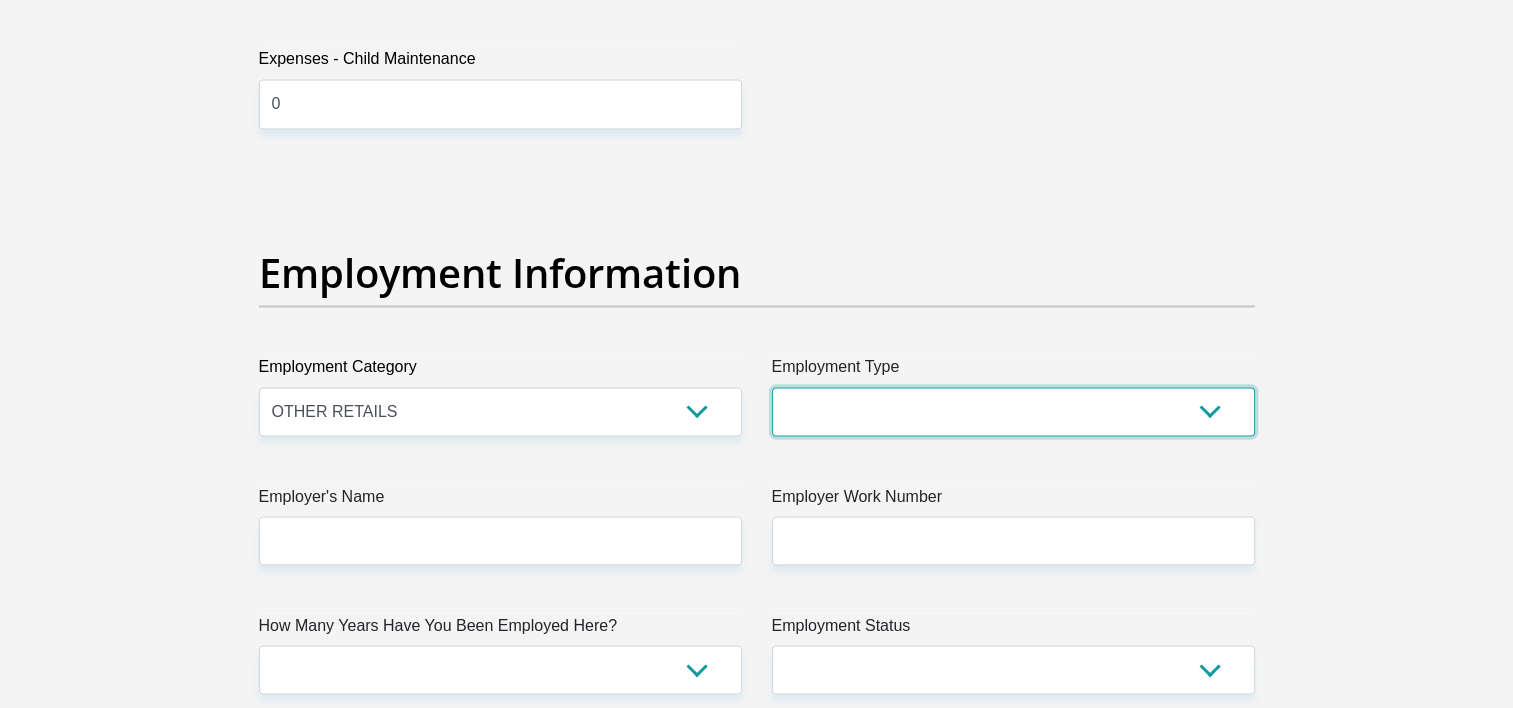 click on "College/Lecturer
Craft Seller
Creative
Driver
Executive
Farmer
Forces - Non Commissioned
Forces - Officer
Hawker
Housewife
Labourer
Licenced Professional
Manager
Miner
Non Licenced Professional
Office Staff/Clerk
Outside Worker
Pensioner
Permanent Teacher
Production/Manufacturing
Sales
Self-Employed
Semi-Professional Worker
Service Industry  Social Worker  Student" at bounding box center [1013, 411] 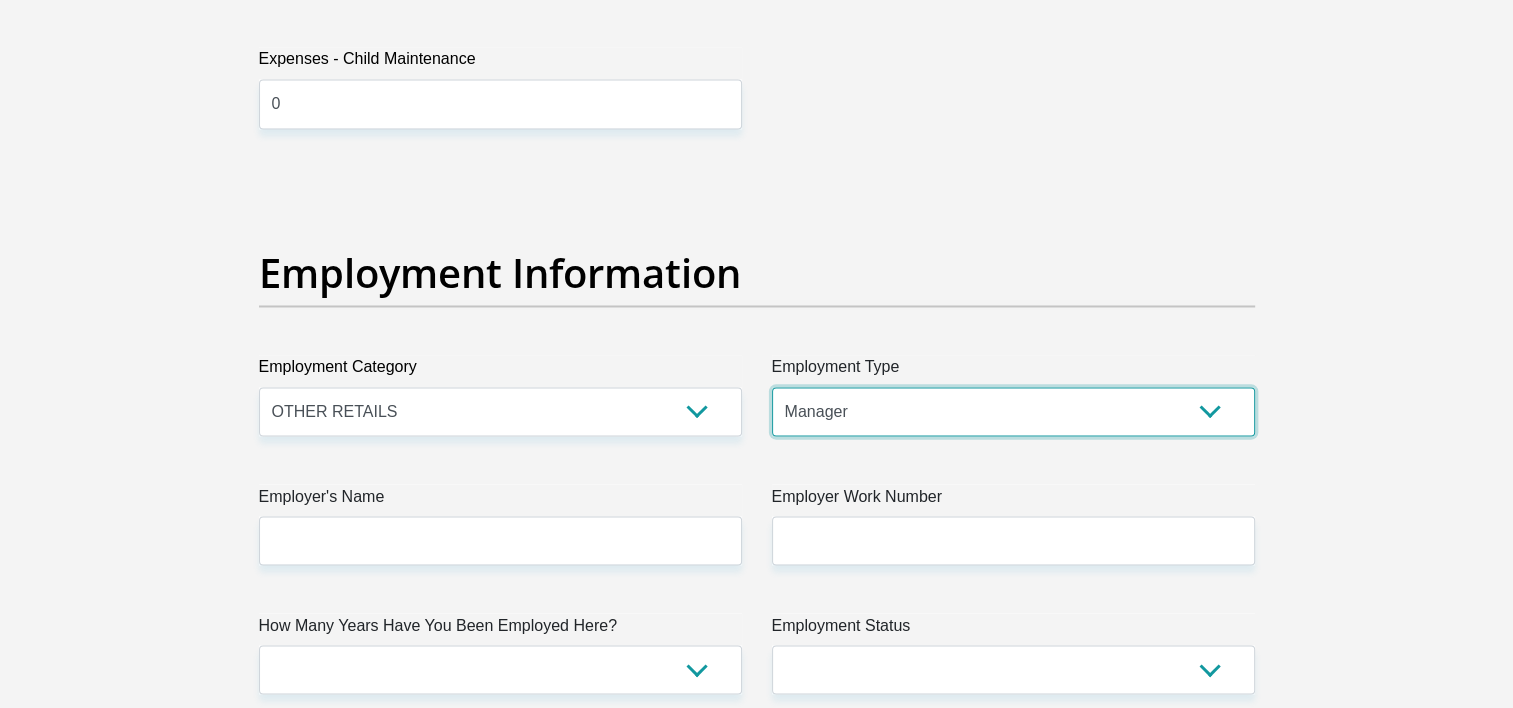 click on "College/Lecturer
Craft Seller
Creative
Driver
Executive
Farmer
Forces - Non Commissioned
Forces - Officer
Hawker
Housewife
Labourer
Licenced Professional
Manager
Miner
Non Licenced Professional
Office Staff/Clerk
Outside Worker
Pensioner
Permanent Teacher
Production/Manufacturing
Sales
Self-Employed
Semi-Professional Worker
Service Industry  Social Worker  Student" at bounding box center [1013, 411] 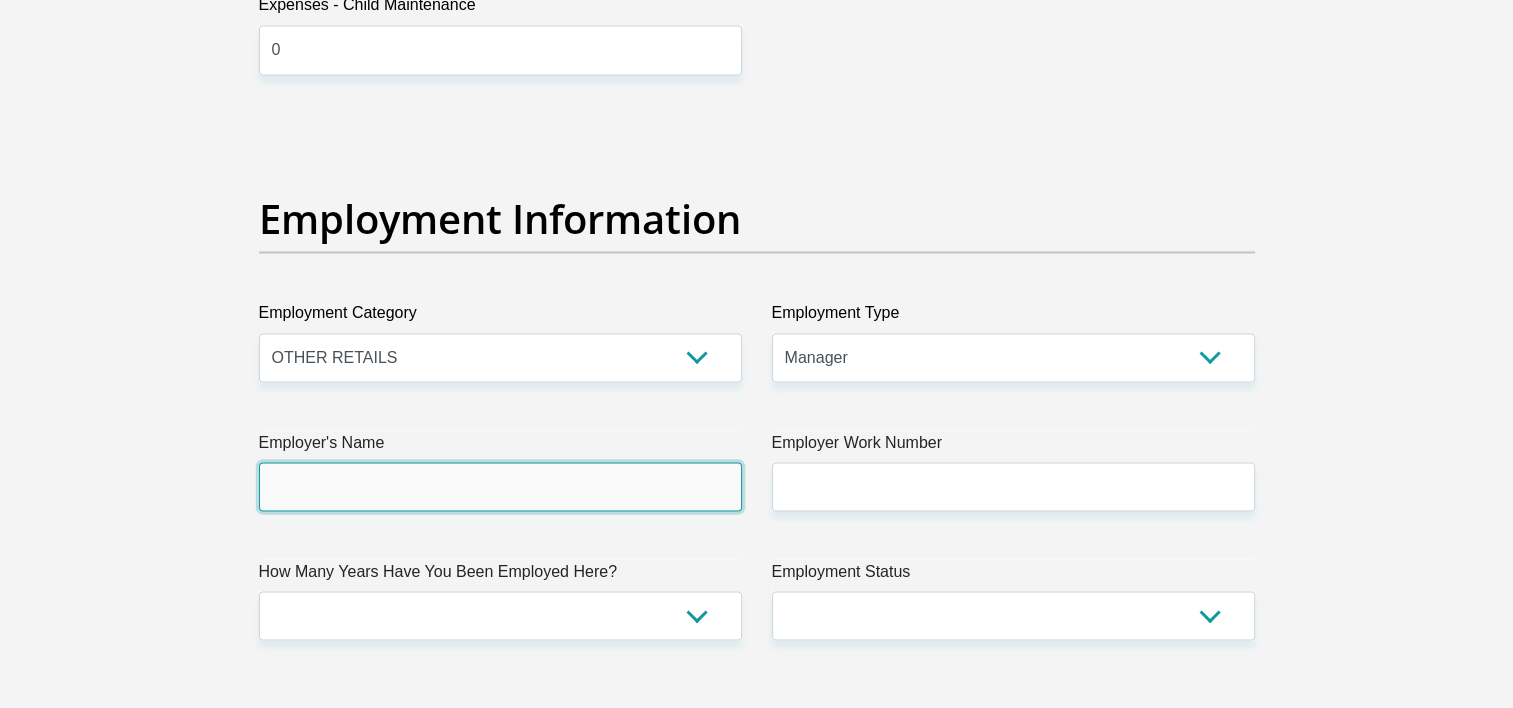 scroll, scrollTop: 3500, scrollLeft: 0, axis: vertical 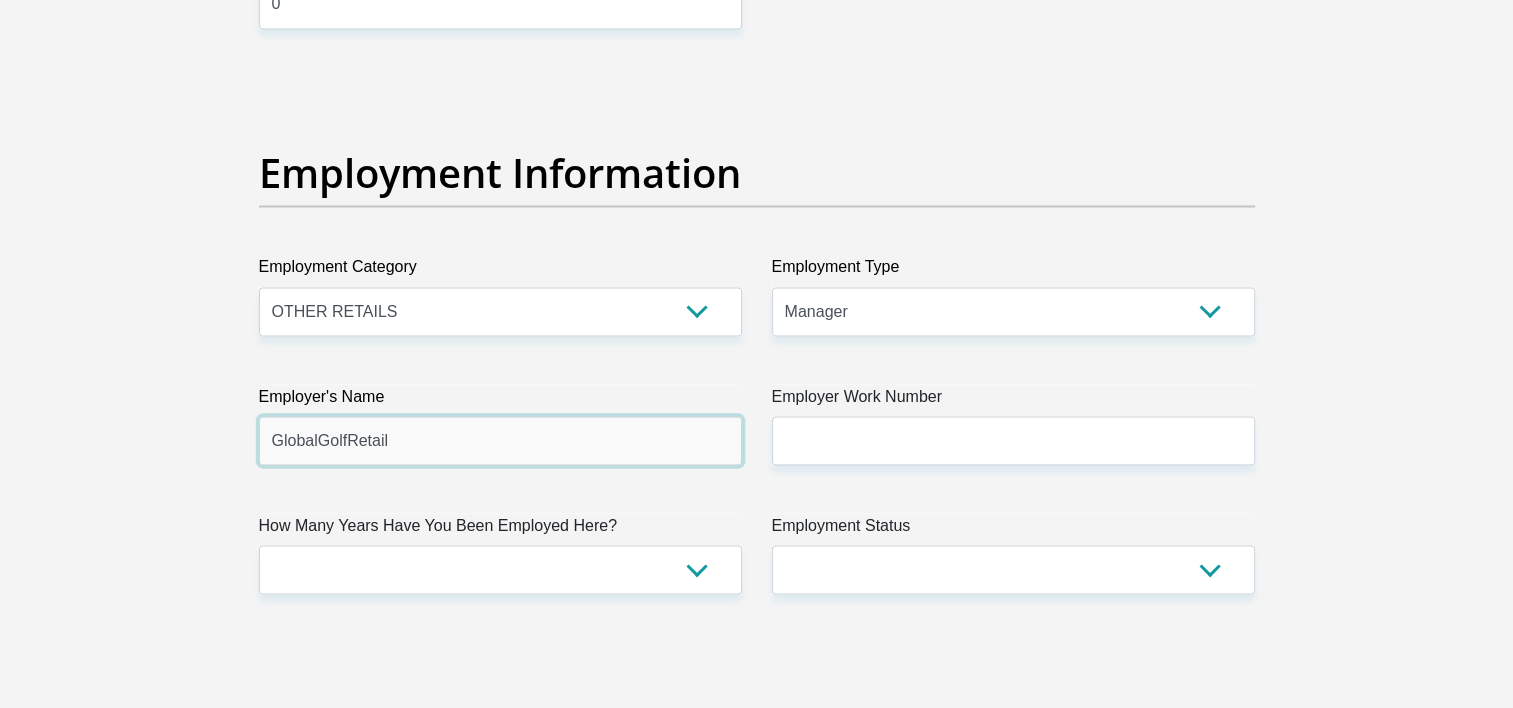 type on "GlobalGolfRetail" 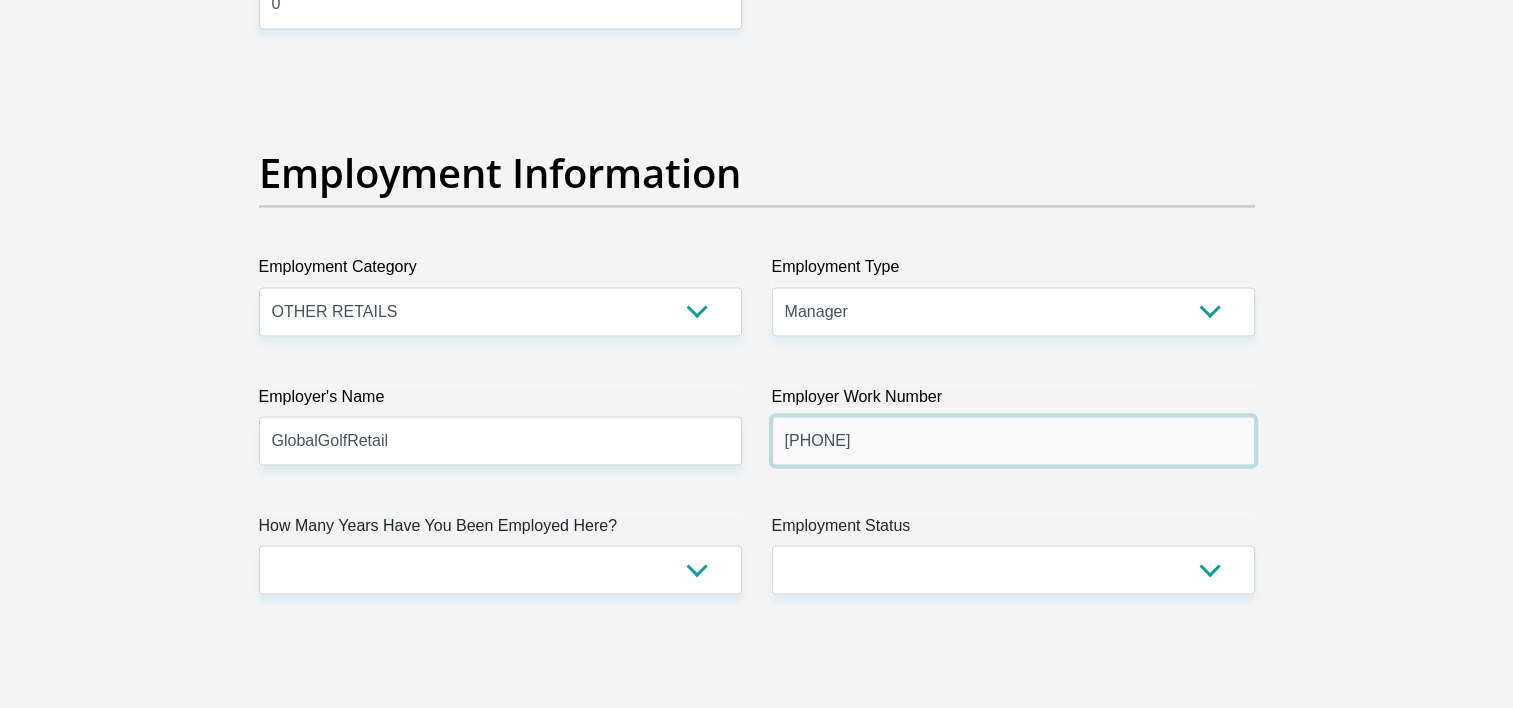 type on "0118874436" 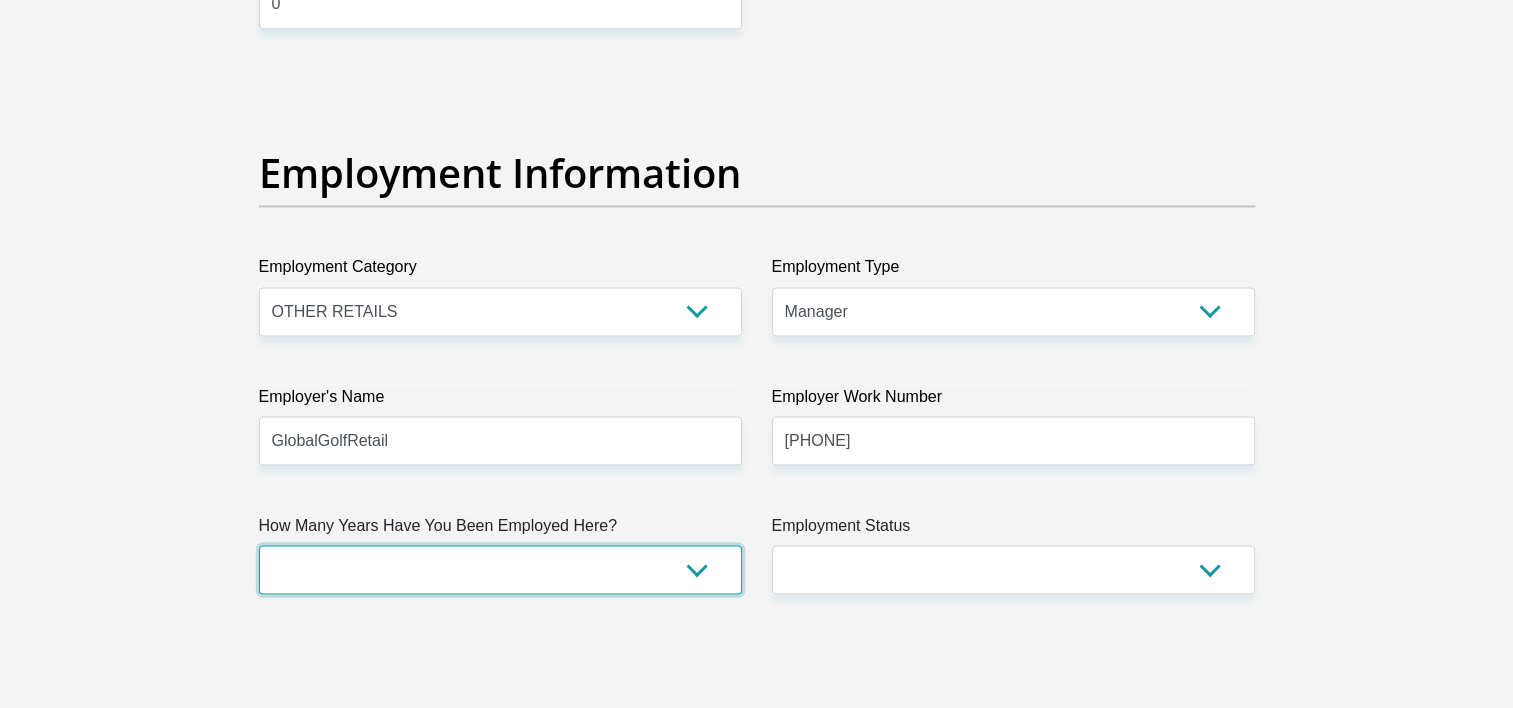 scroll, scrollTop: 3600, scrollLeft: 0, axis: vertical 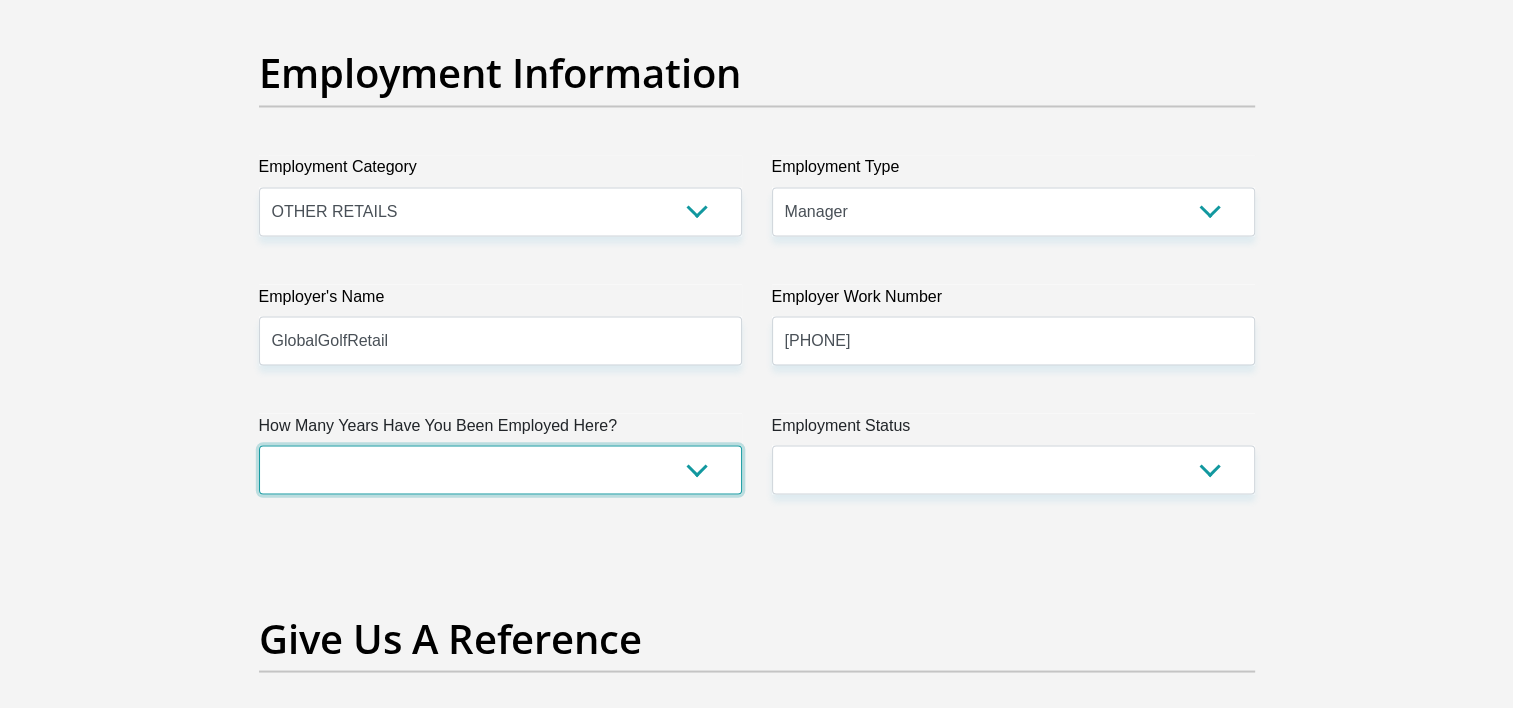 click on "less than 1 year
1-3 years
3-5 years
5+ years" at bounding box center (500, 469) 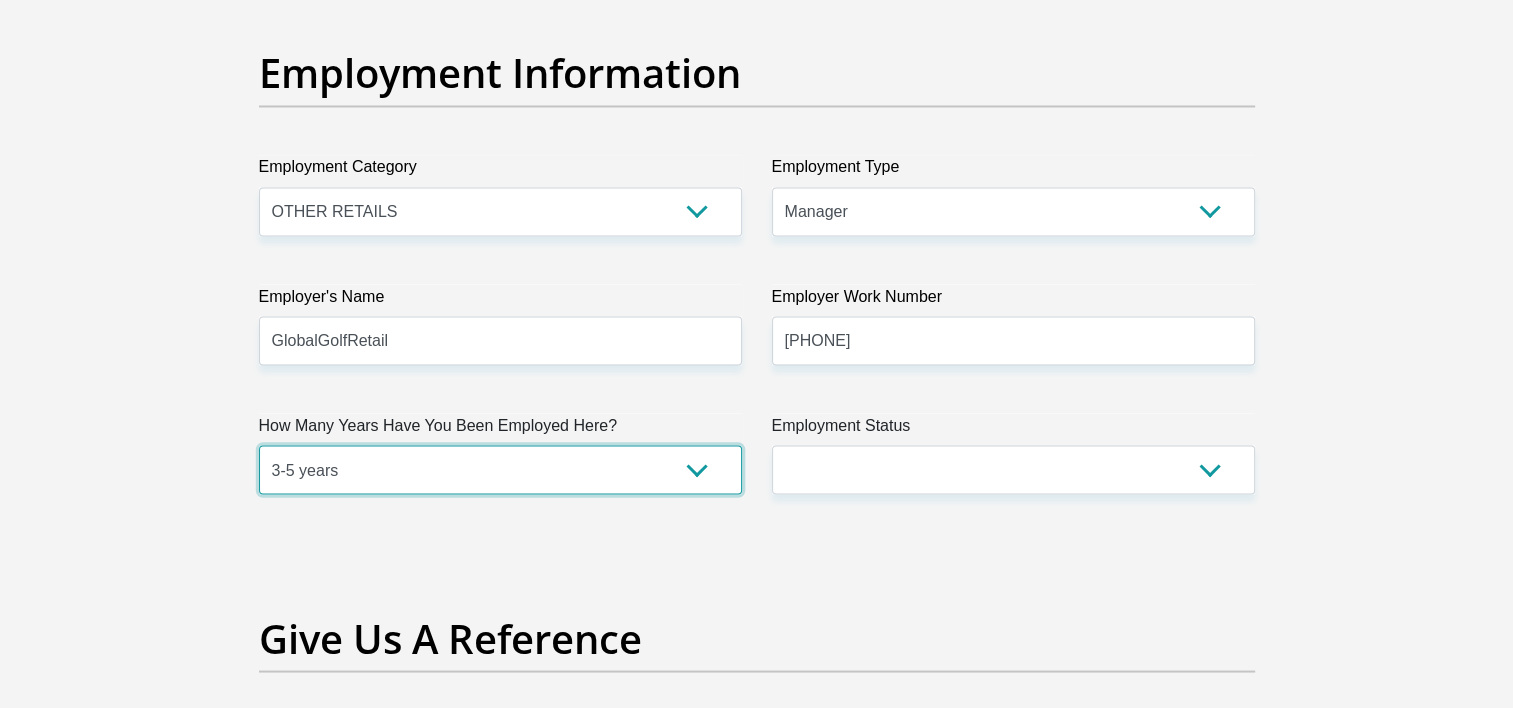 click on "less than 1 year
1-3 years
3-5 years
5+ years" at bounding box center (500, 469) 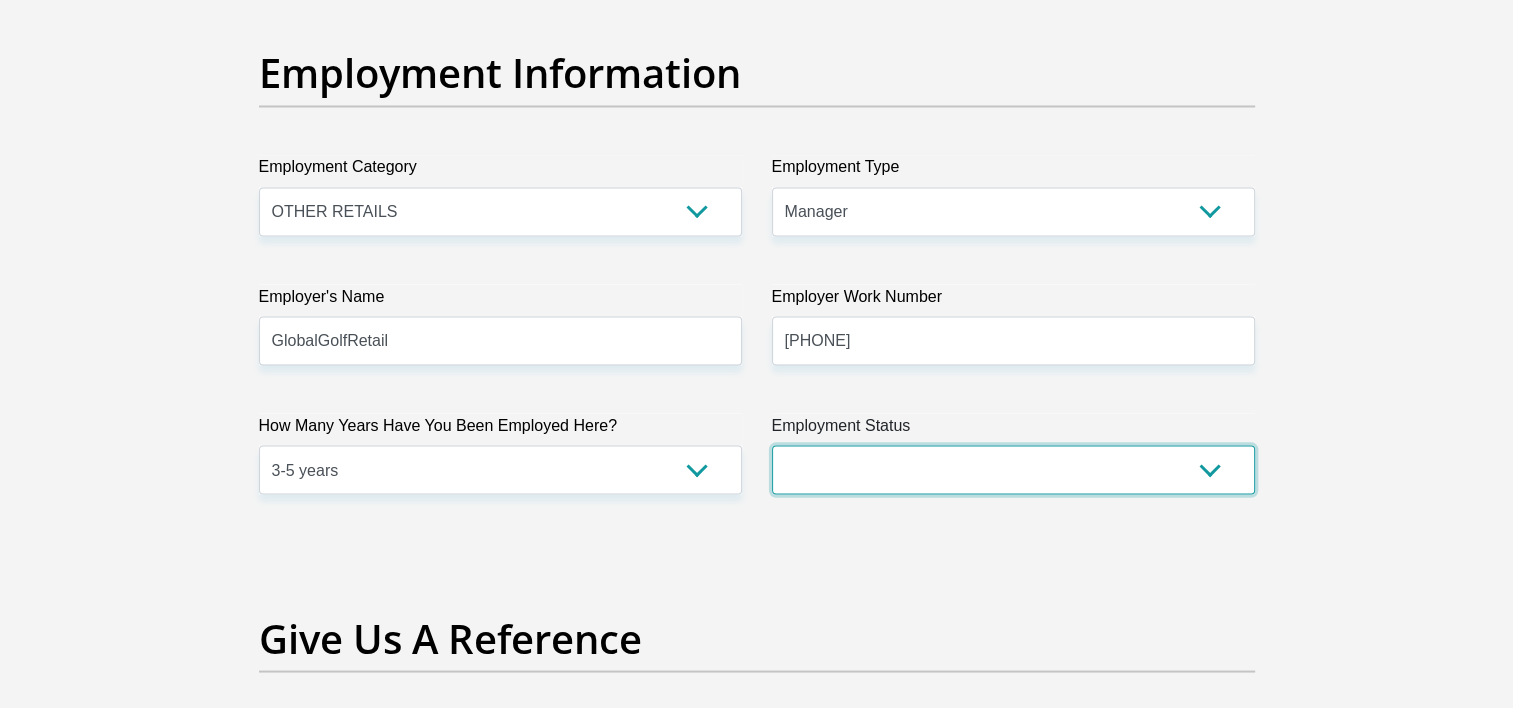 click on "Permanent/Full-time
Part-time/Casual
Contract Worker
Self-Employed
Housewife
Retired
Student
Medically Boarded
Disability
Unemployed" at bounding box center [1013, 469] 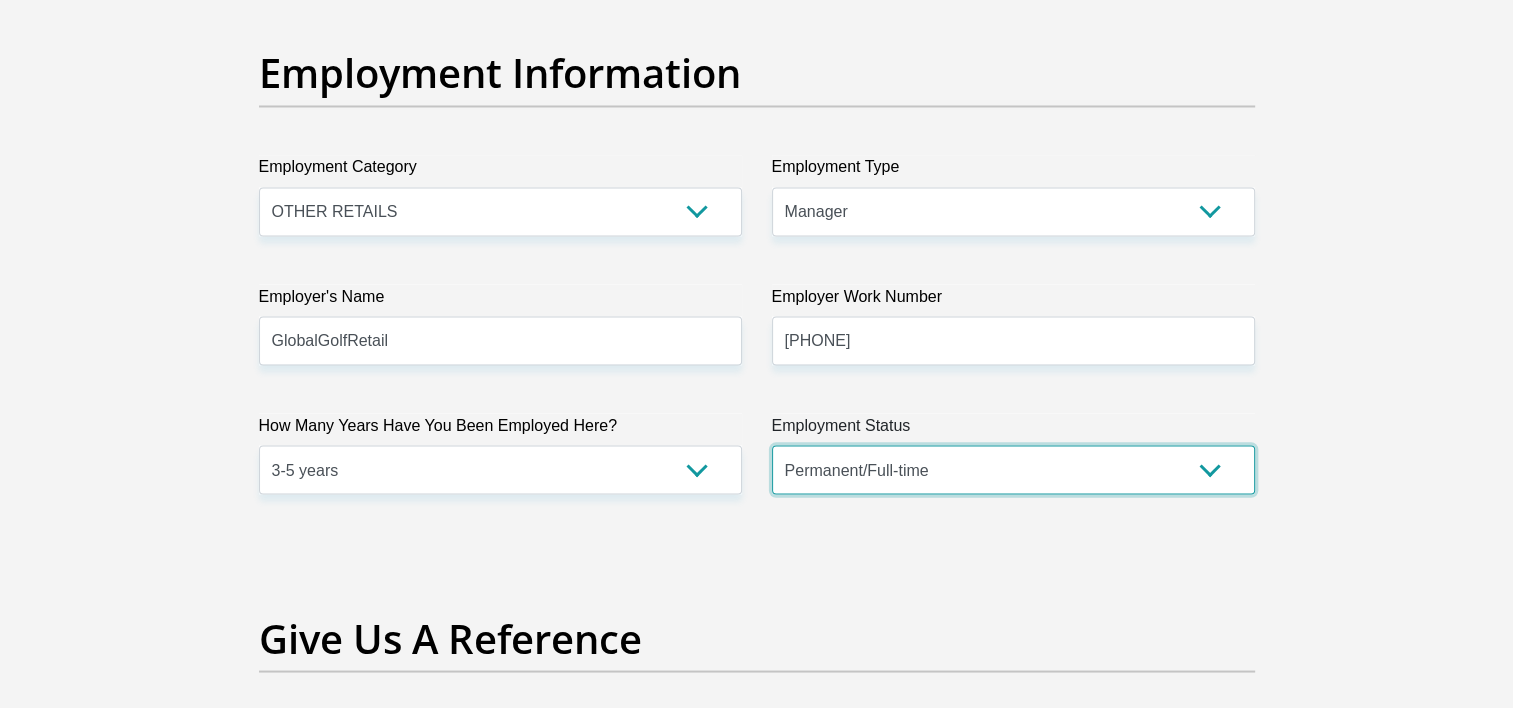 click on "Permanent/Full-time
Part-time/Casual
Contract Worker
Self-Employed
Housewife
Retired
Student
Medically Boarded
Disability
Unemployed" at bounding box center (1013, 469) 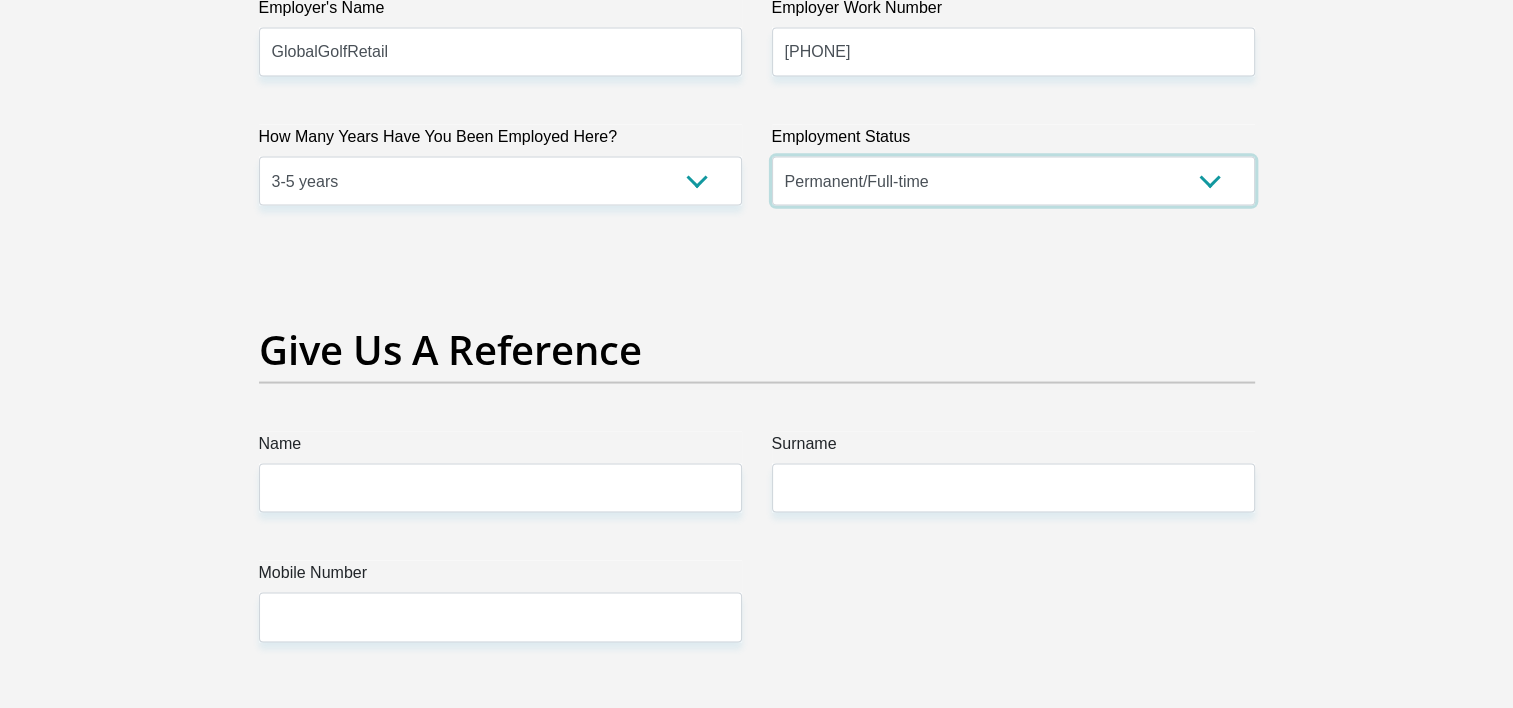 scroll, scrollTop: 3900, scrollLeft: 0, axis: vertical 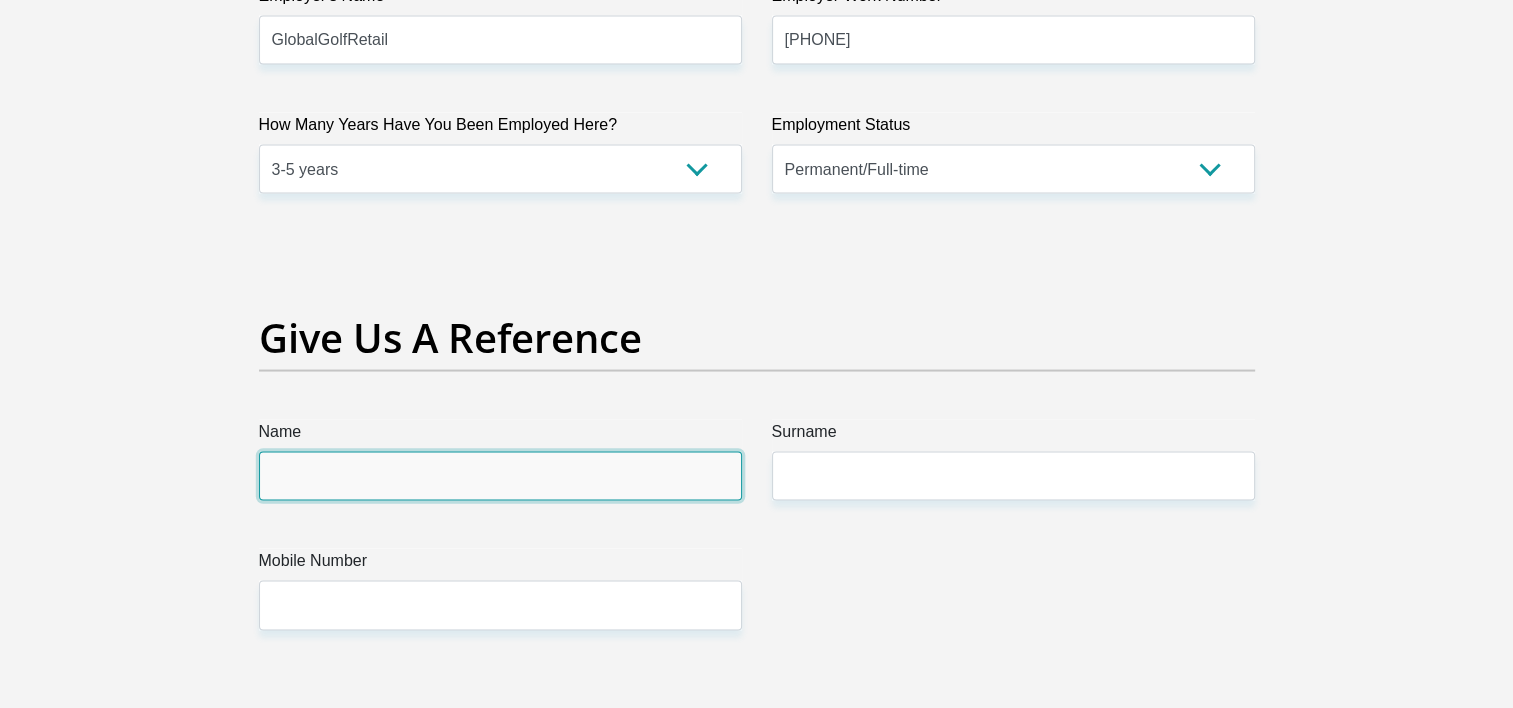 click on "Name" at bounding box center (500, 476) 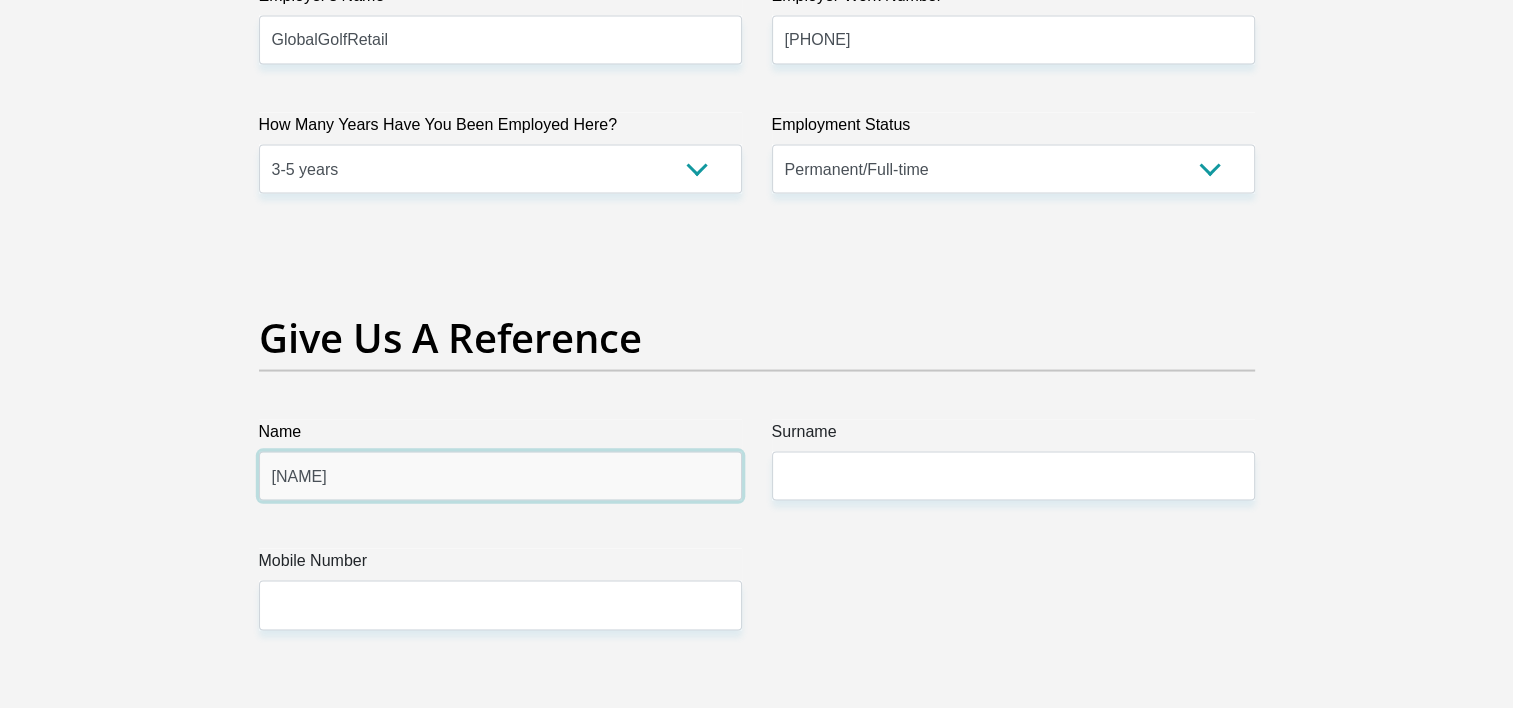 type on "Chantelle" 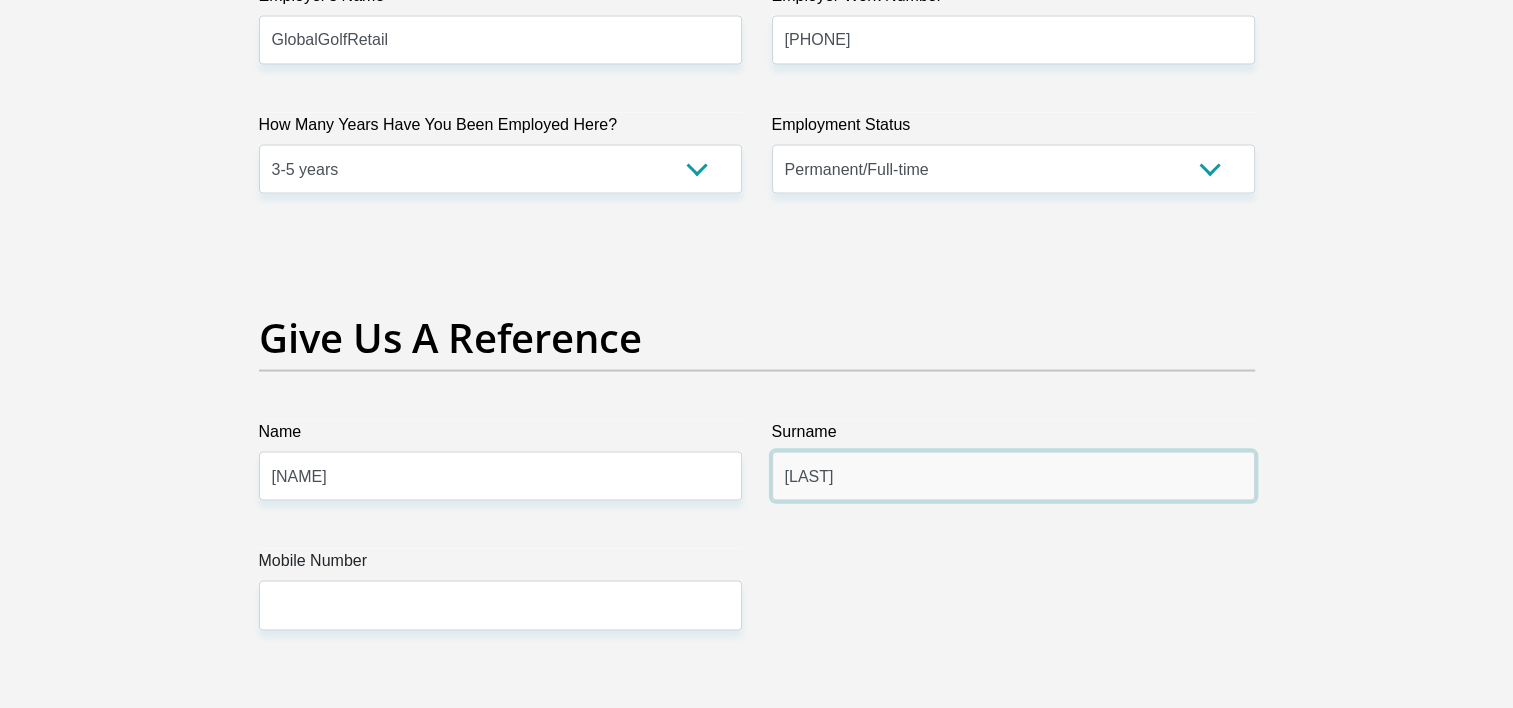 type on "Clark" 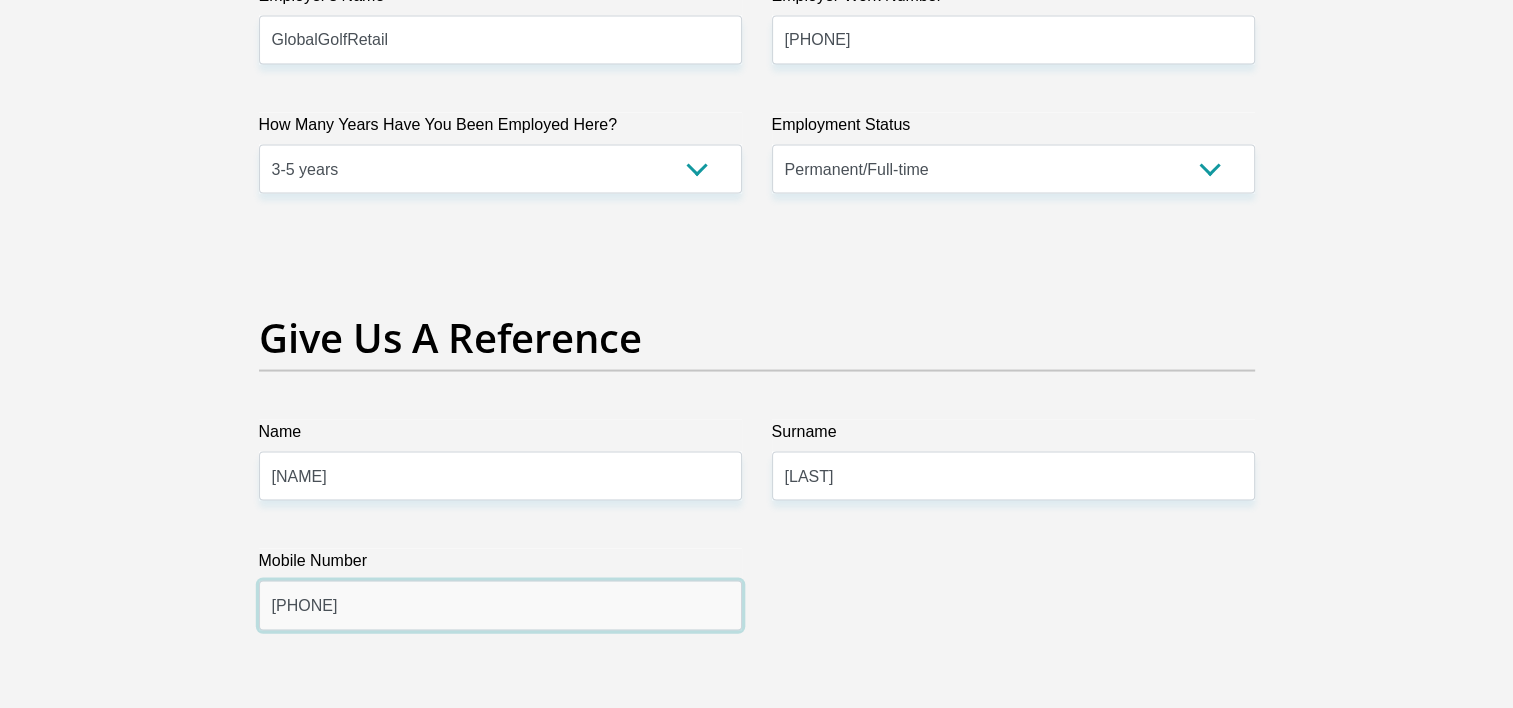 type on "0823826746" 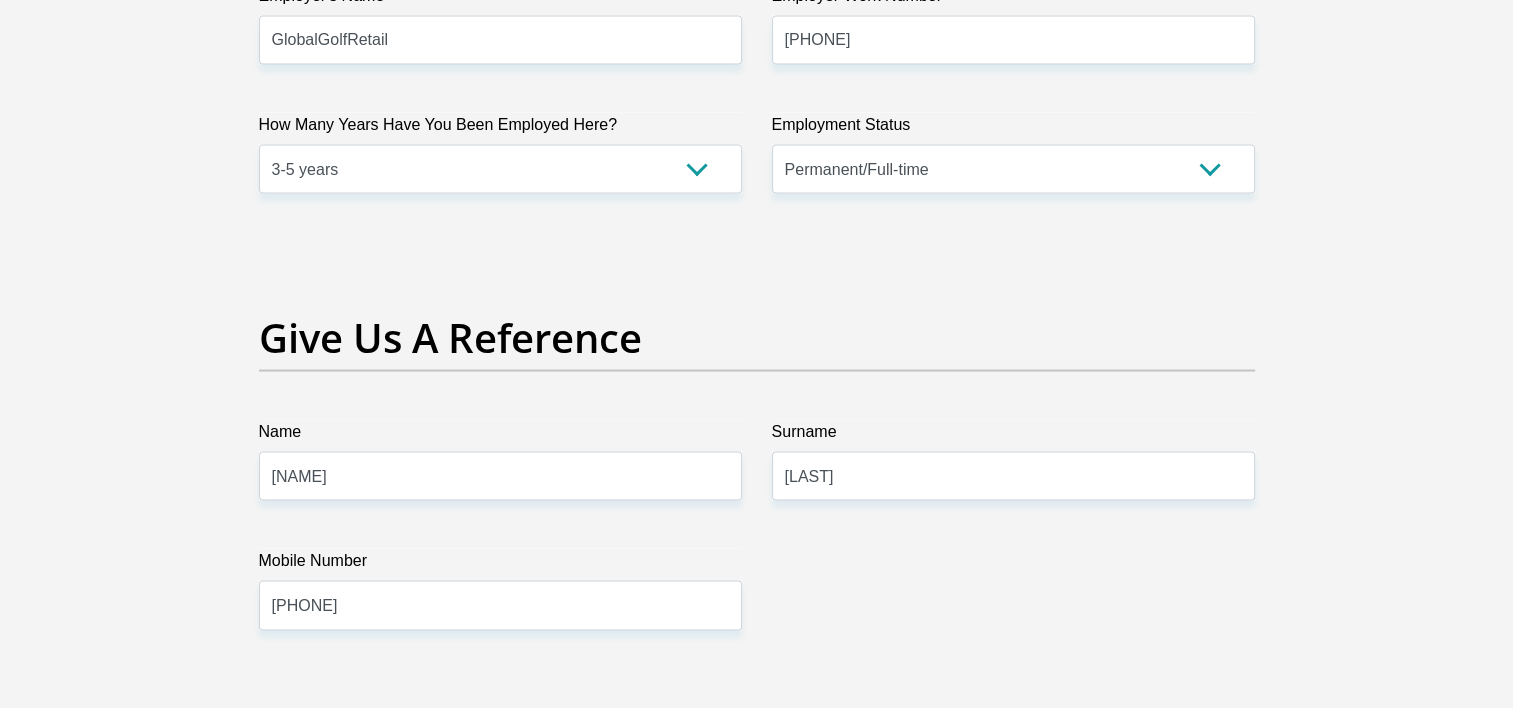 scroll, scrollTop: 4456, scrollLeft: 0, axis: vertical 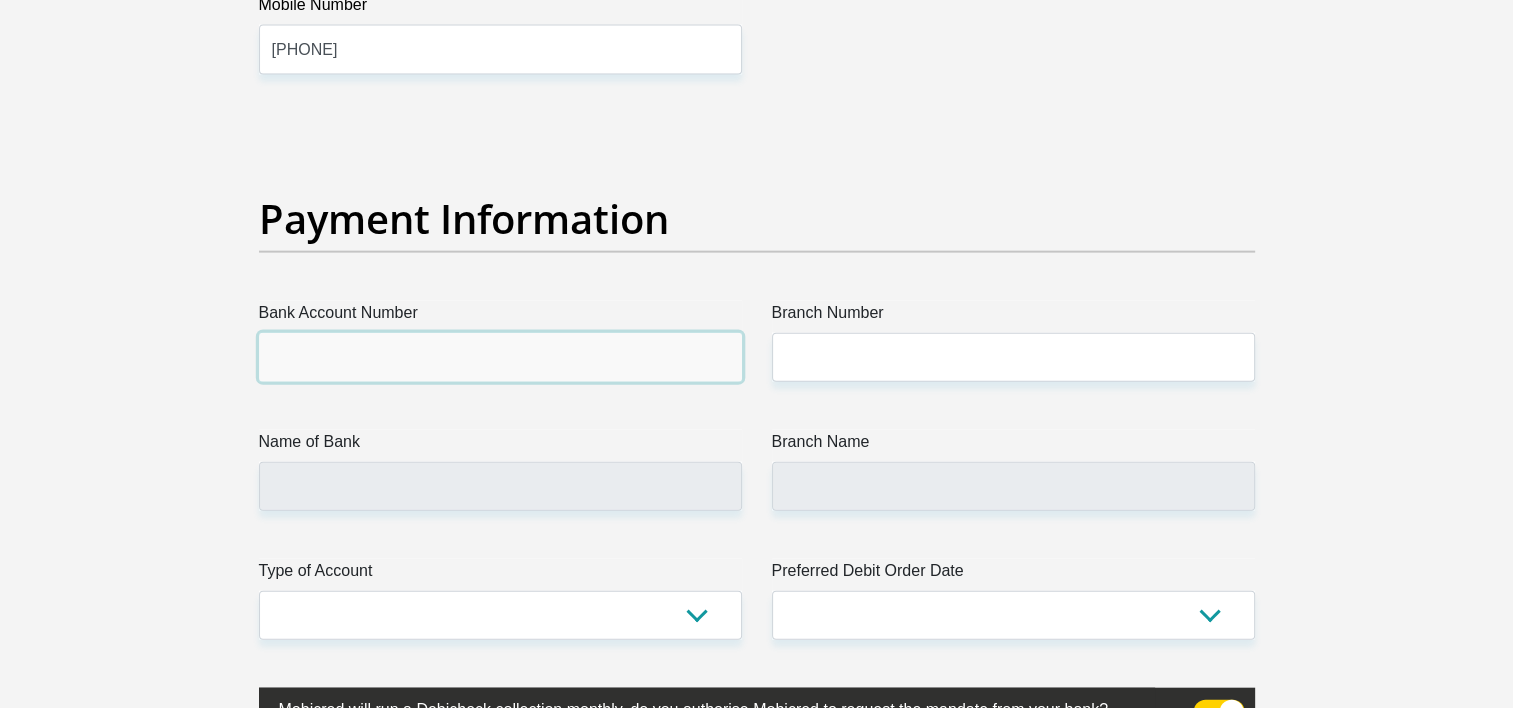 click on "Bank Account Number" at bounding box center [500, 357] 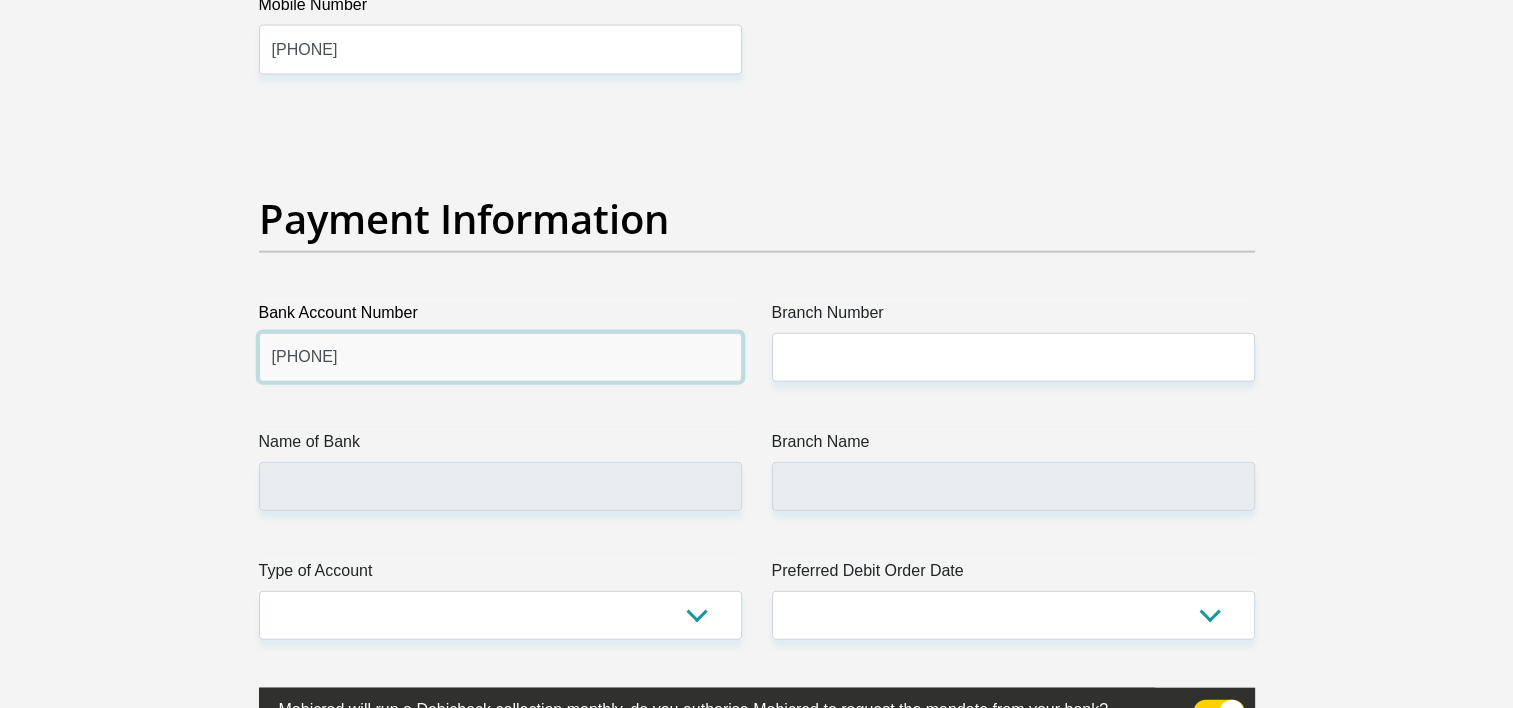 type on "62699432060" 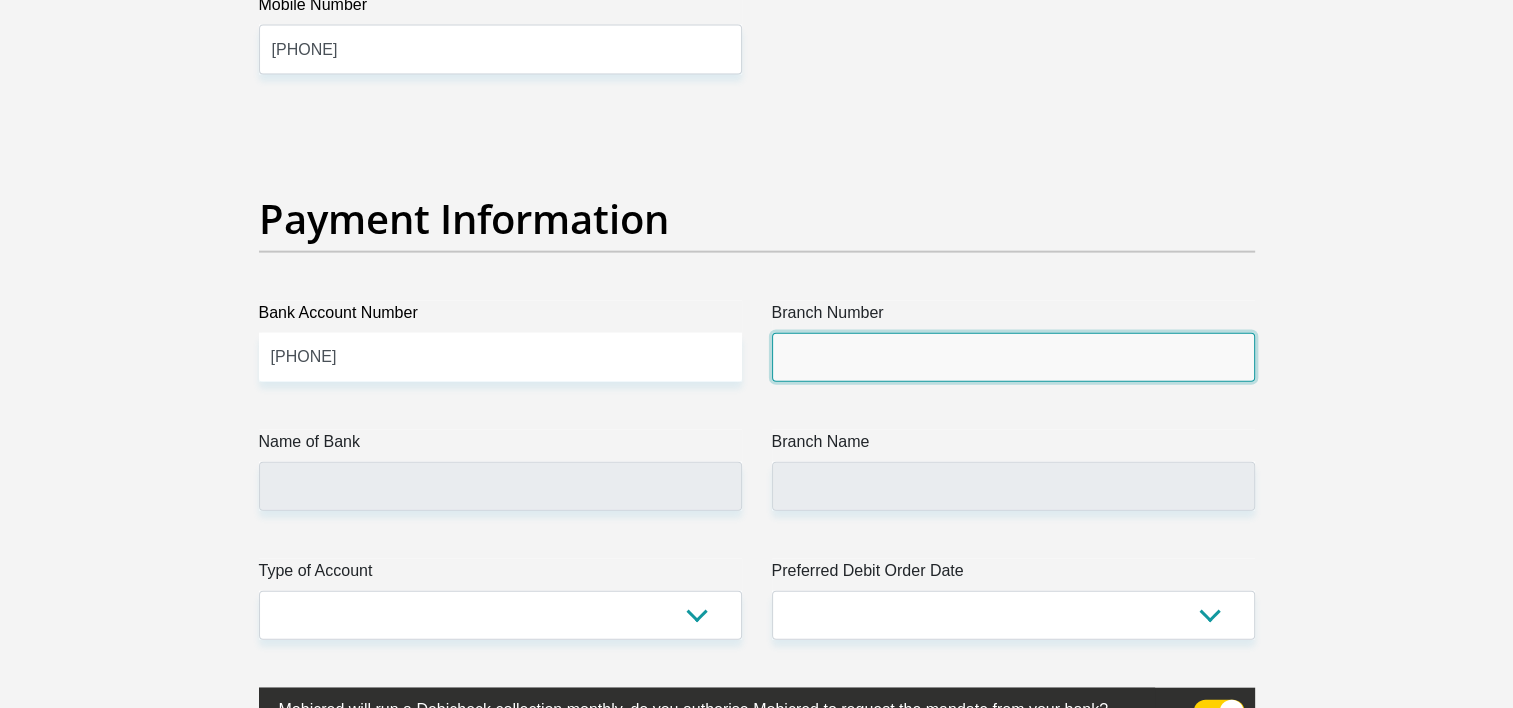 click on "Branch Number" at bounding box center [1013, 357] 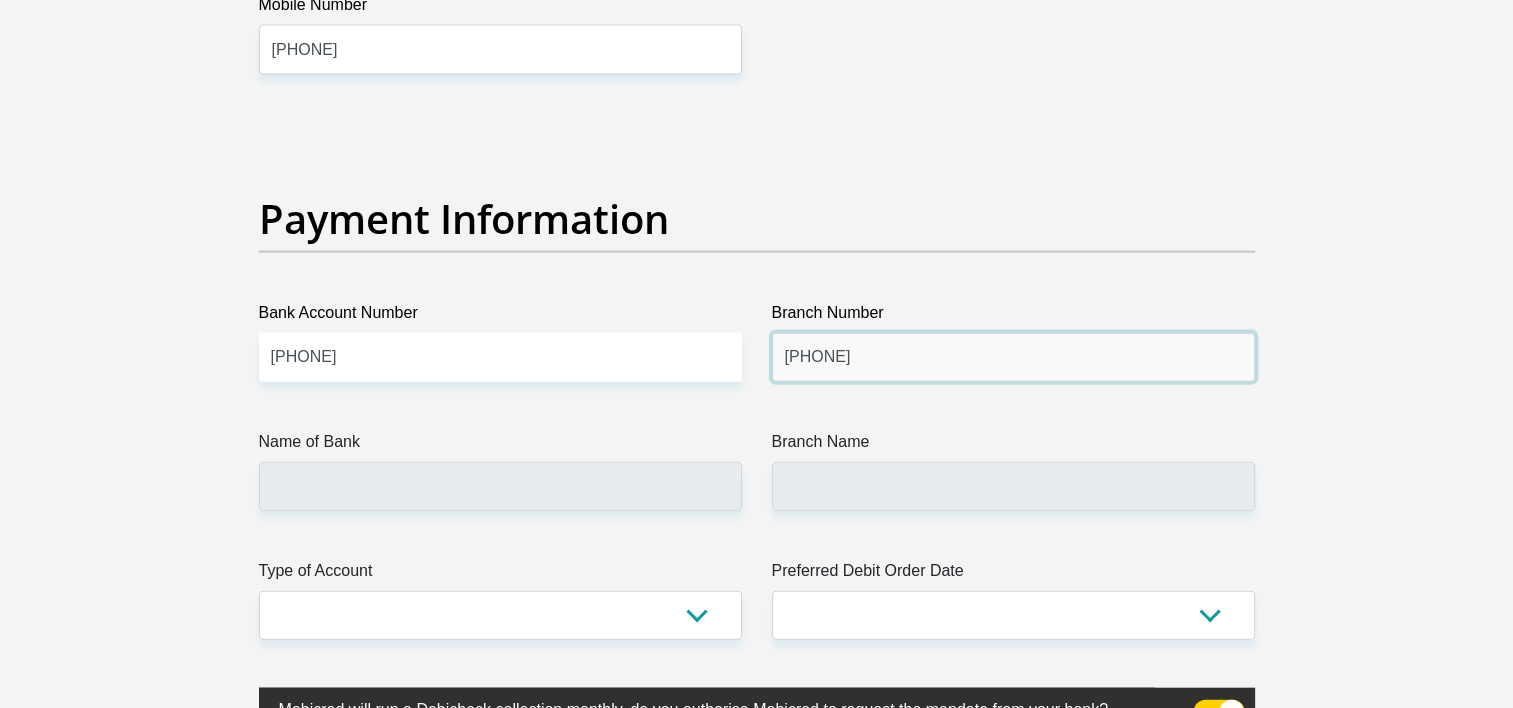 type on "254905" 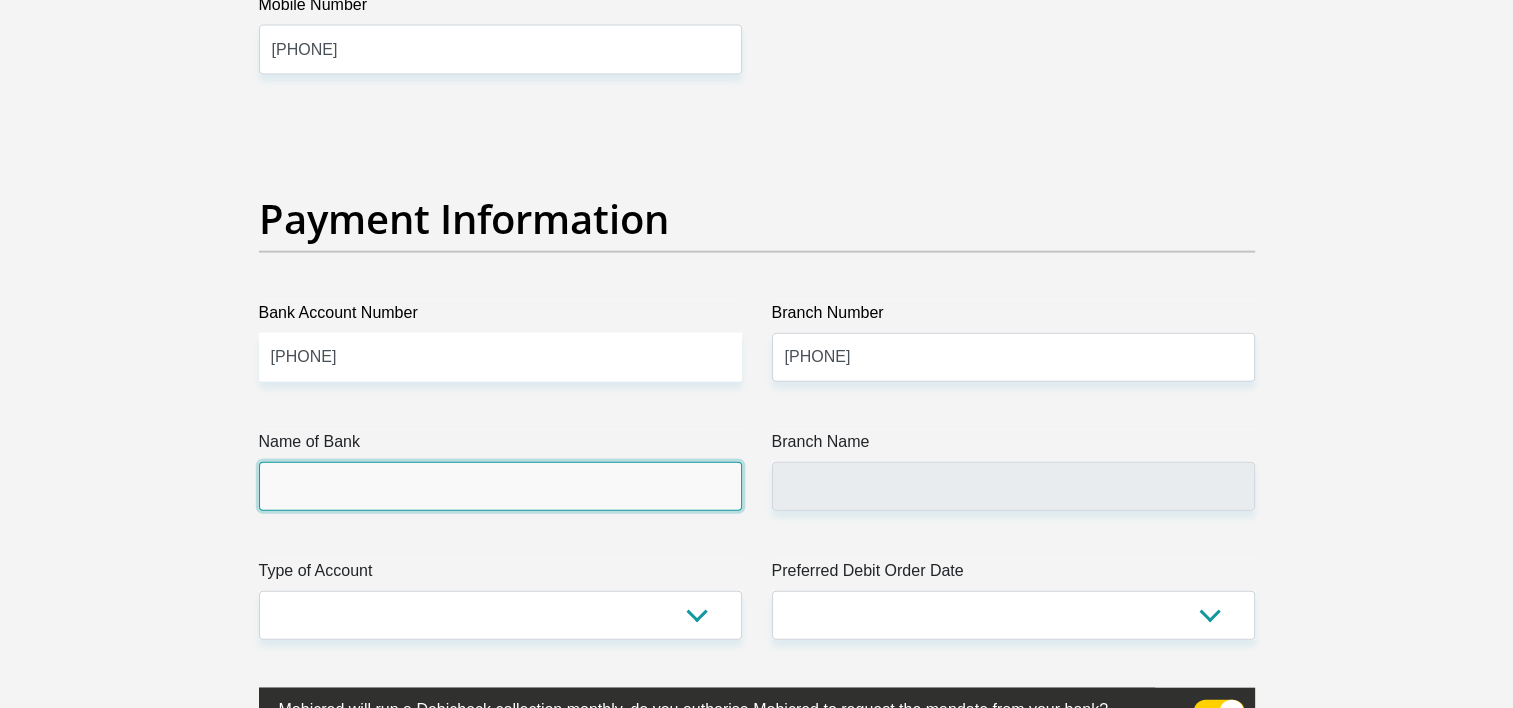 type on "FIRSTRAND BANK" 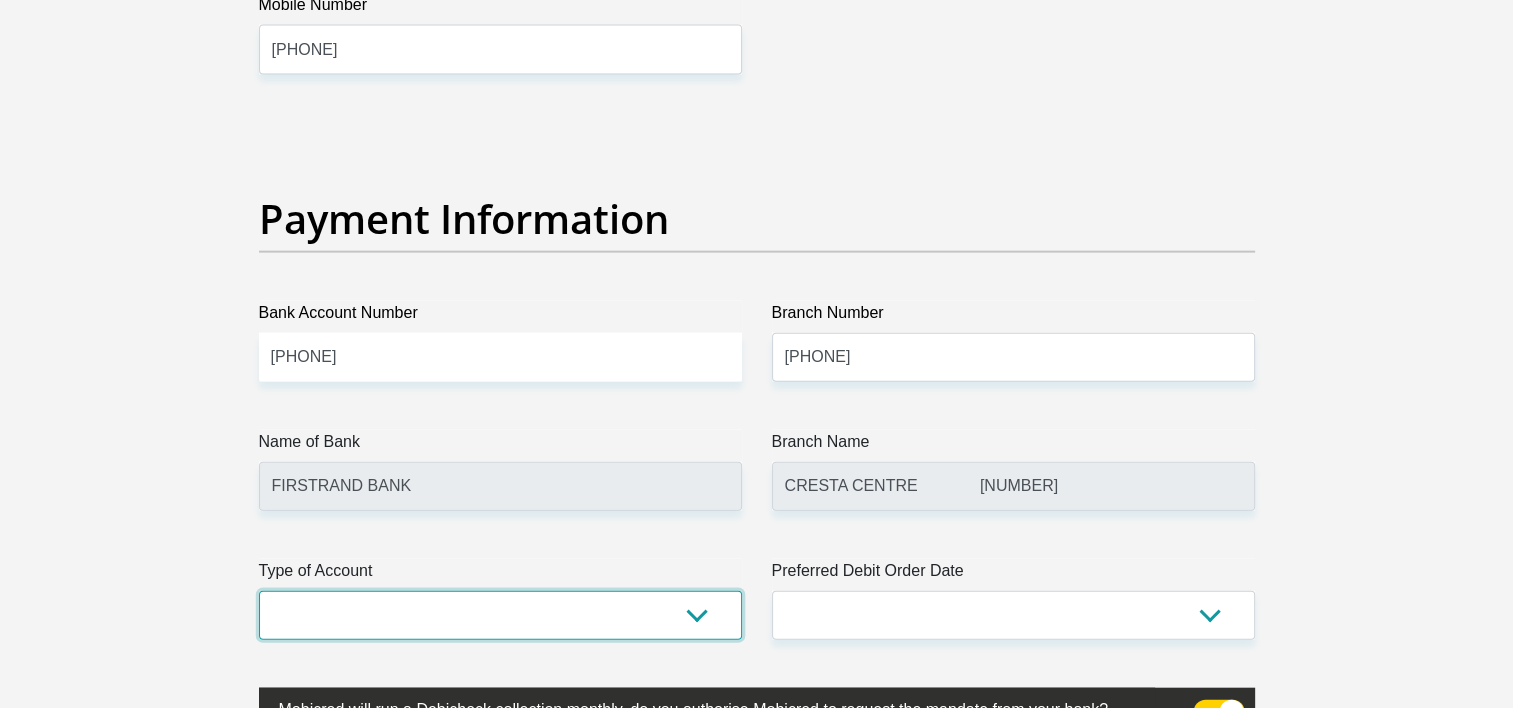 click on "Cheque
Savings" at bounding box center (500, 615) 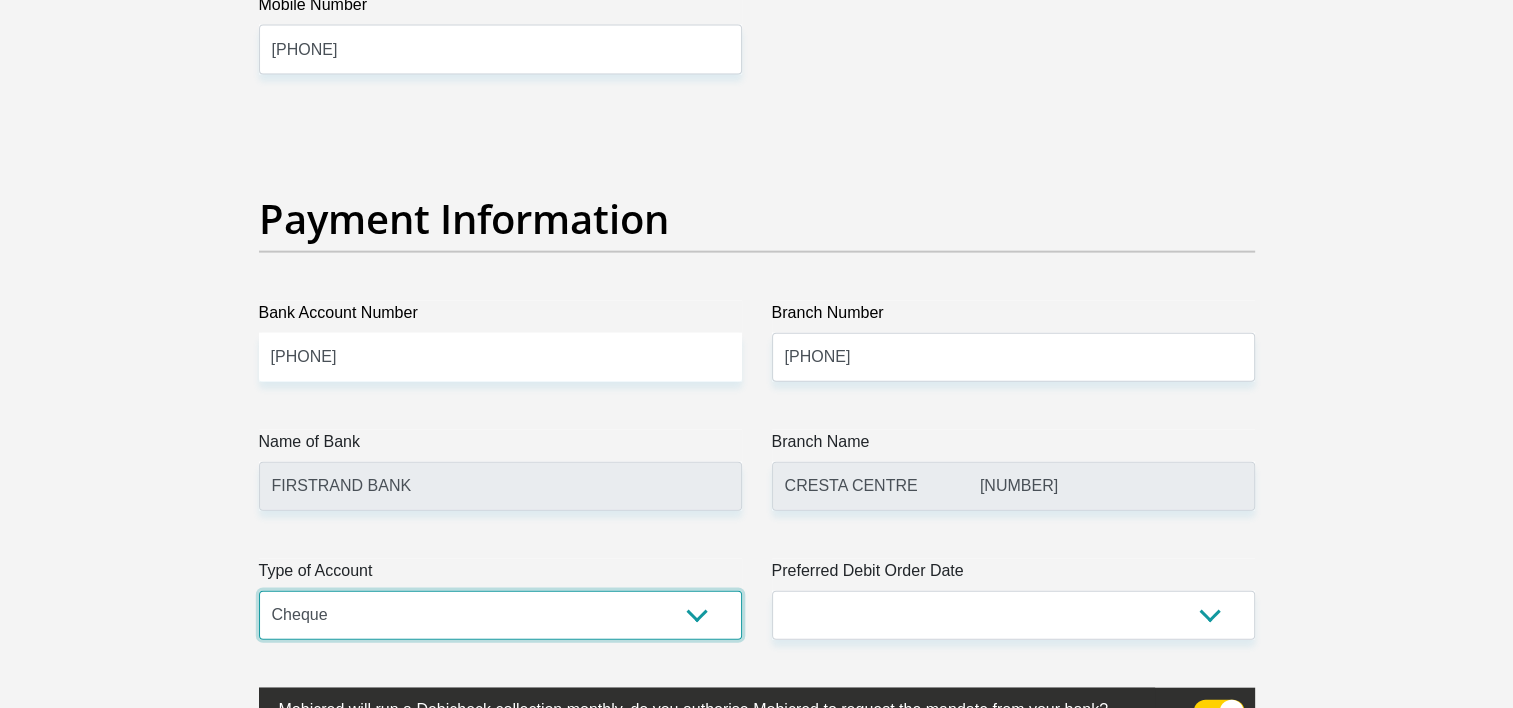 click on "Cheque
Savings" at bounding box center (500, 615) 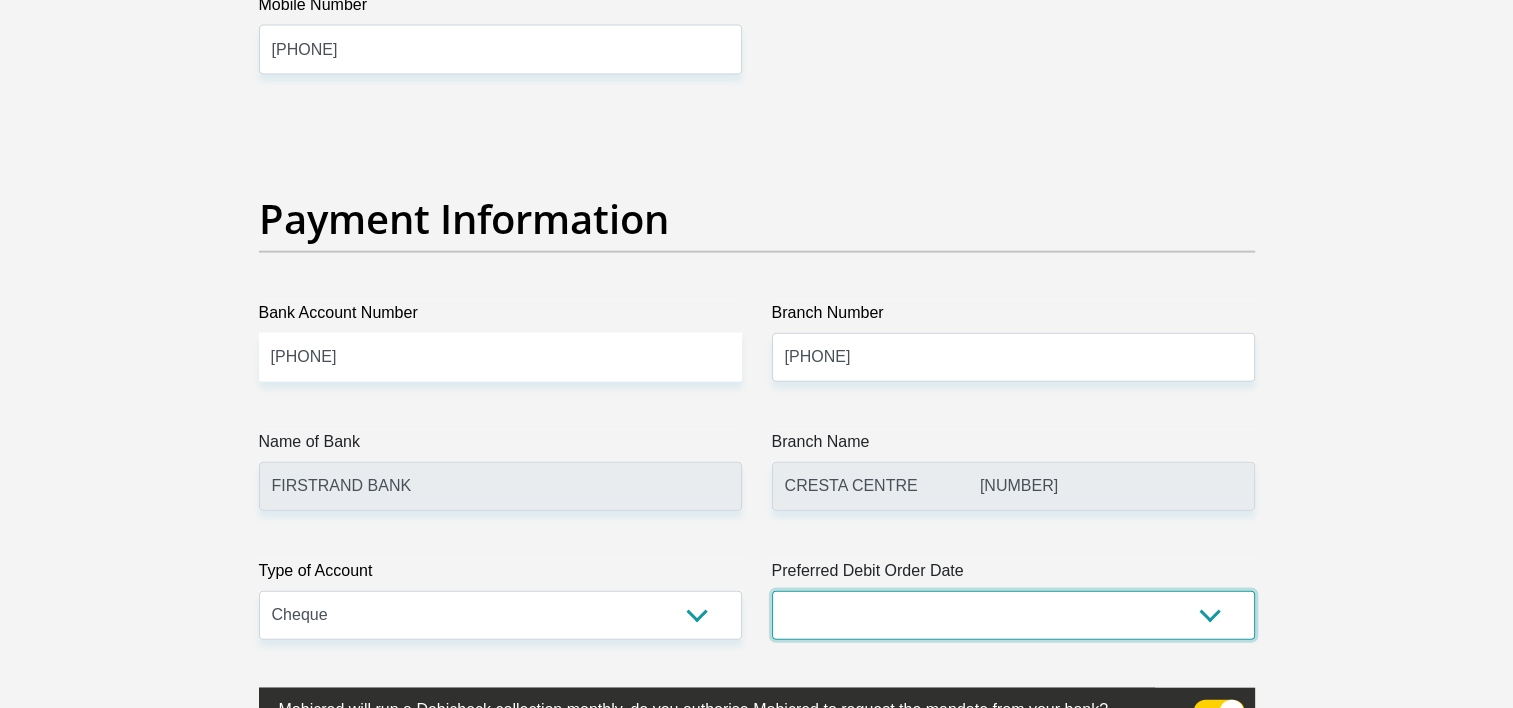 click on "1st
2nd
3rd
4th
5th
7th
18th
19th
20th
21st
22nd
23rd
24th
25th
26th
27th
28th
29th
30th" at bounding box center [1013, 615] 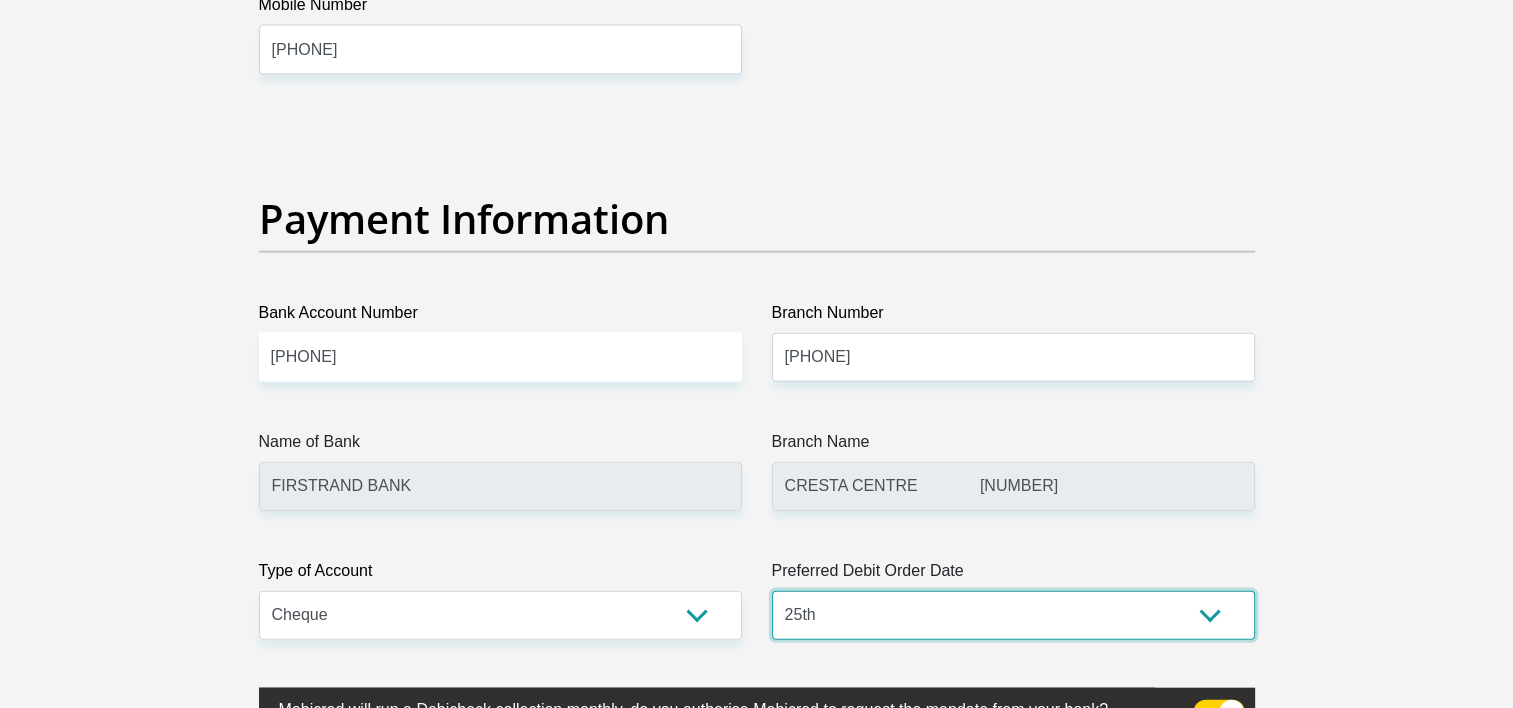 click on "1st
2nd
3rd
4th
5th
7th
18th
19th
20th
21st
22nd
23rd
24th
25th
26th
27th
28th
29th
30th" at bounding box center [1013, 615] 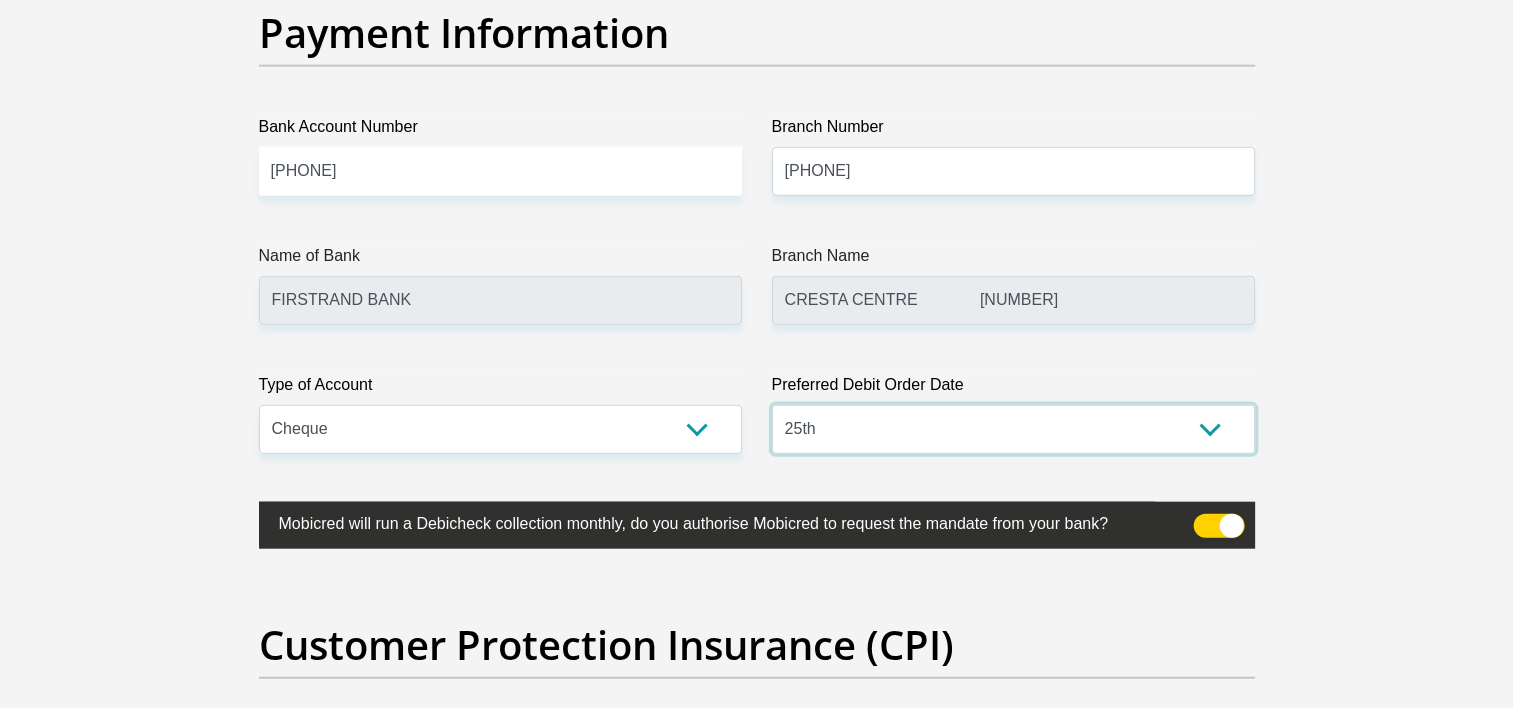 scroll, scrollTop: 4756, scrollLeft: 0, axis: vertical 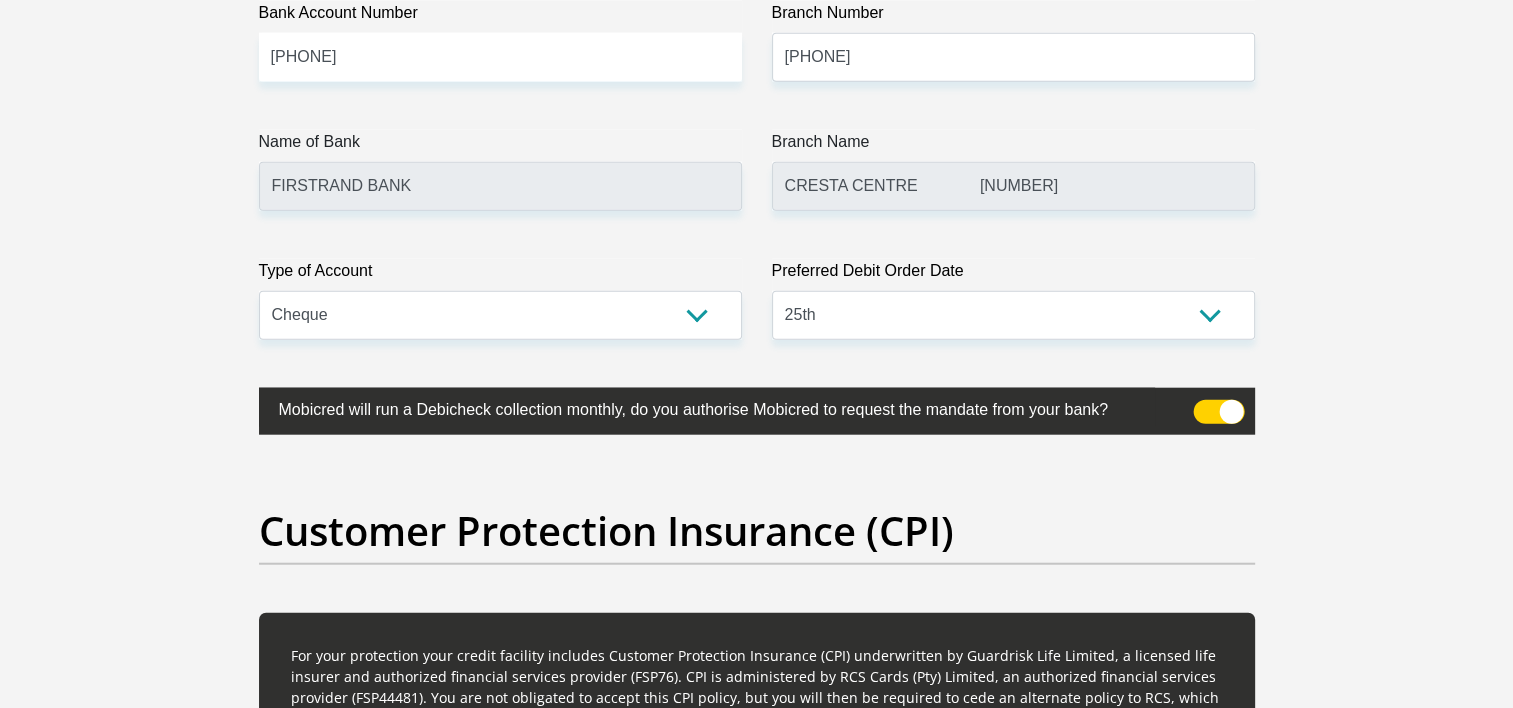 click at bounding box center (1218, 412) 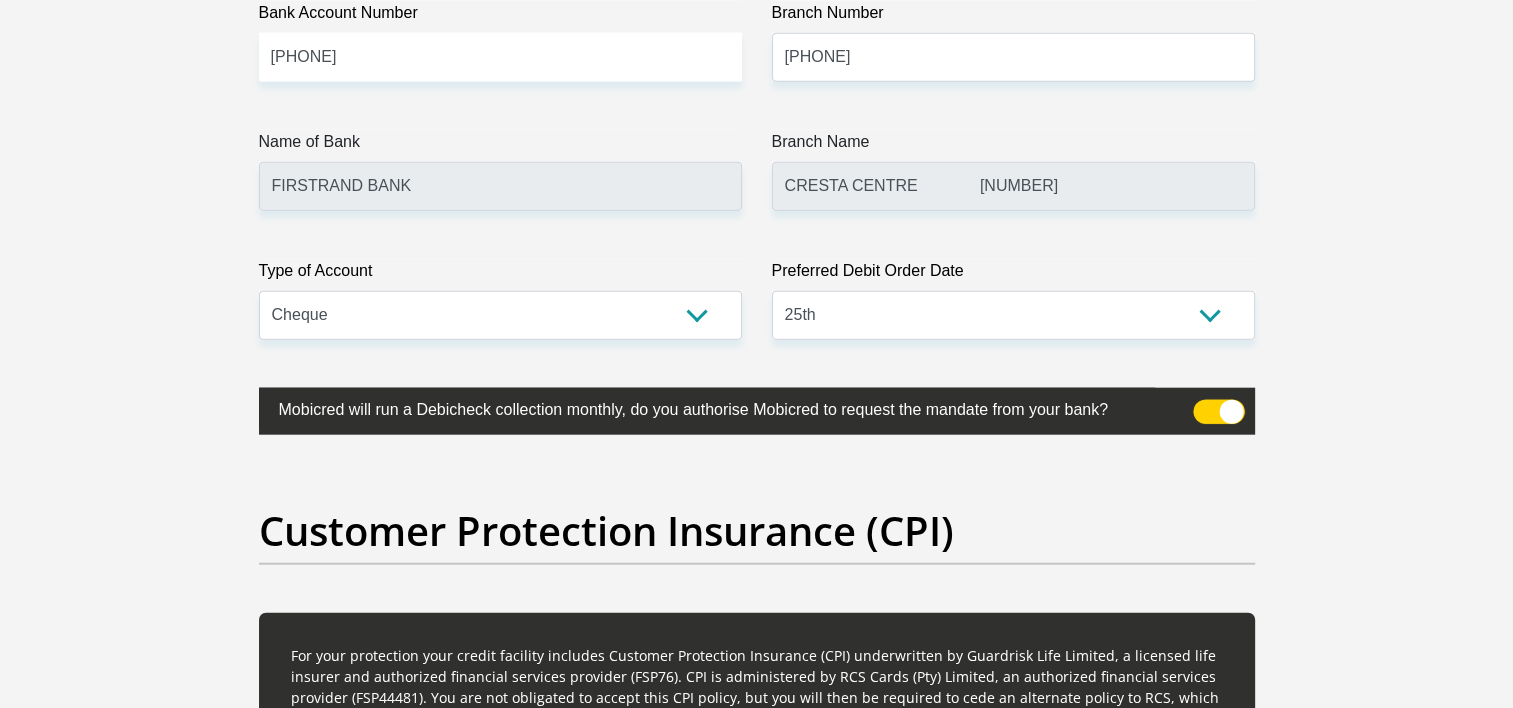 click at bounding box center [1205, 405] 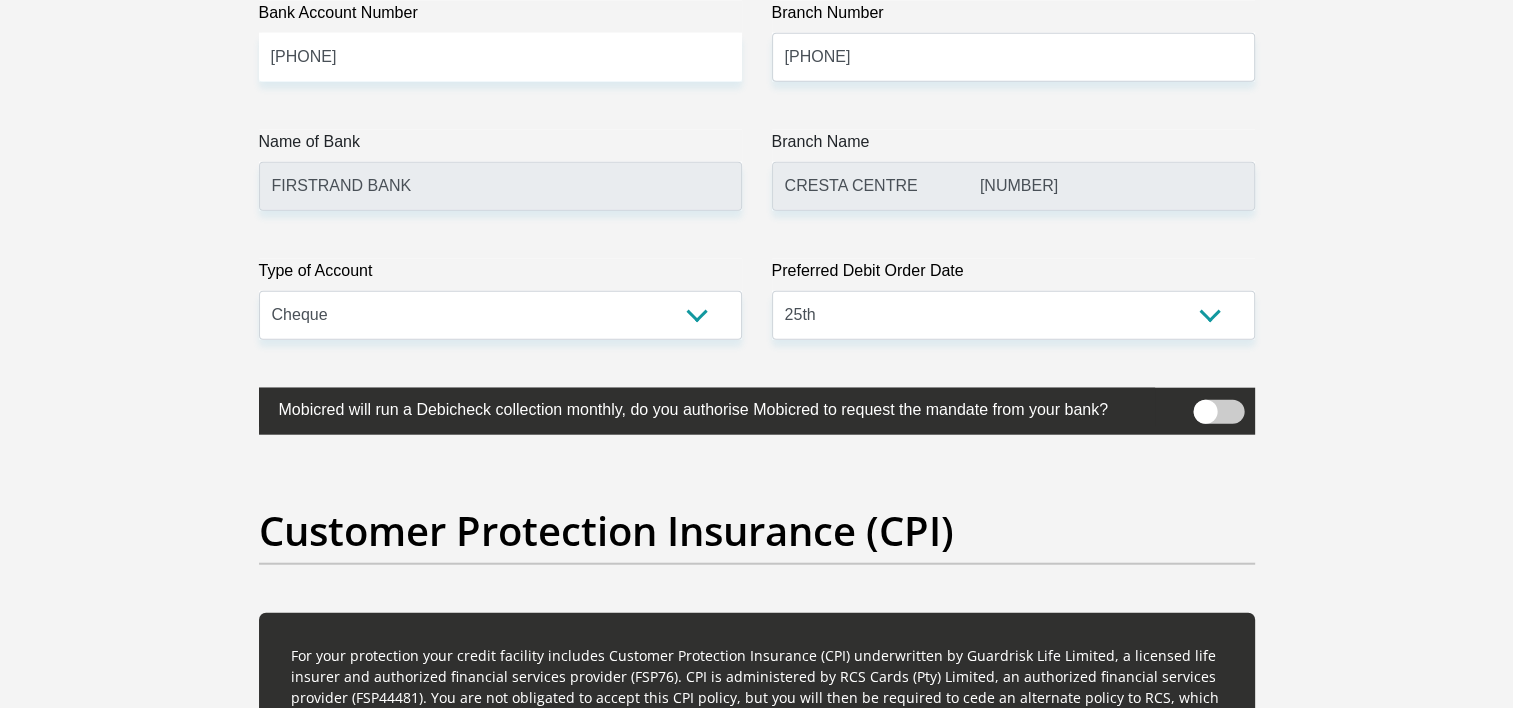 click at bounding box center (1218, 412) 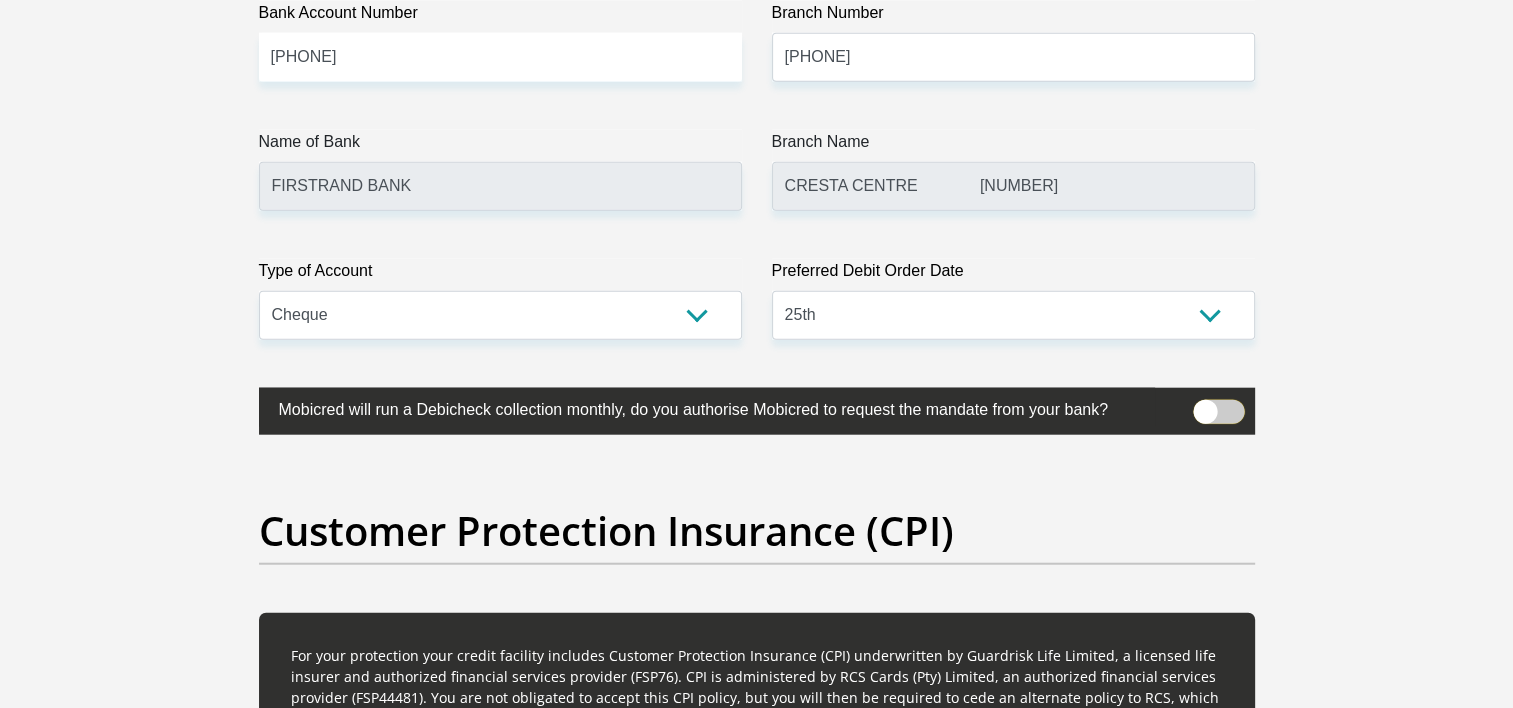 click at bounding box center (1205, 405) 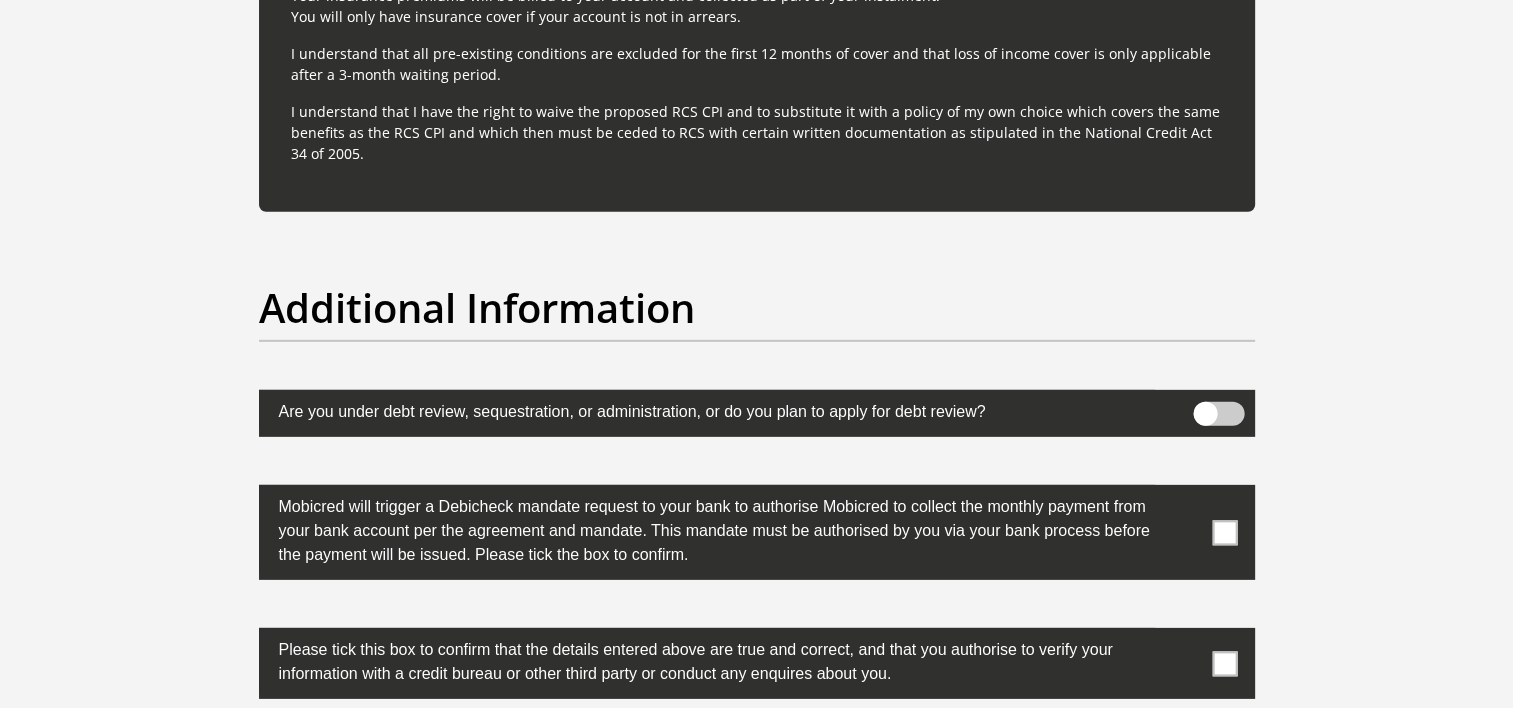 scroll, scrollTop: 6056, scrollLeft: 0, axis: vertical 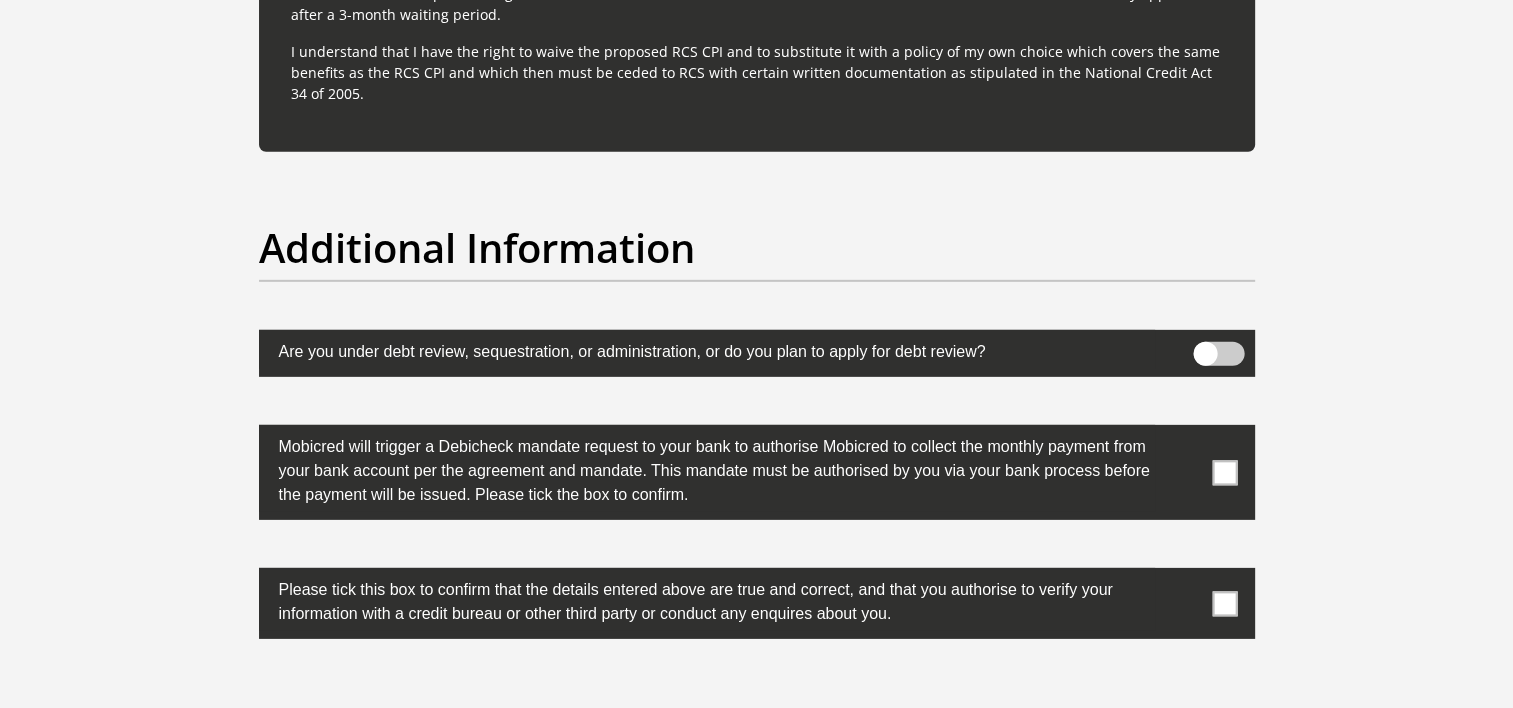 click at bounding box center [1224, 472] 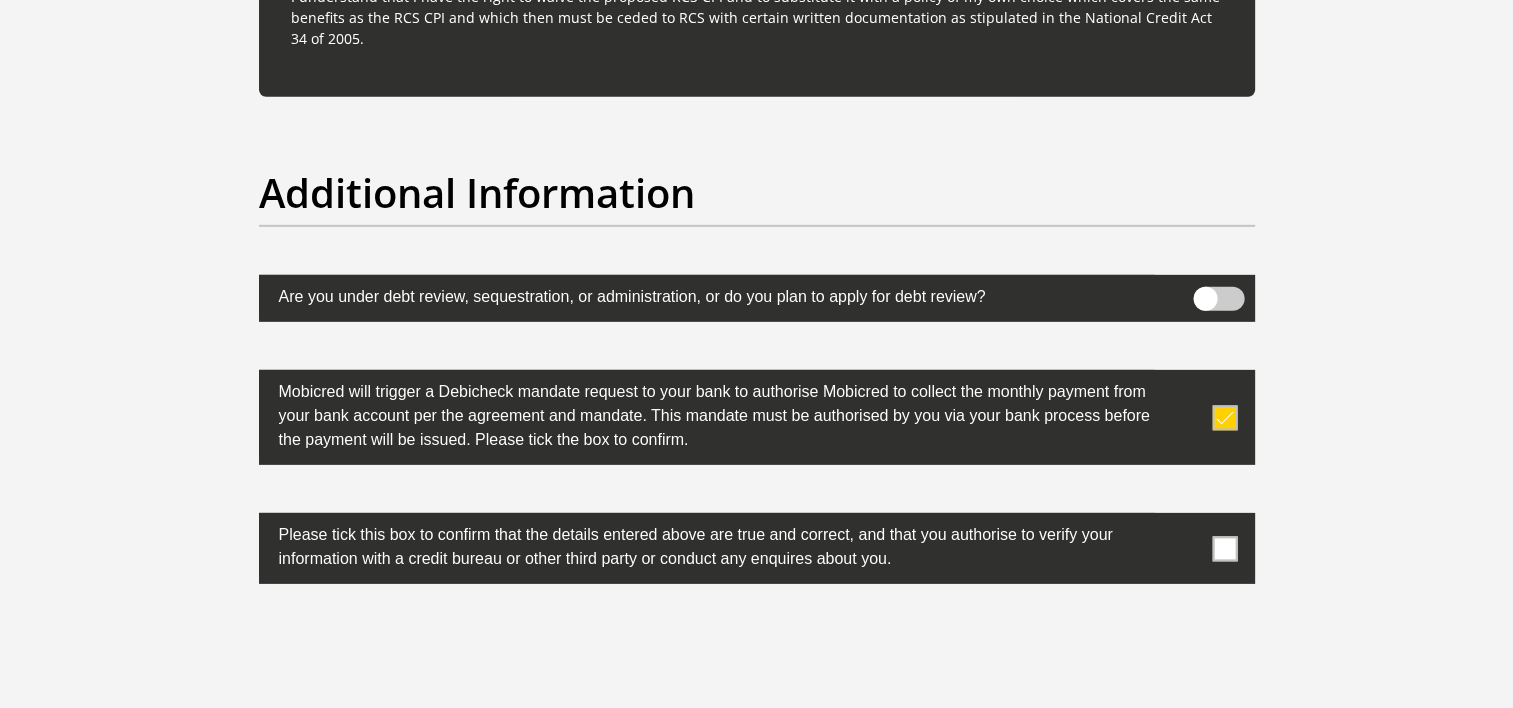 scroll, scrollTop: 6156, scrollLeft: 0, axis: vertical 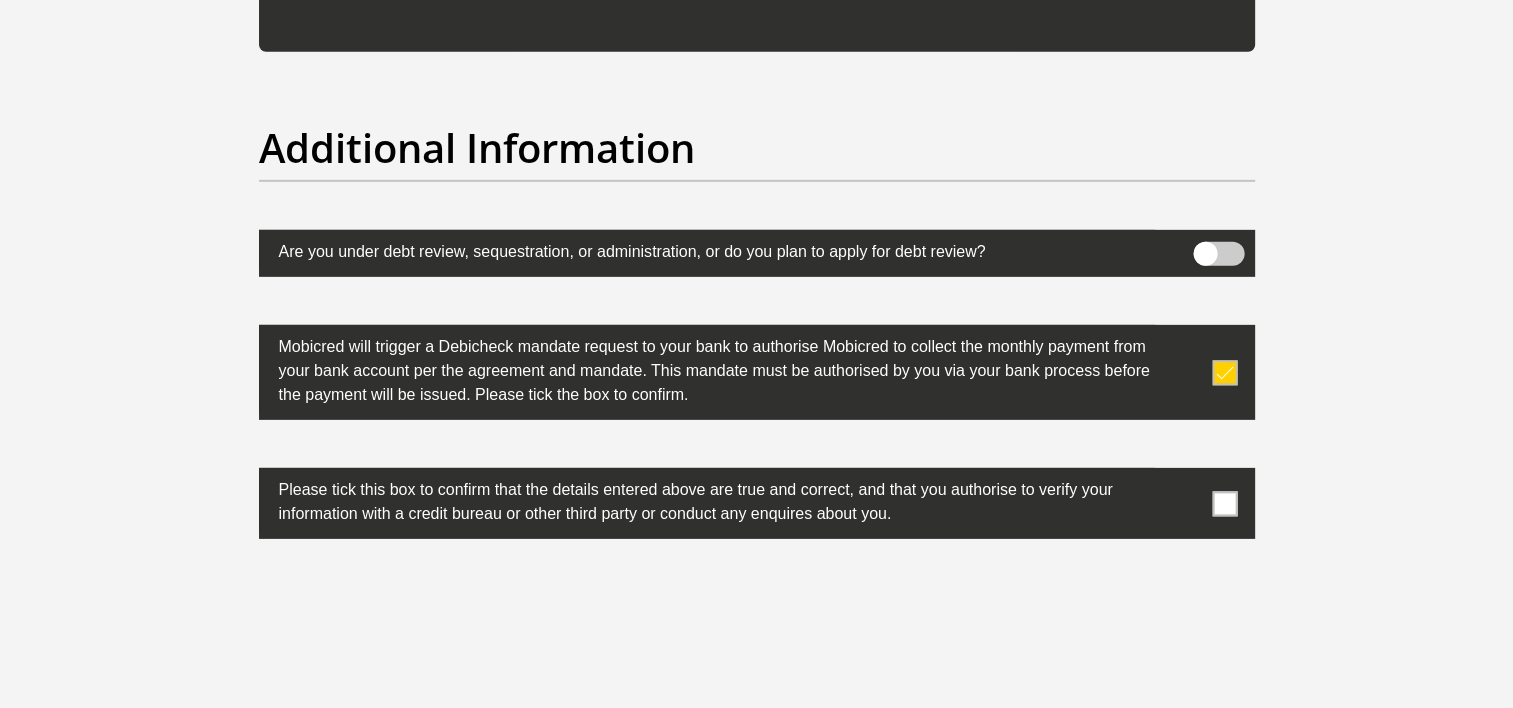 click at bounding box center (1224, 503) 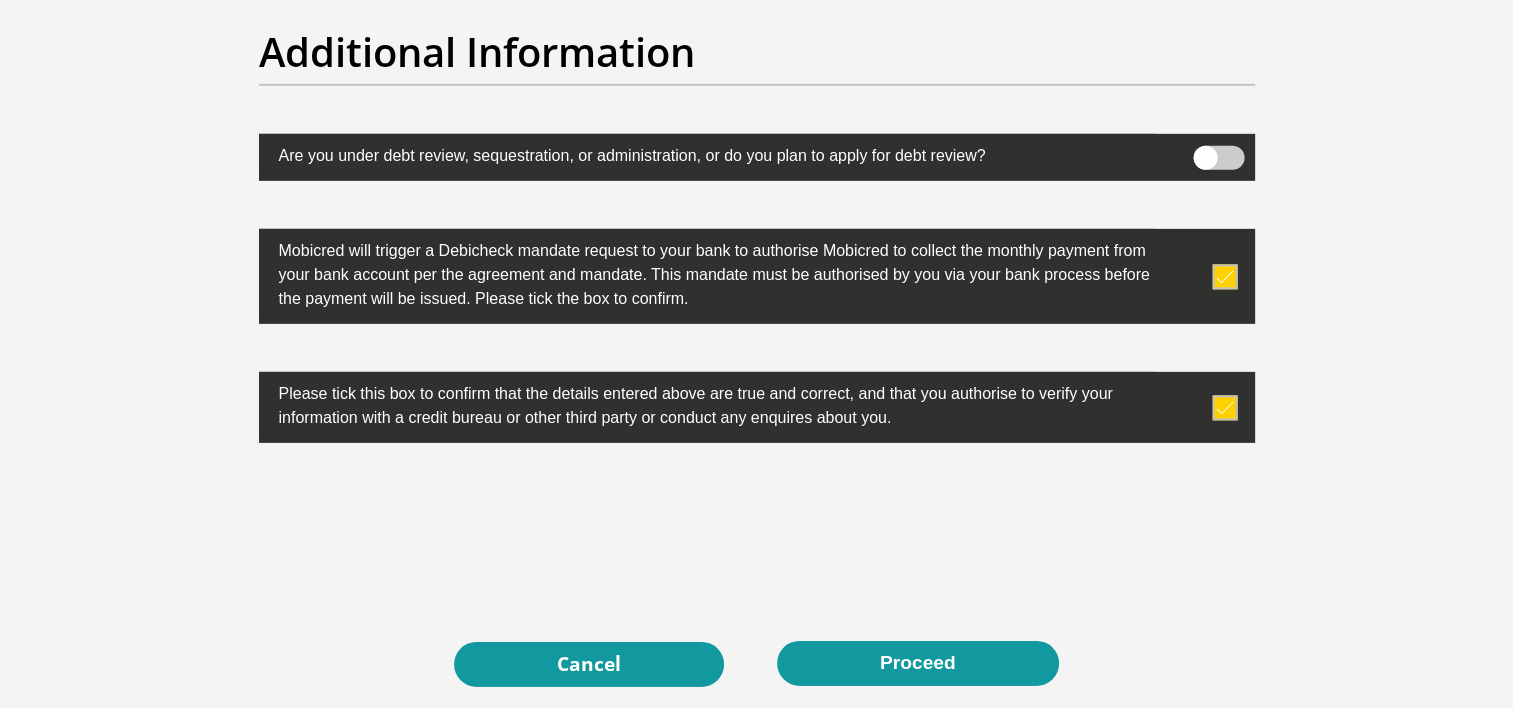 scroll, scrollTop: 6356, scrollLeft: 0, axis: vertical 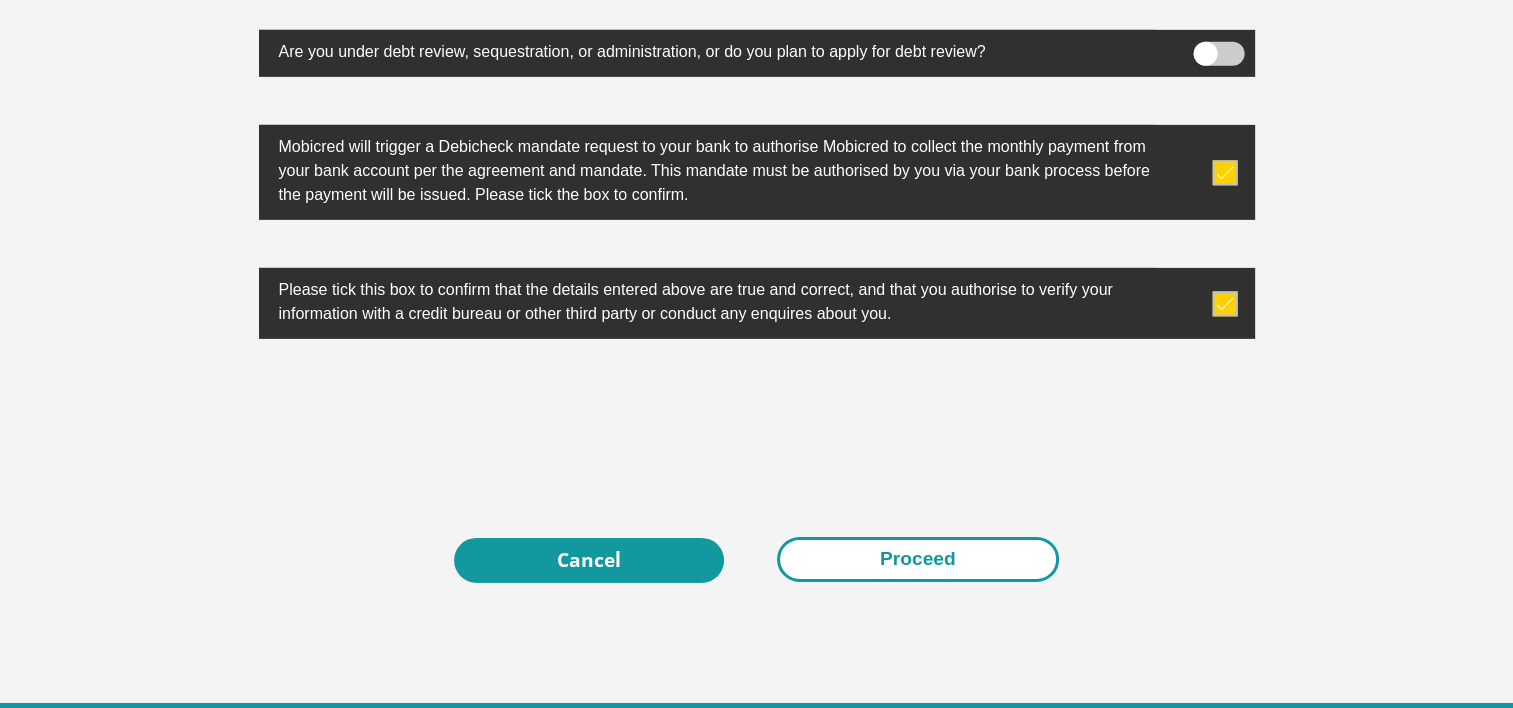 click on "Proceed" at bounding box center (918, 559) 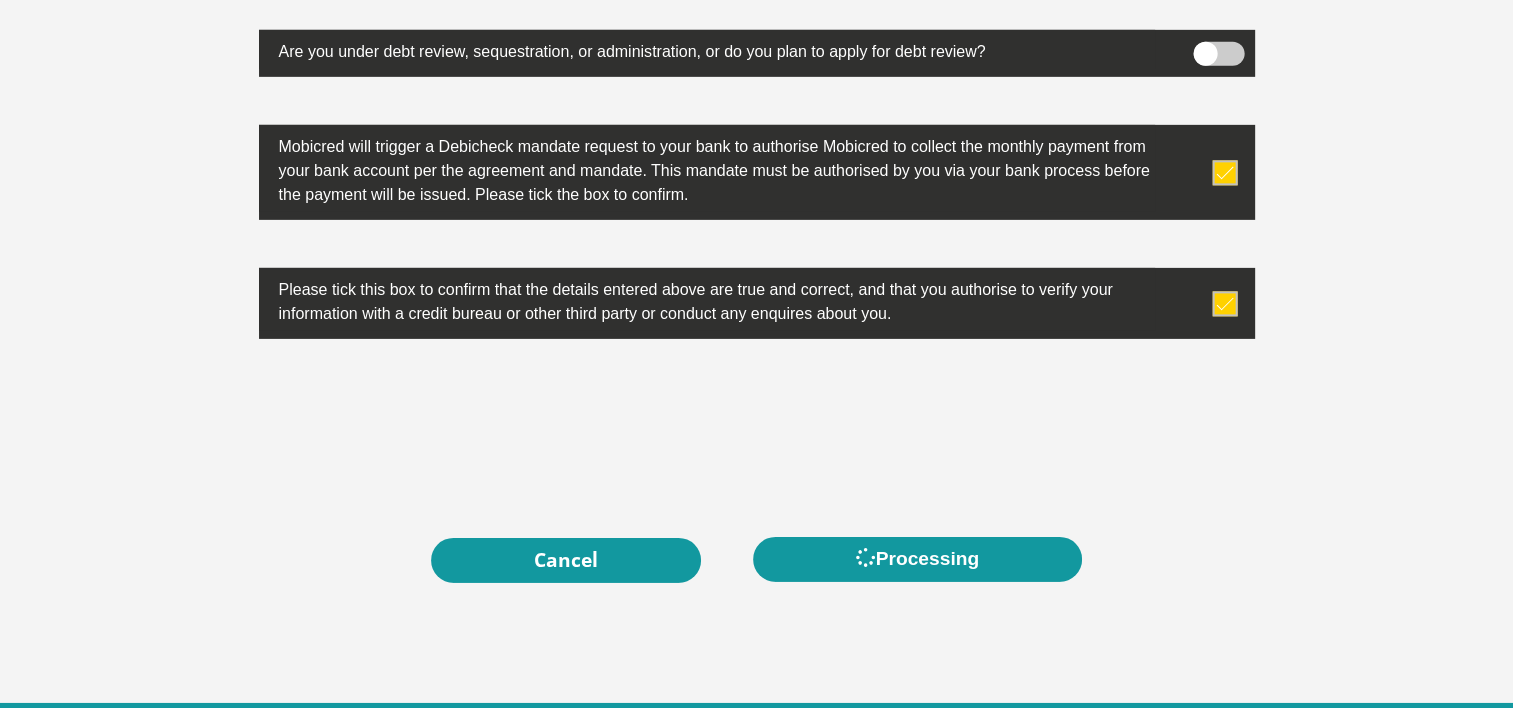 scroll, scrollTop: 0, scrollLeft: 0, axis: both 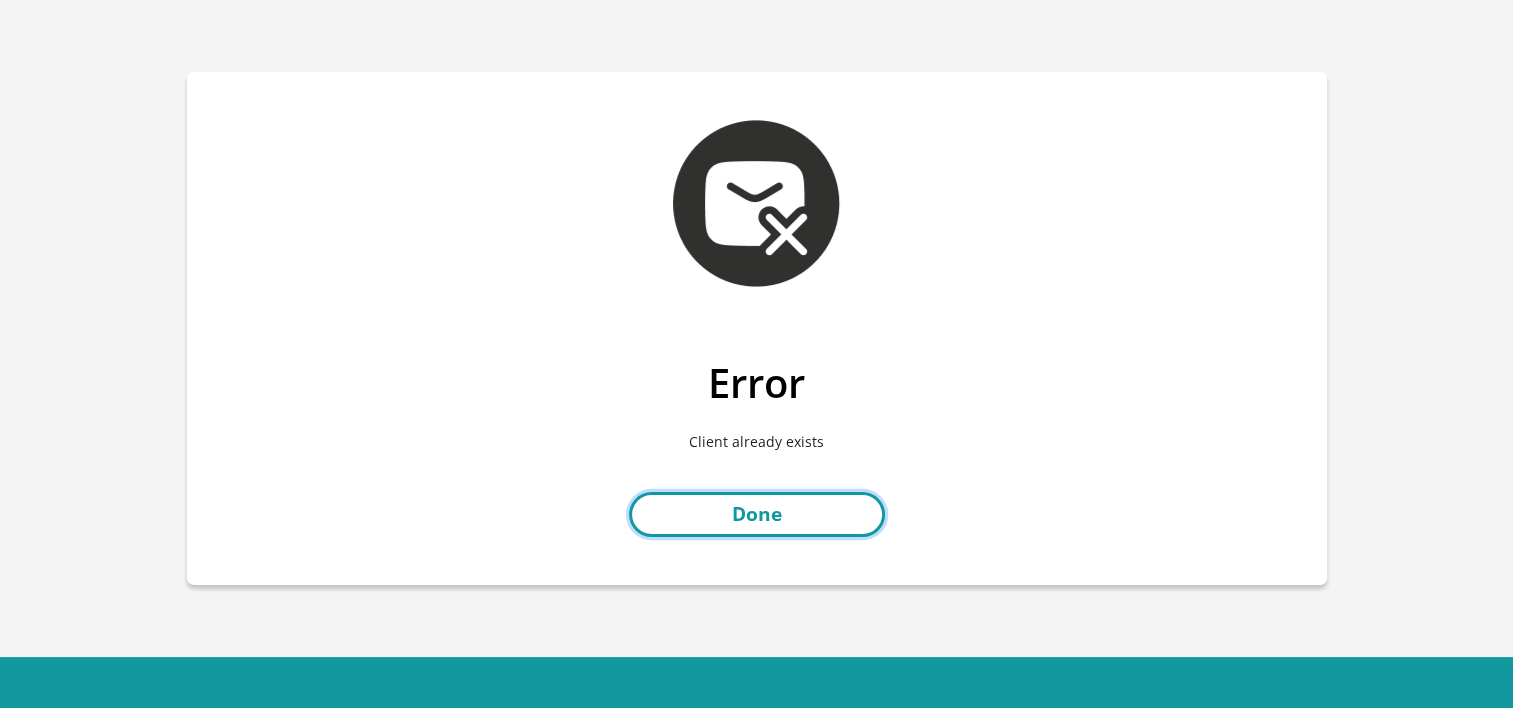 click on "Done" at bounding box center [757, 514] 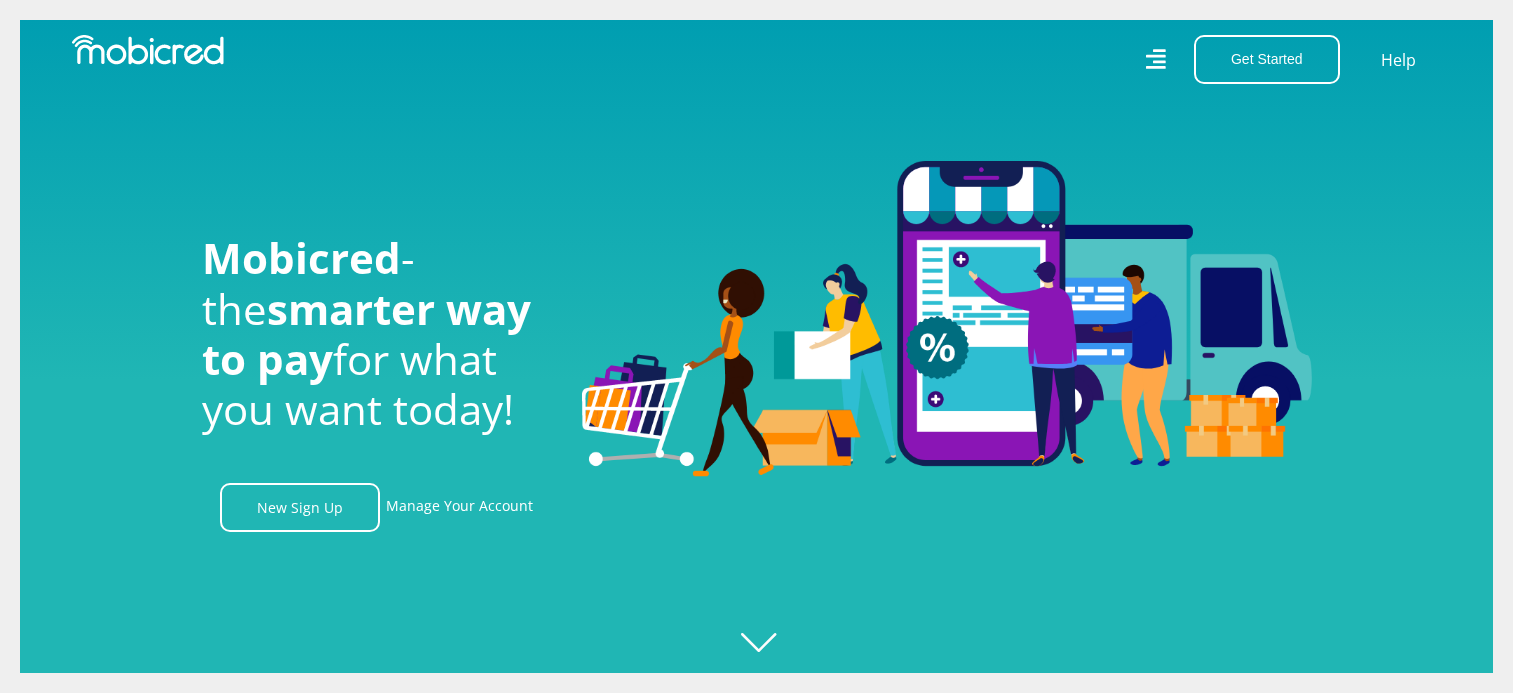scroll, scrollTop: 0, scrollLeft: 0, axis: both 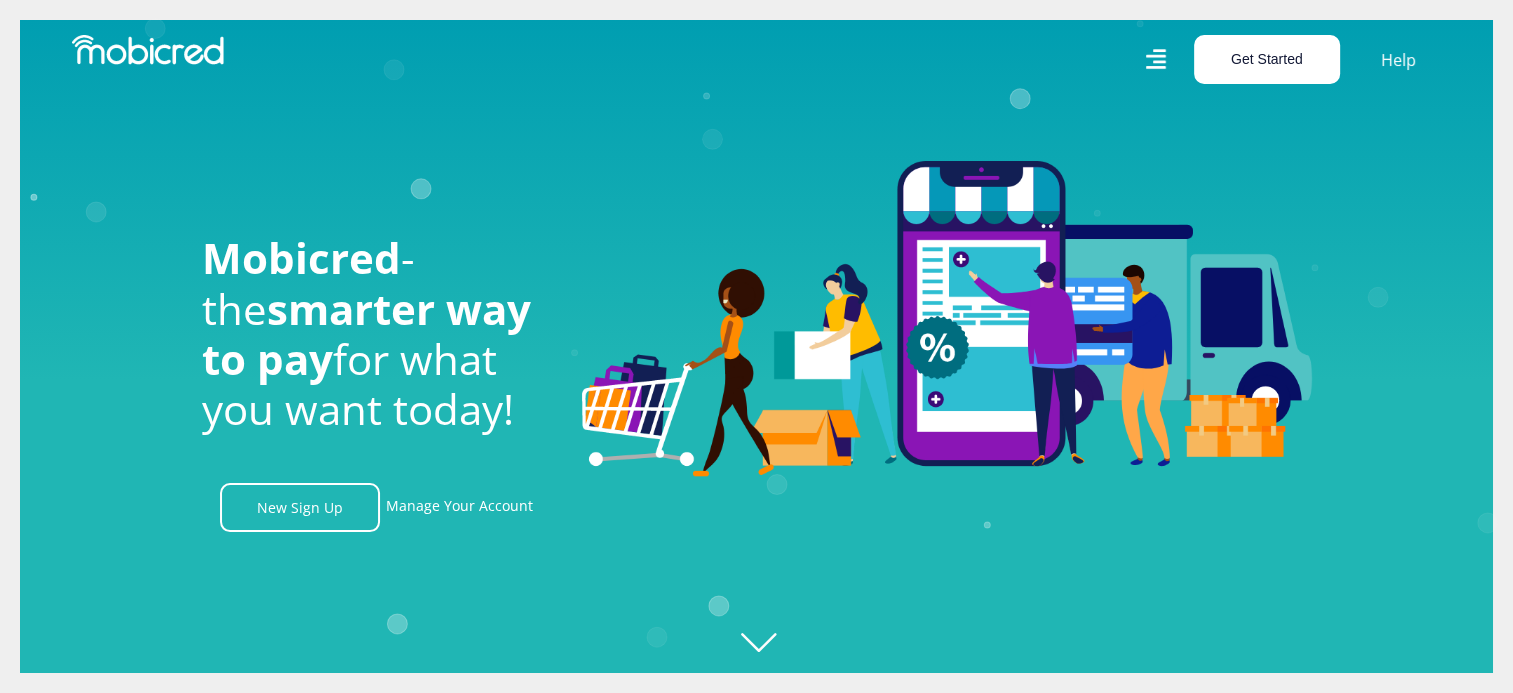 click on "Get Started
Open an Account
Account Holder Login" at bounding box center (1261, 59) 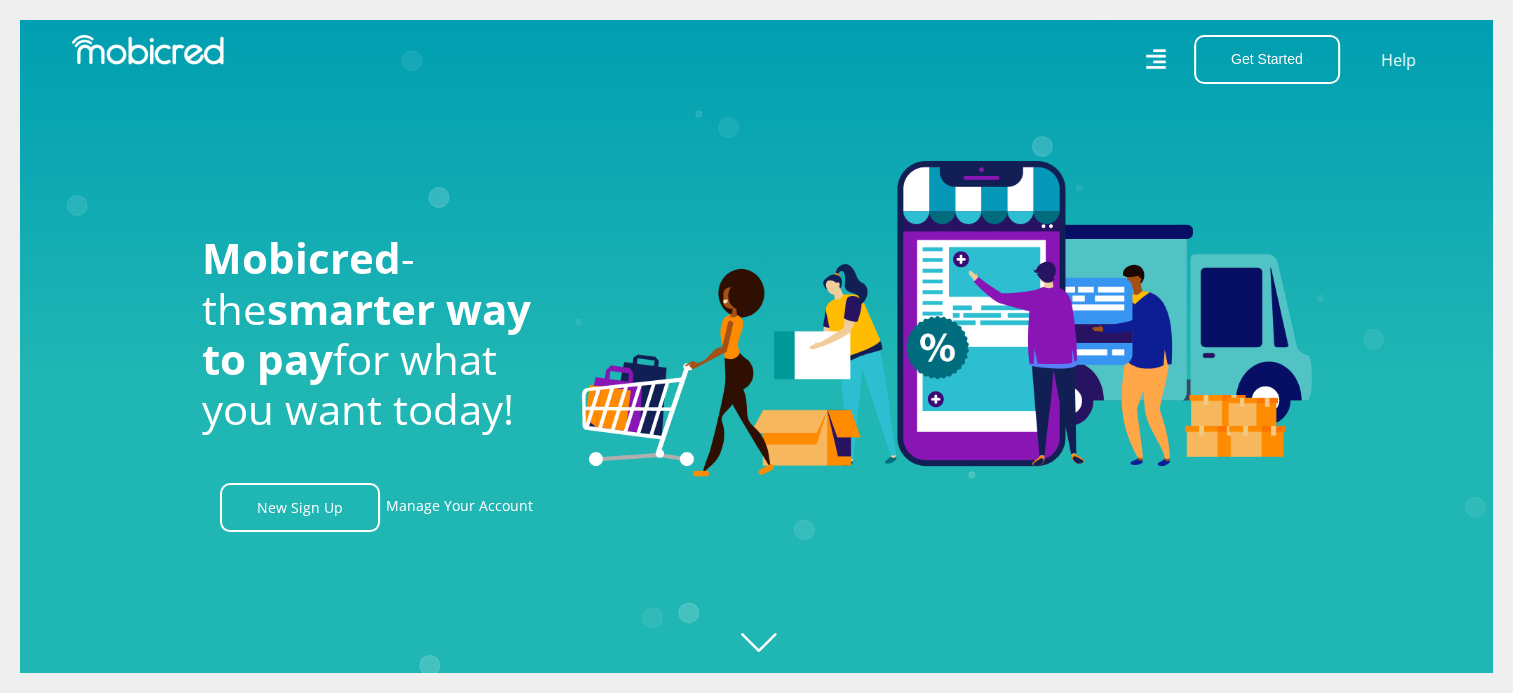 click on "Get Started
Open an Account
Account Holder Login
Help" at bounding box center [1107, 59] 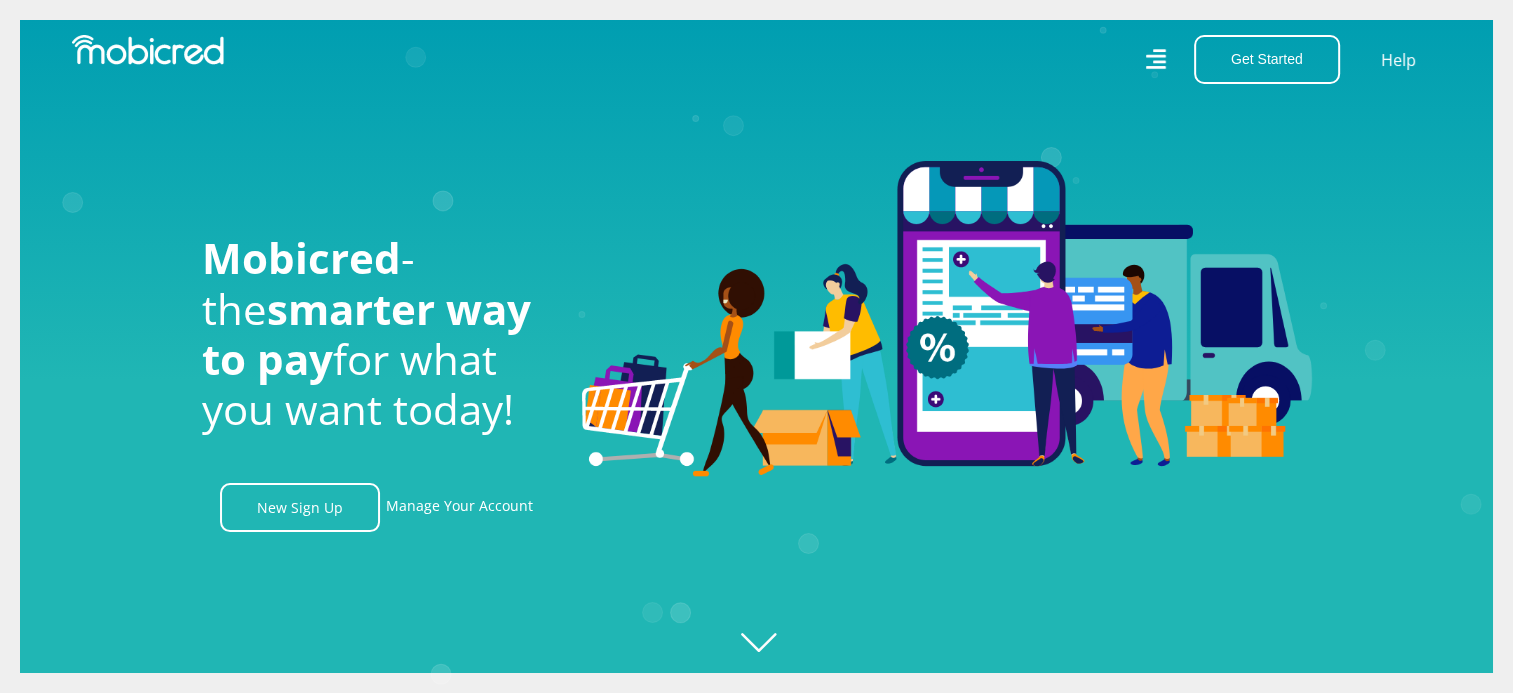click 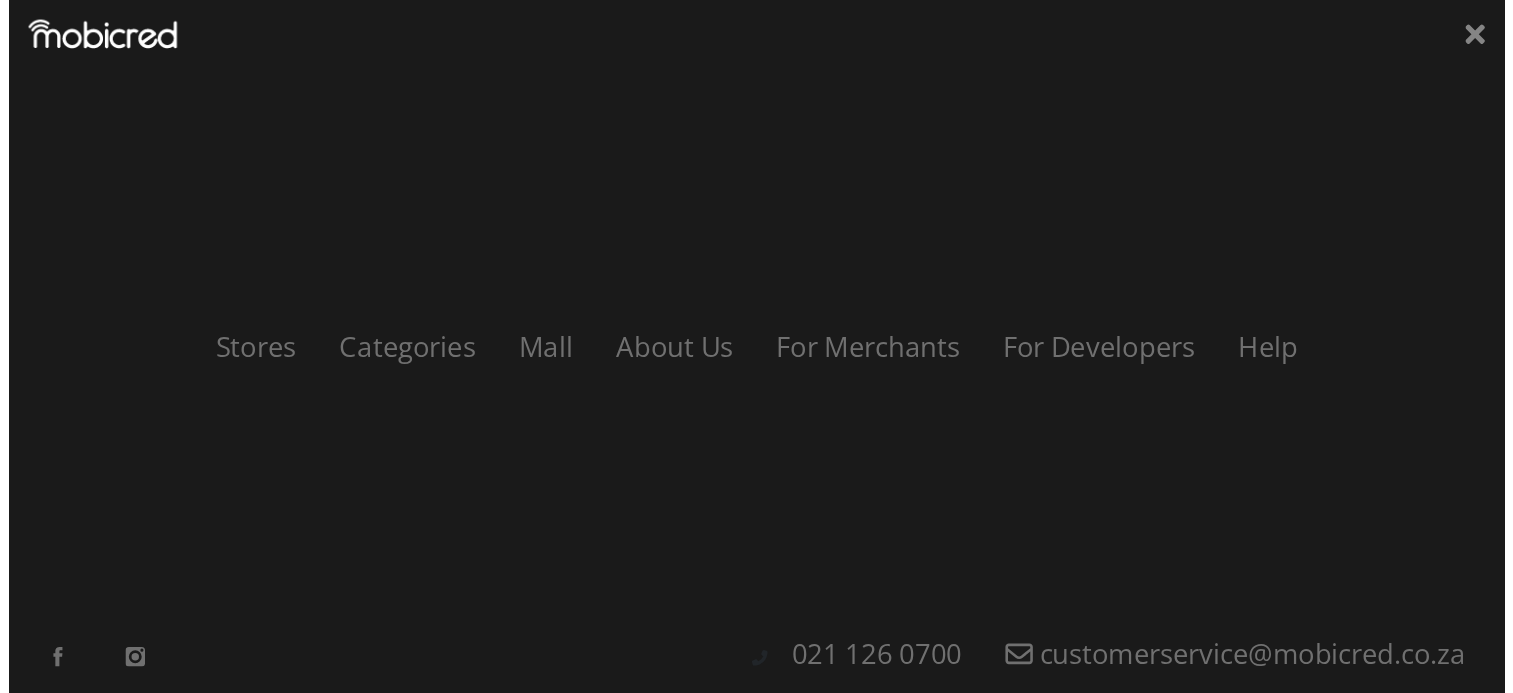 scroll, scrollTop: 0, scrollLeft: 1424, axis: horizontal 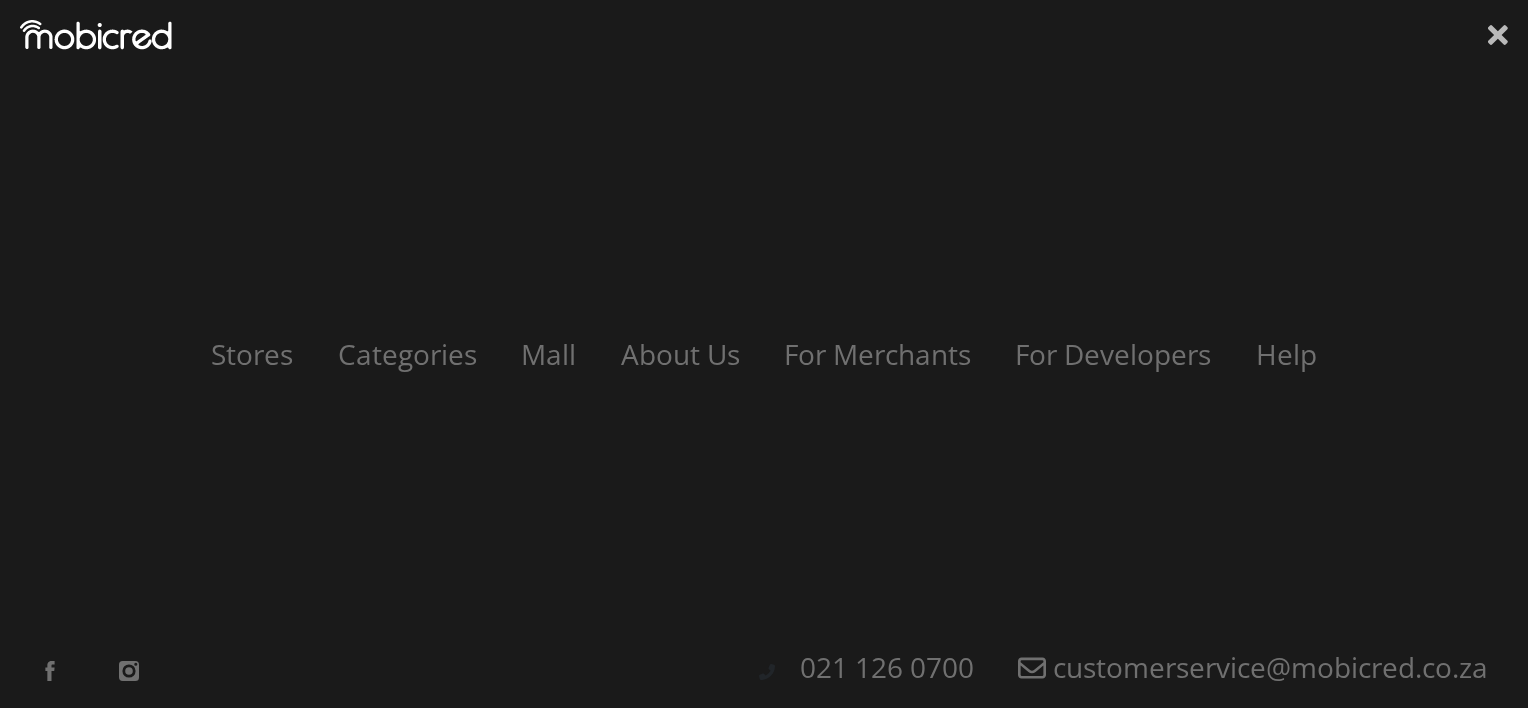 click 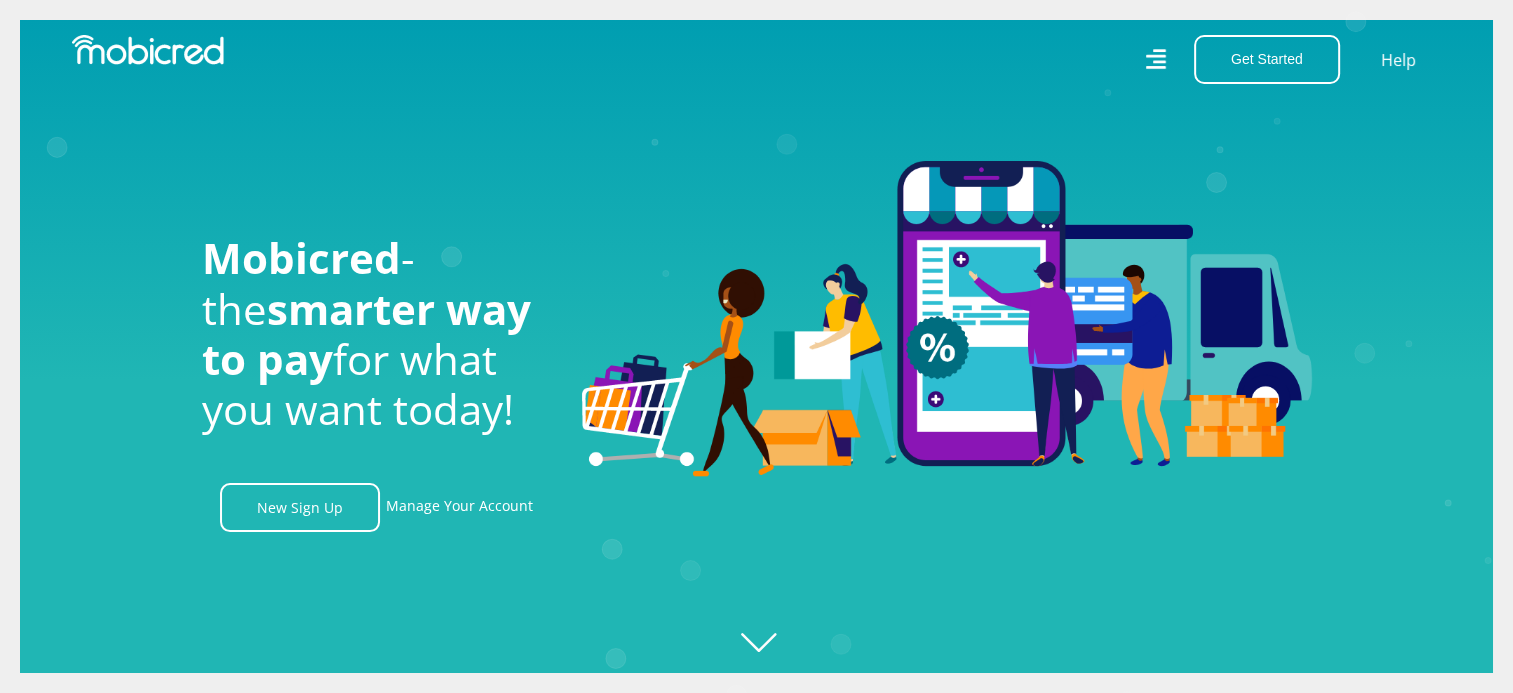 scroll, scrollTop: 0, scrollLeft: 2564, axis: horizontal 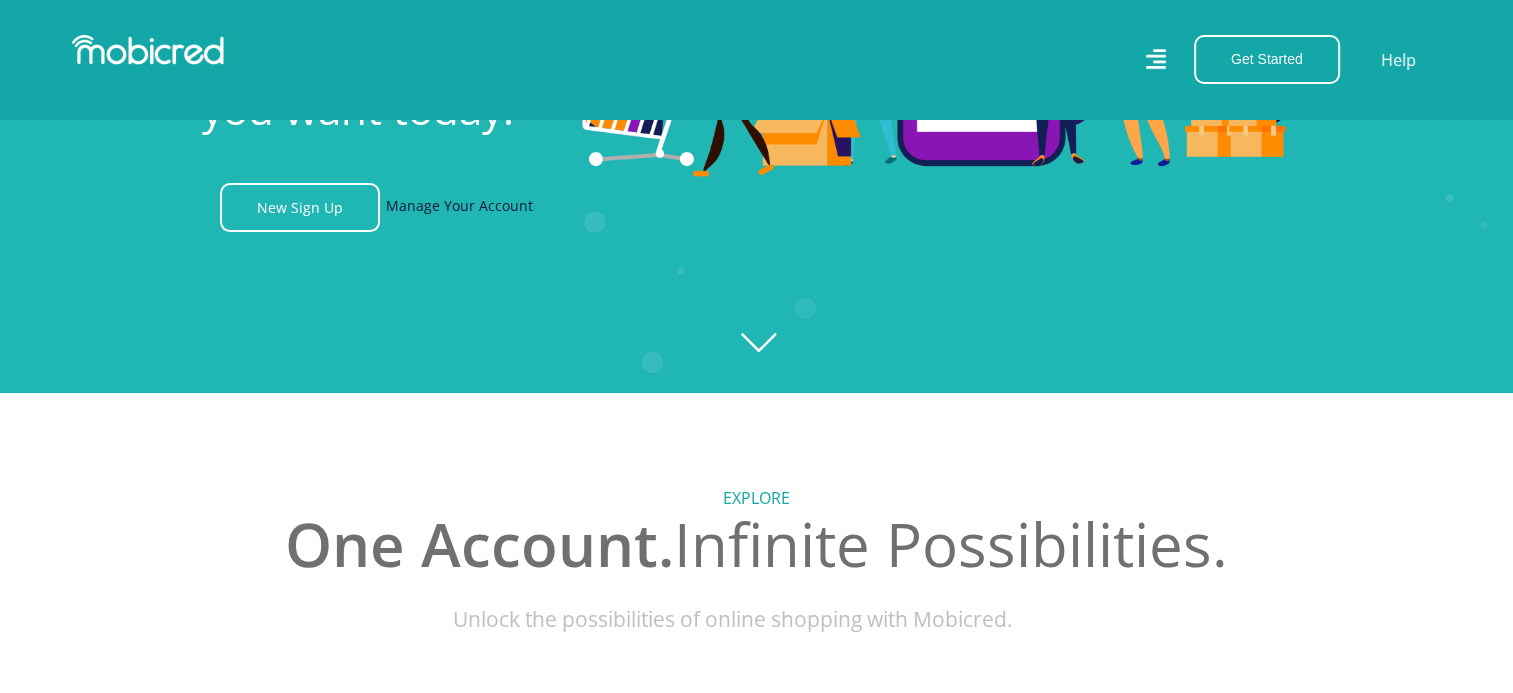 click on "Manage Your Account" at bounding box center [459, 207] 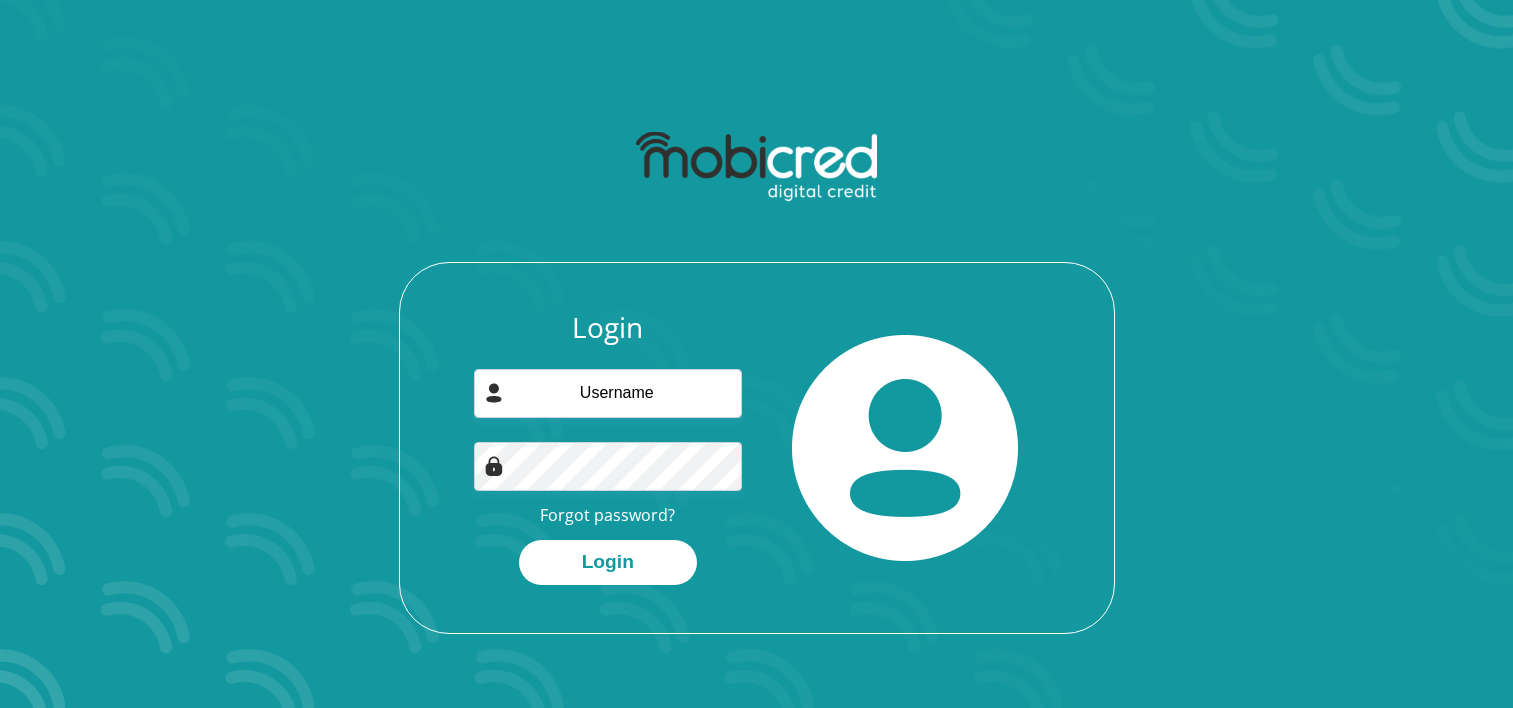 scroll, scrollTop: 0, scrollLeft: 0, axis: both 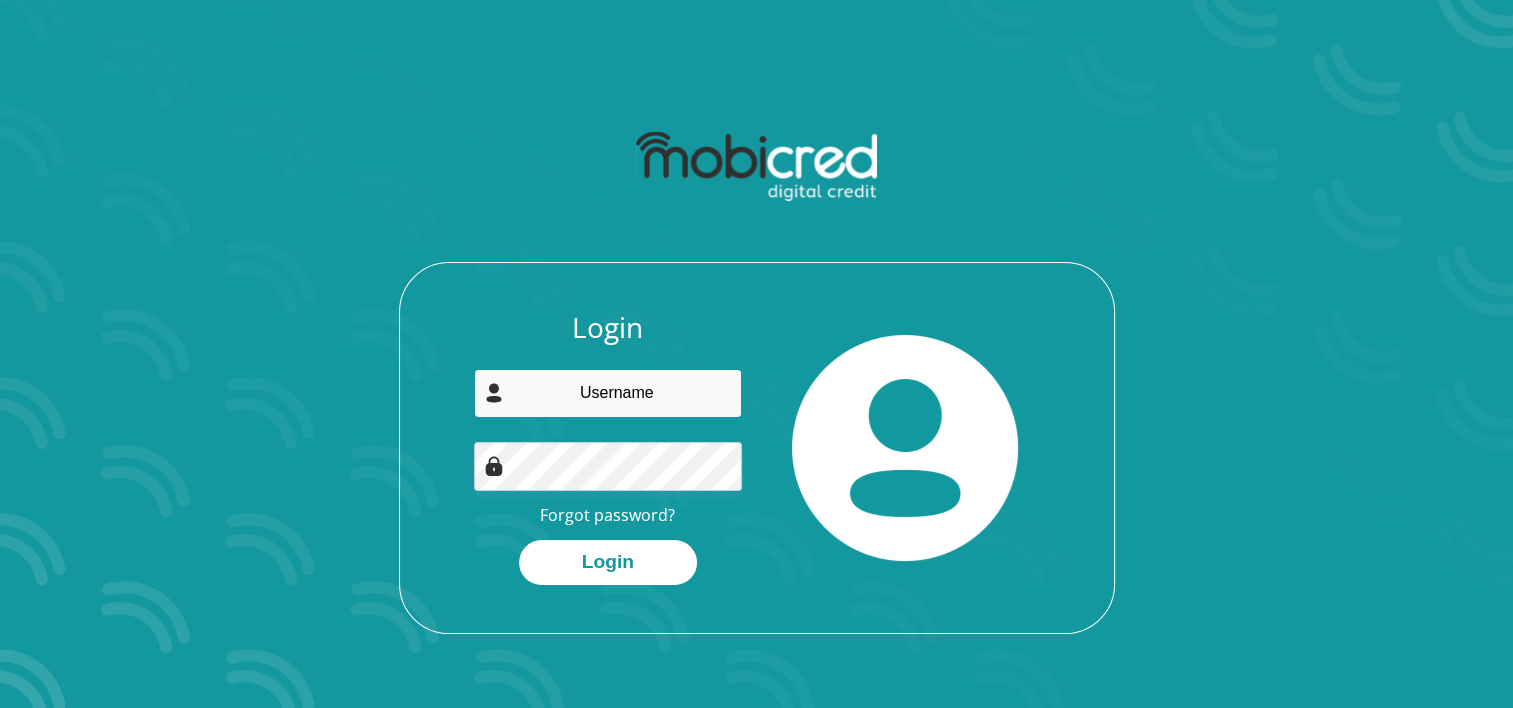 click at bounding box center [608, 393] 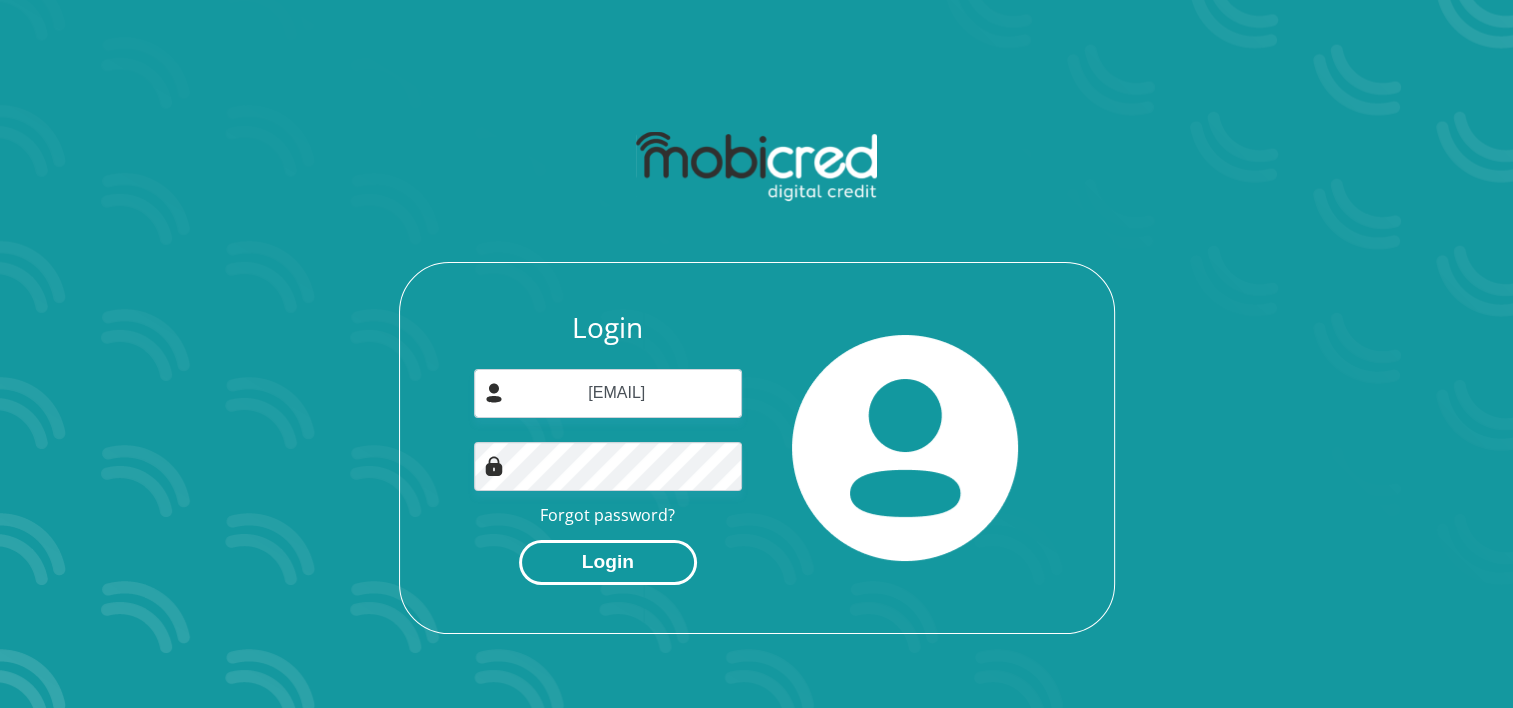 click on "Login" at bounding box center (608, 562) 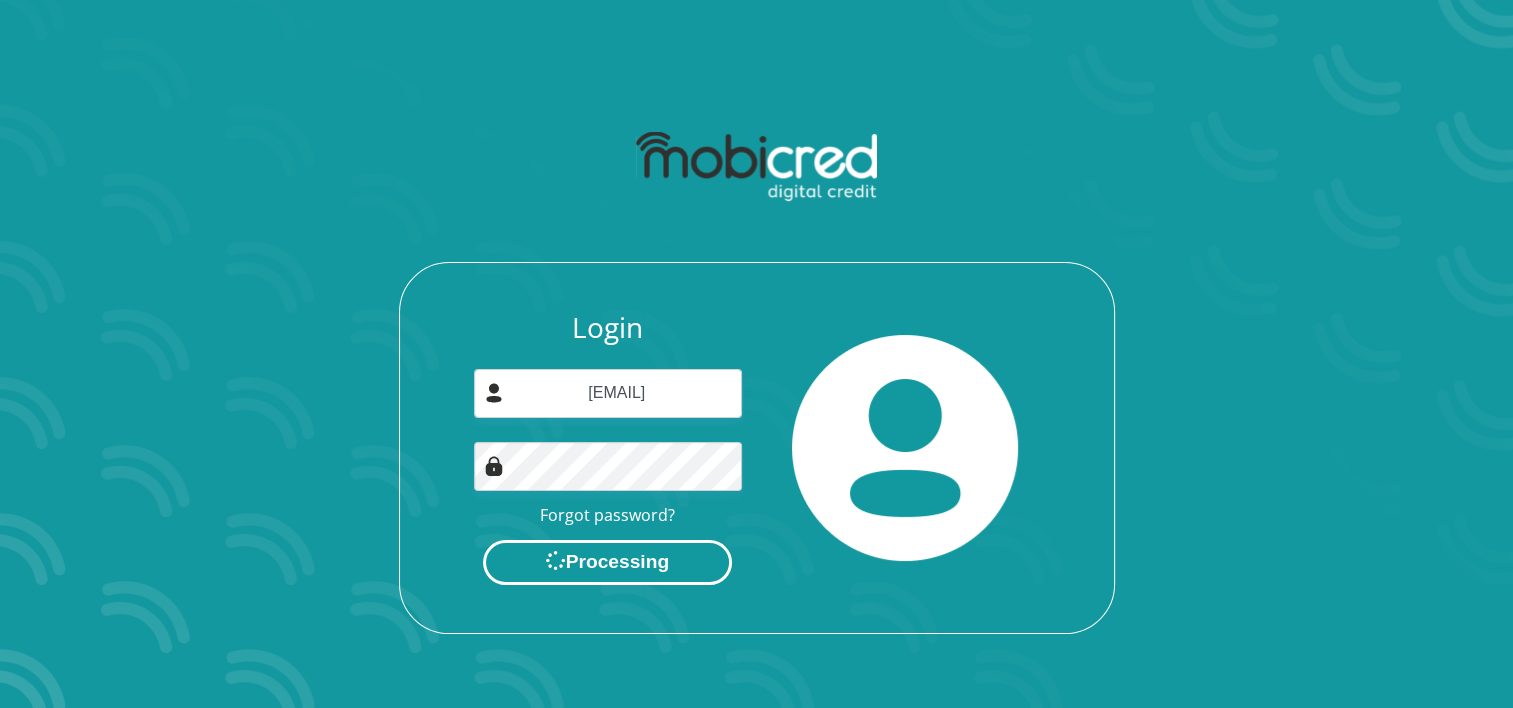 scroll, scrollTop: 0, scrollLeft: 0, axis: both 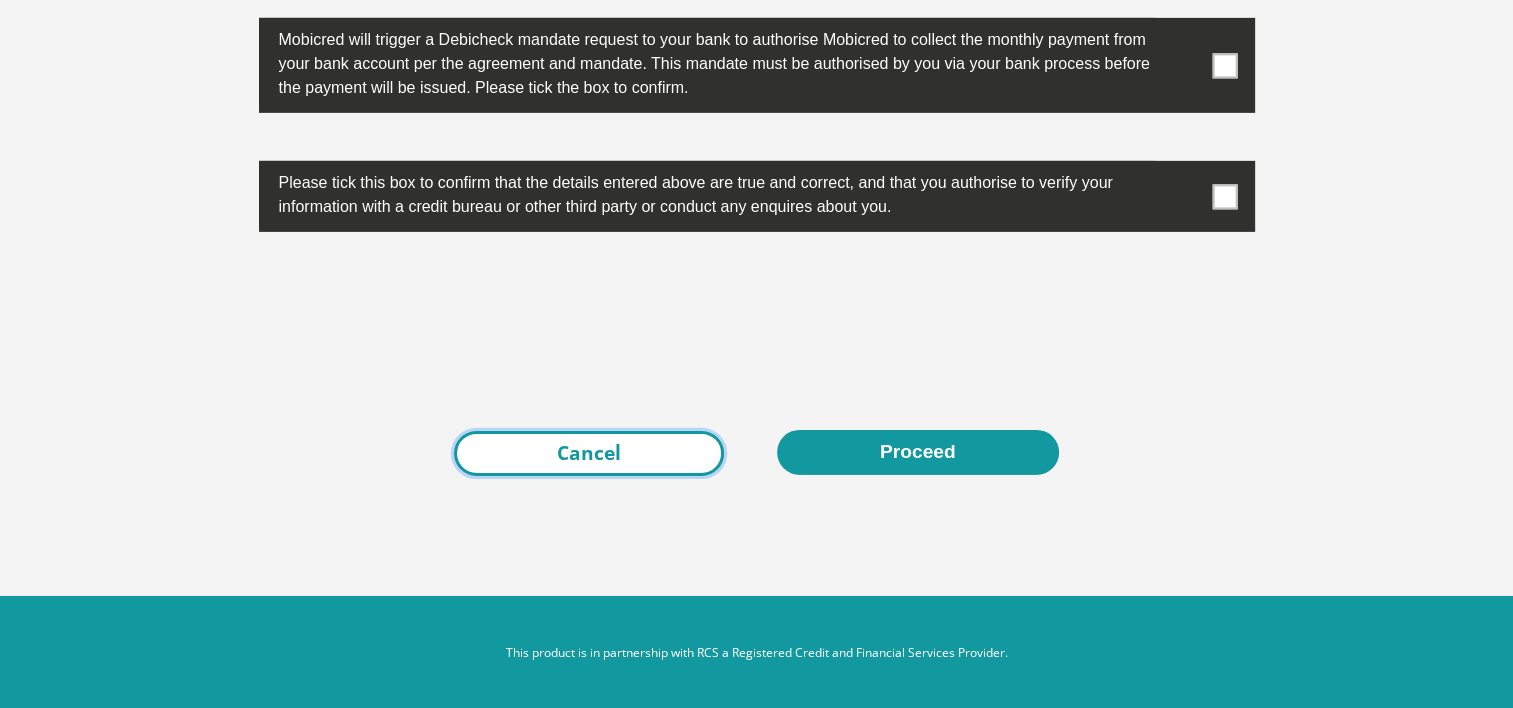 click on "Cancel" at bounding box center [589, 453] 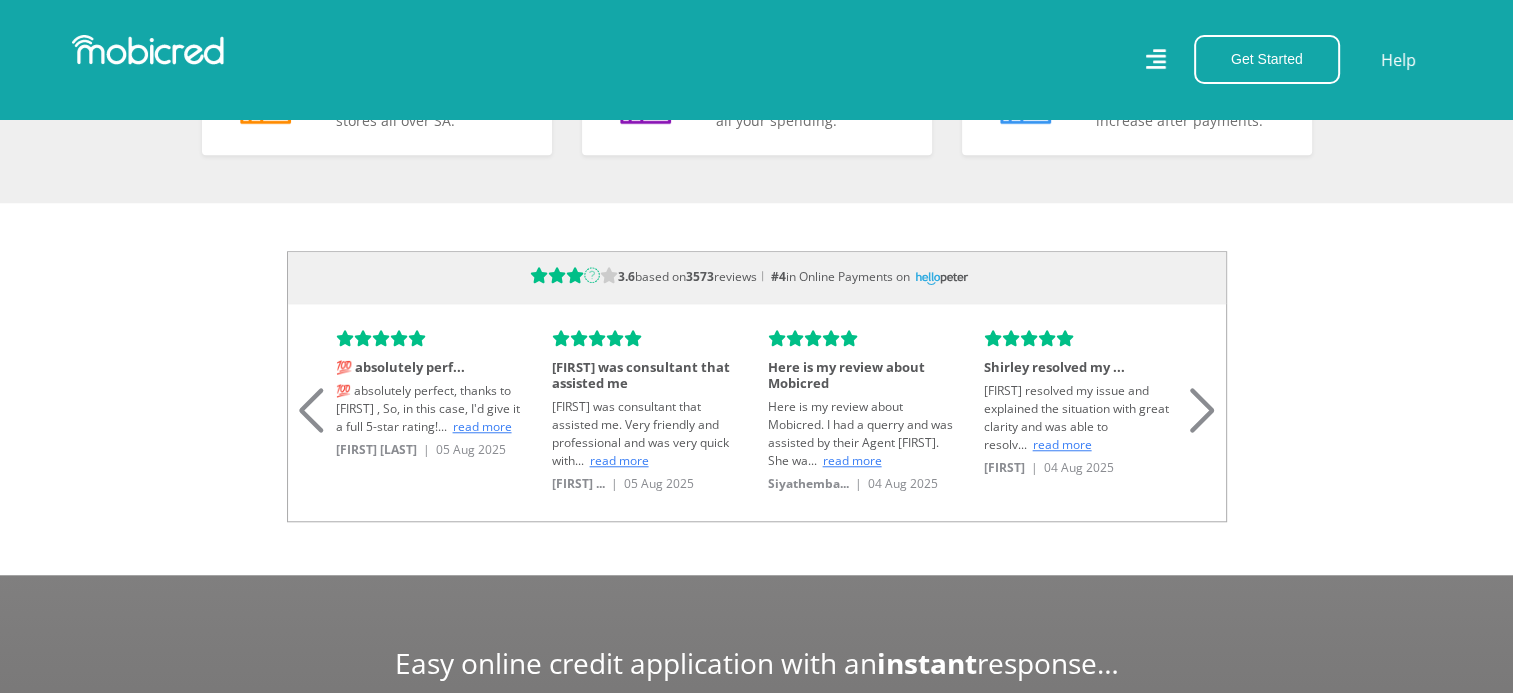 scroll, scrollTop: 1700, scrollLeft: 0, axis: vertical 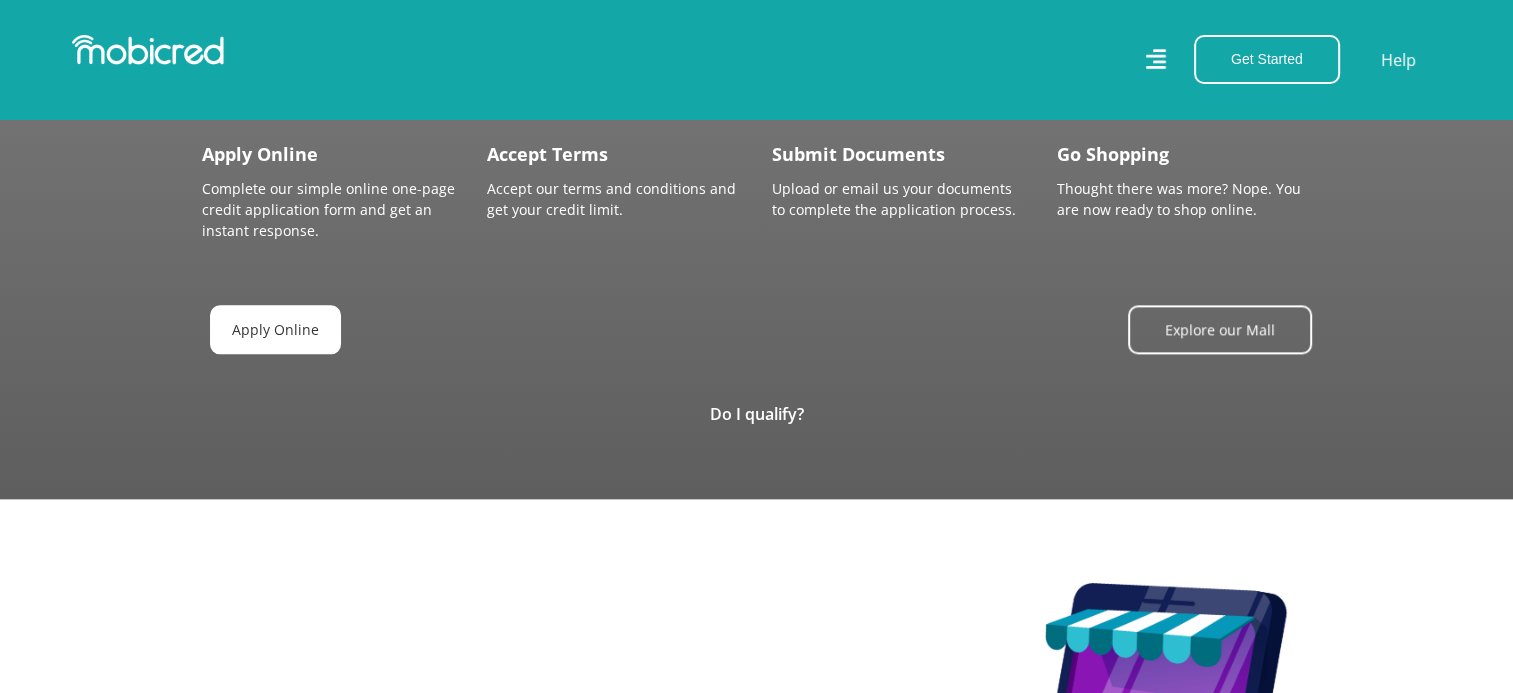 click on "Apply
Online" at bounding box center [275, 329] 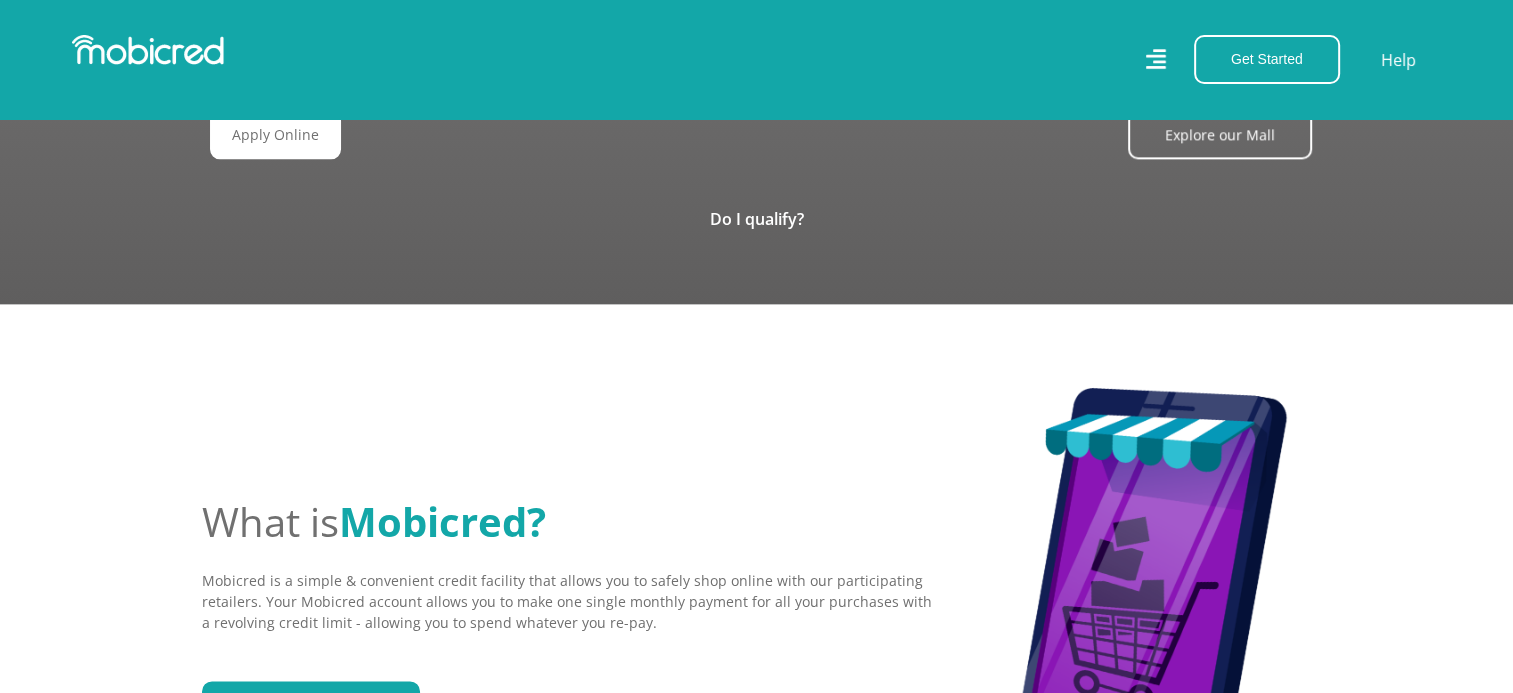 scroll, scrollTop: 2500, scrollLeft: 0, axis: vertical 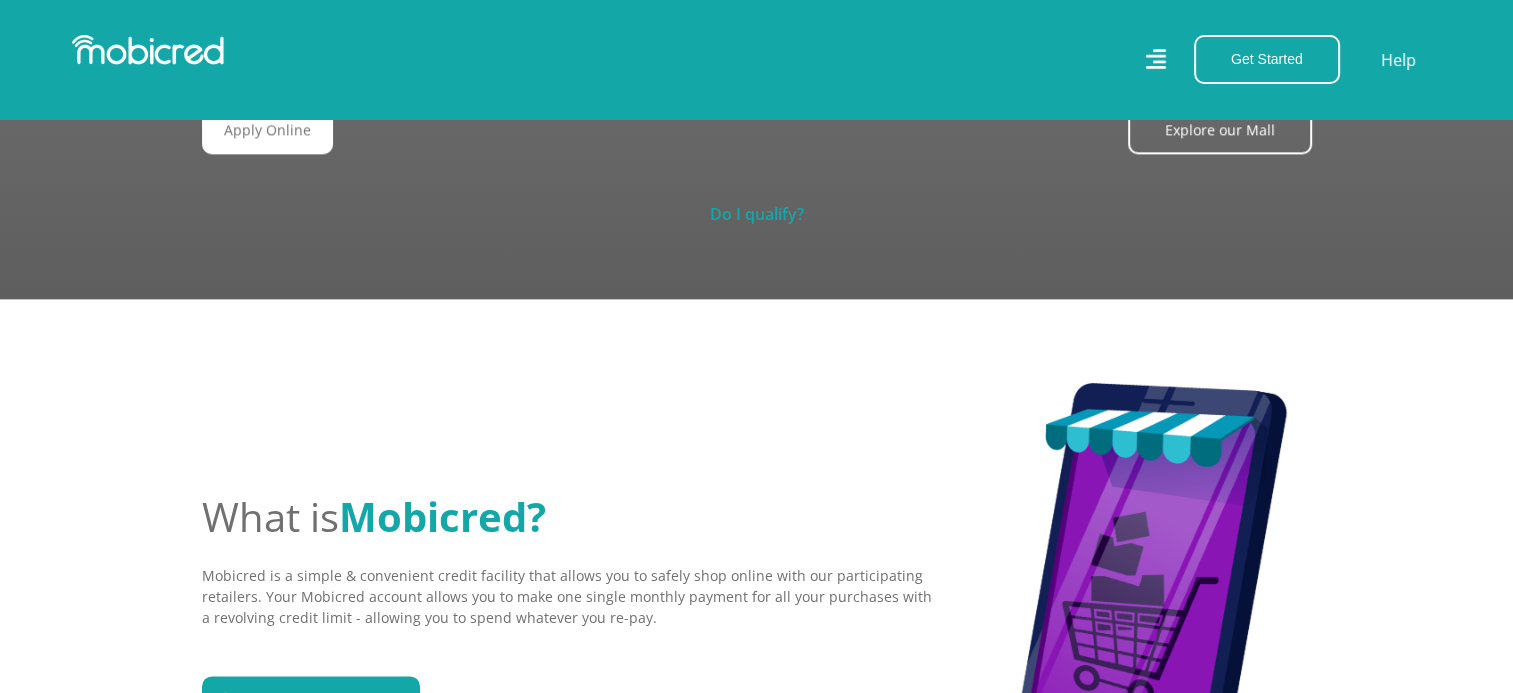 click on "Do I qualify?" at bounding box center (757, 214) 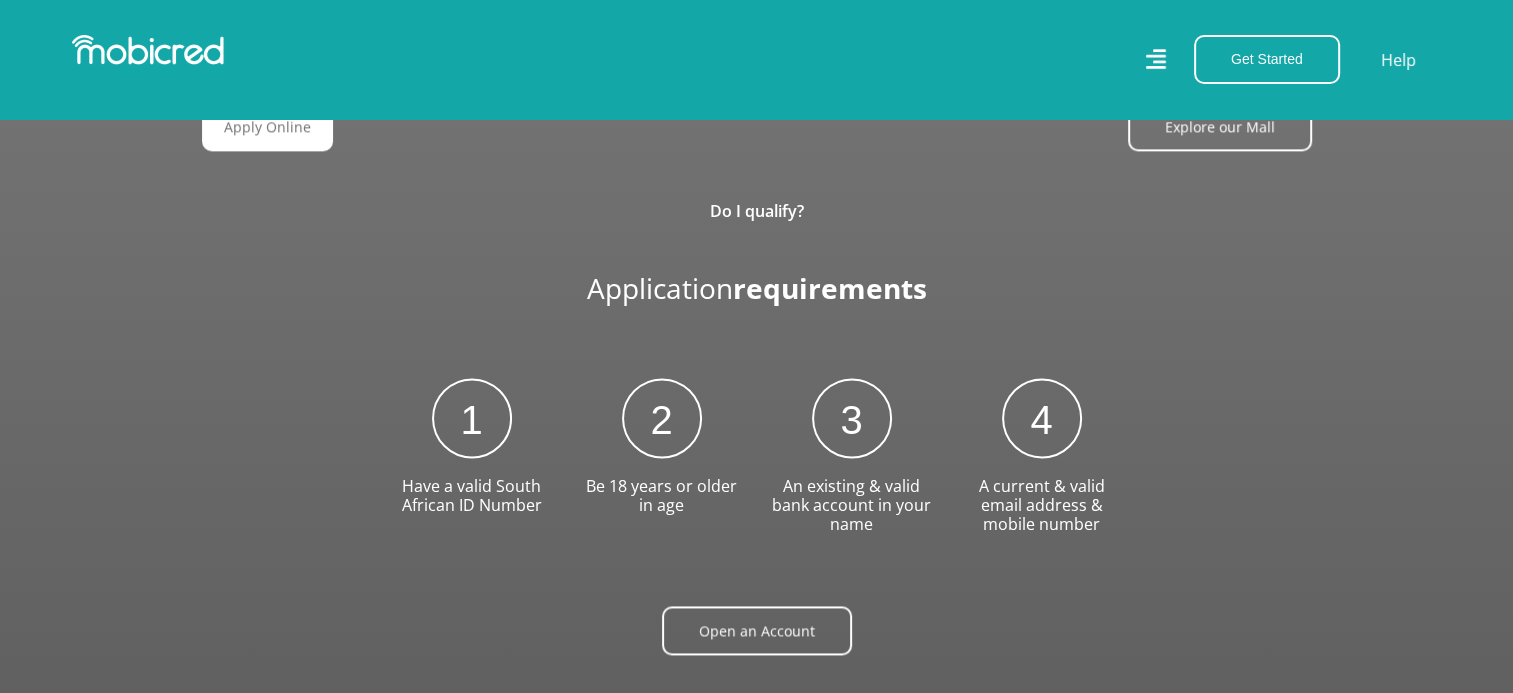 scroll, scrollTop: 2500, scrollLeft: 0, axis: vertical 